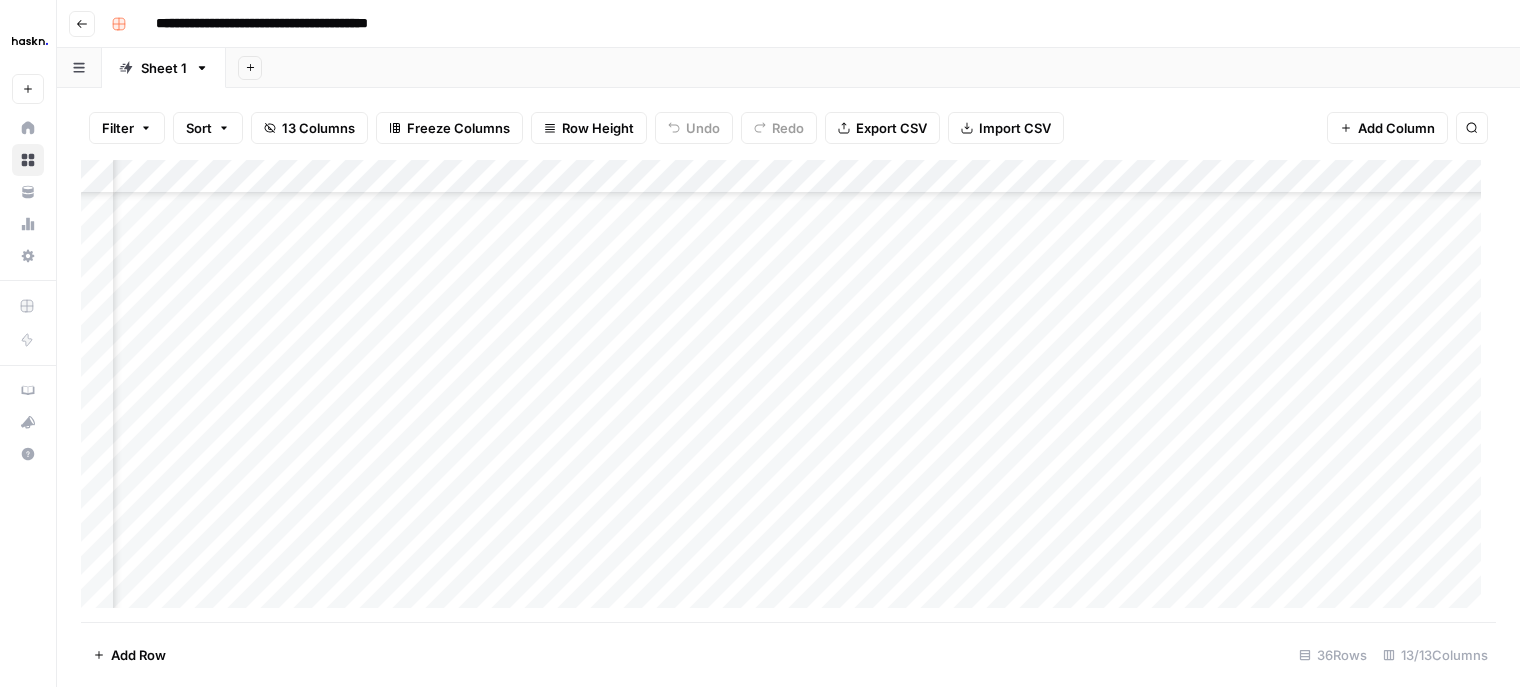 scroll, scrollTop: 0, scrollLeft: 0, axis: both 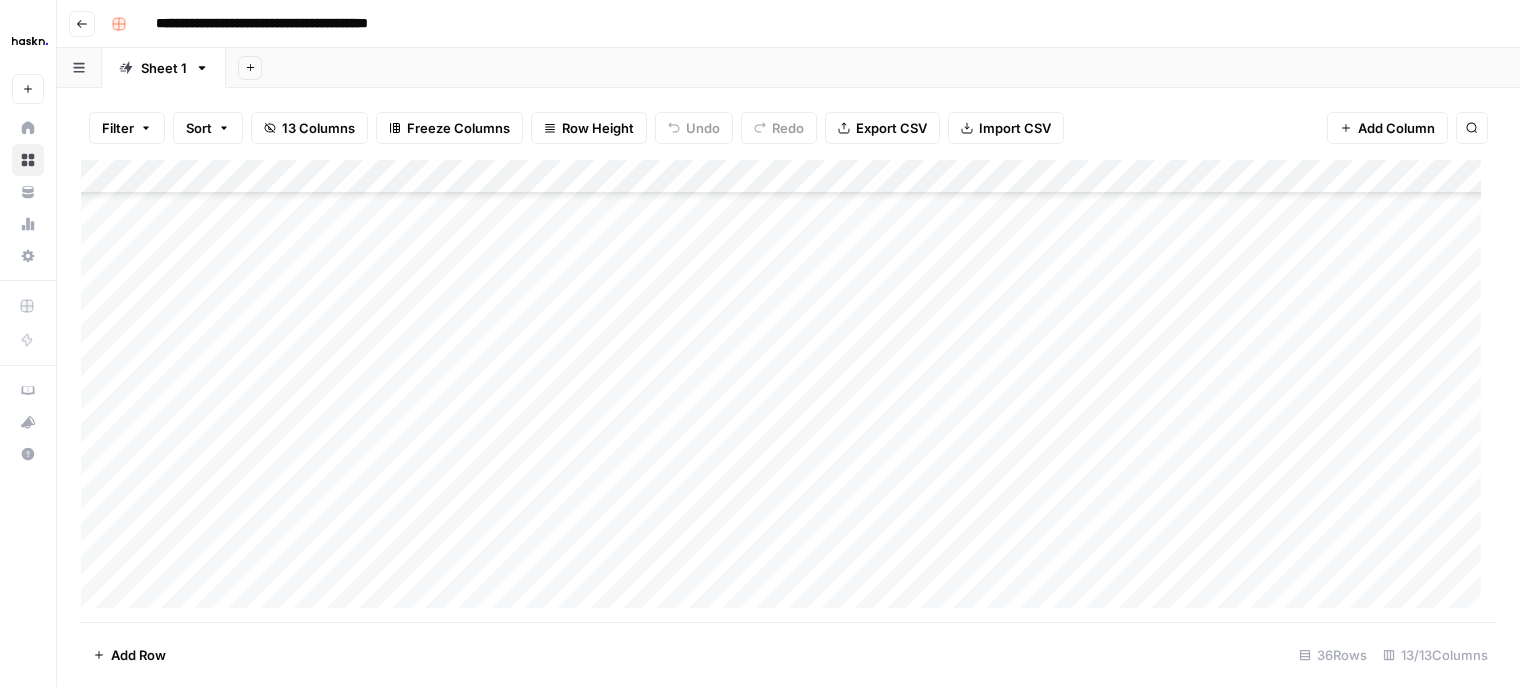 click on "Add Column" at bounding box center [788, 391] 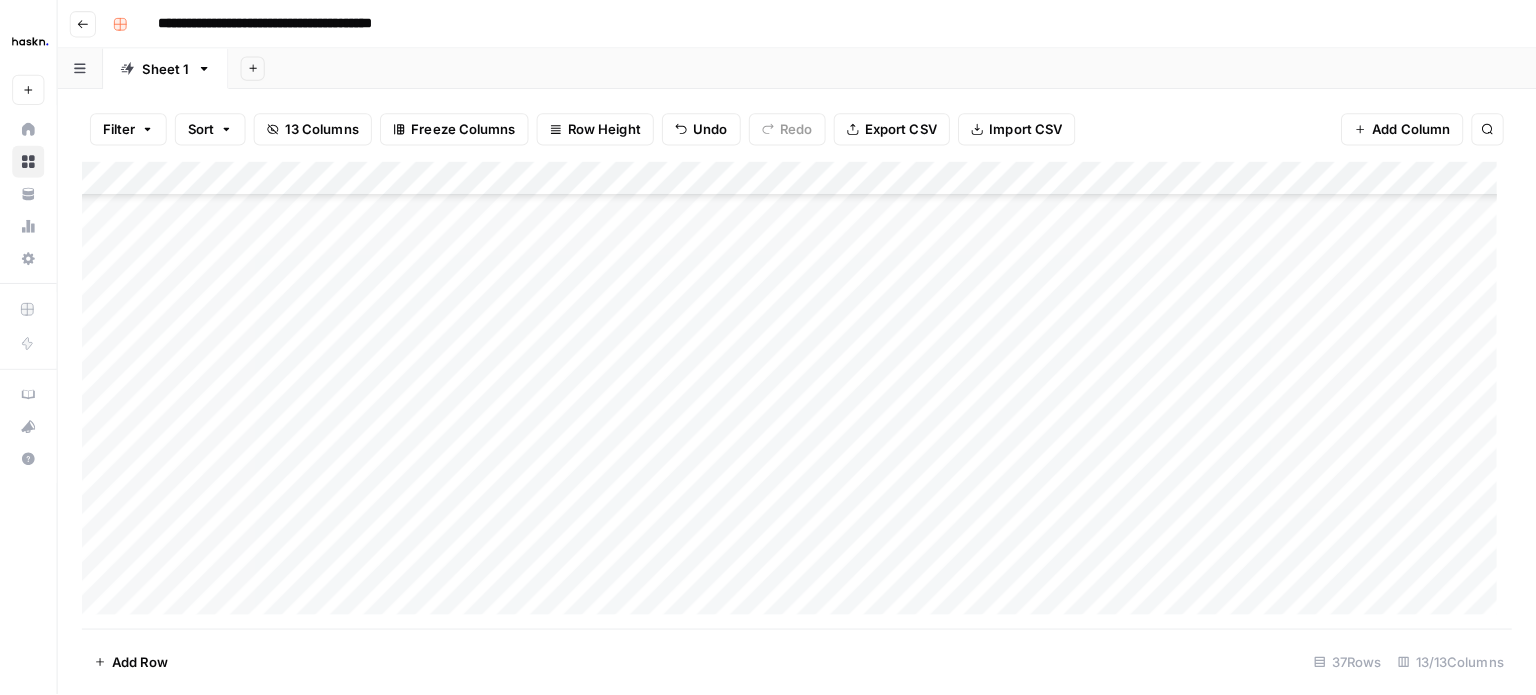 scroll, scrollTop: 876, scrollLeft: 0, axis: vertical 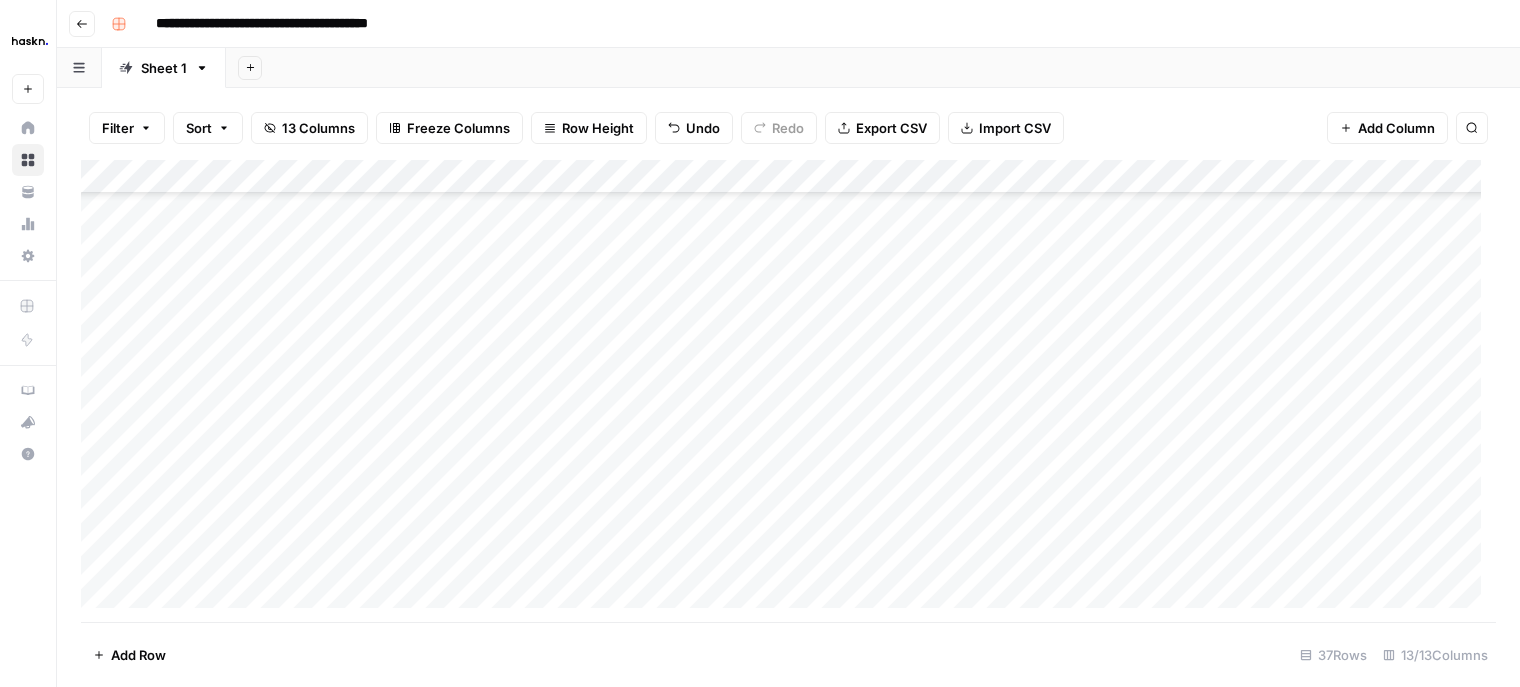 click on "Add Column" at bounding box center (788, 391) 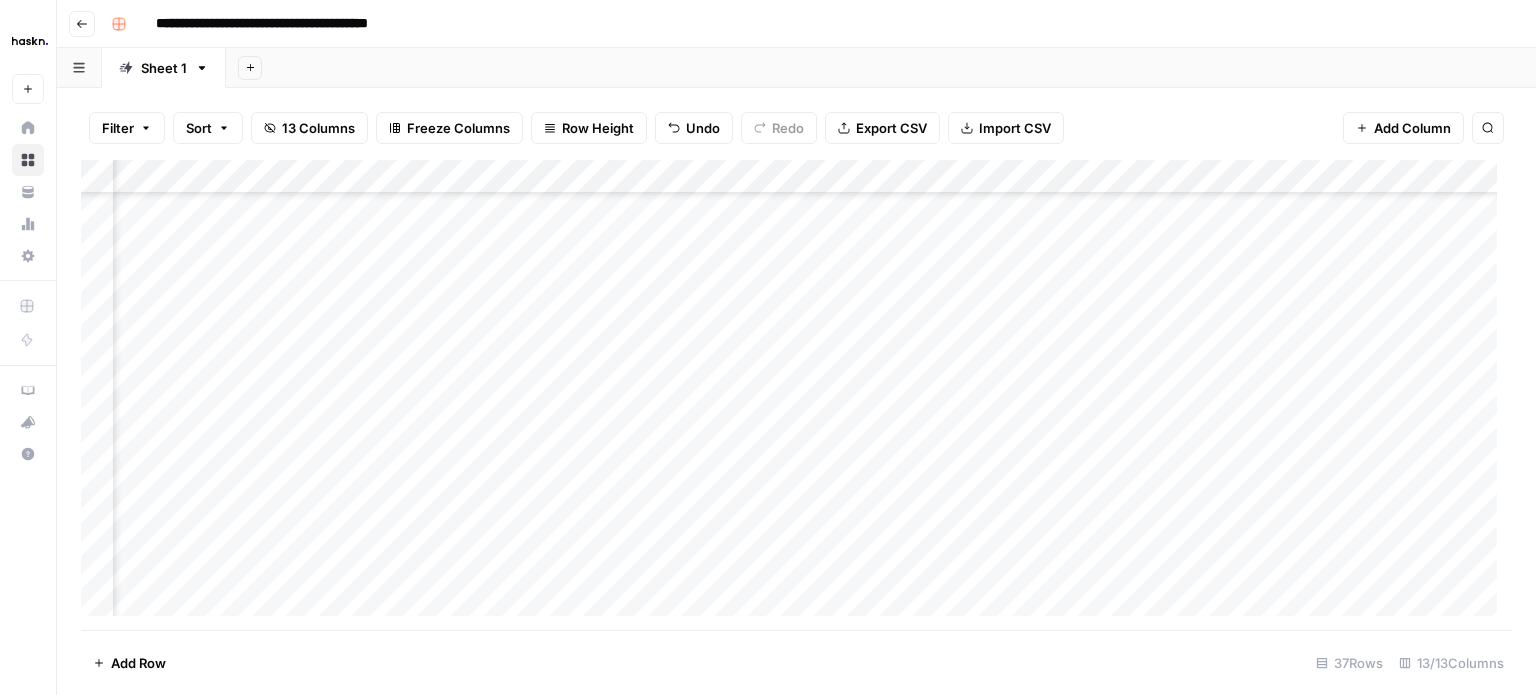 scroll, scrollTop: 868, scrollLeft: 126, axis: both 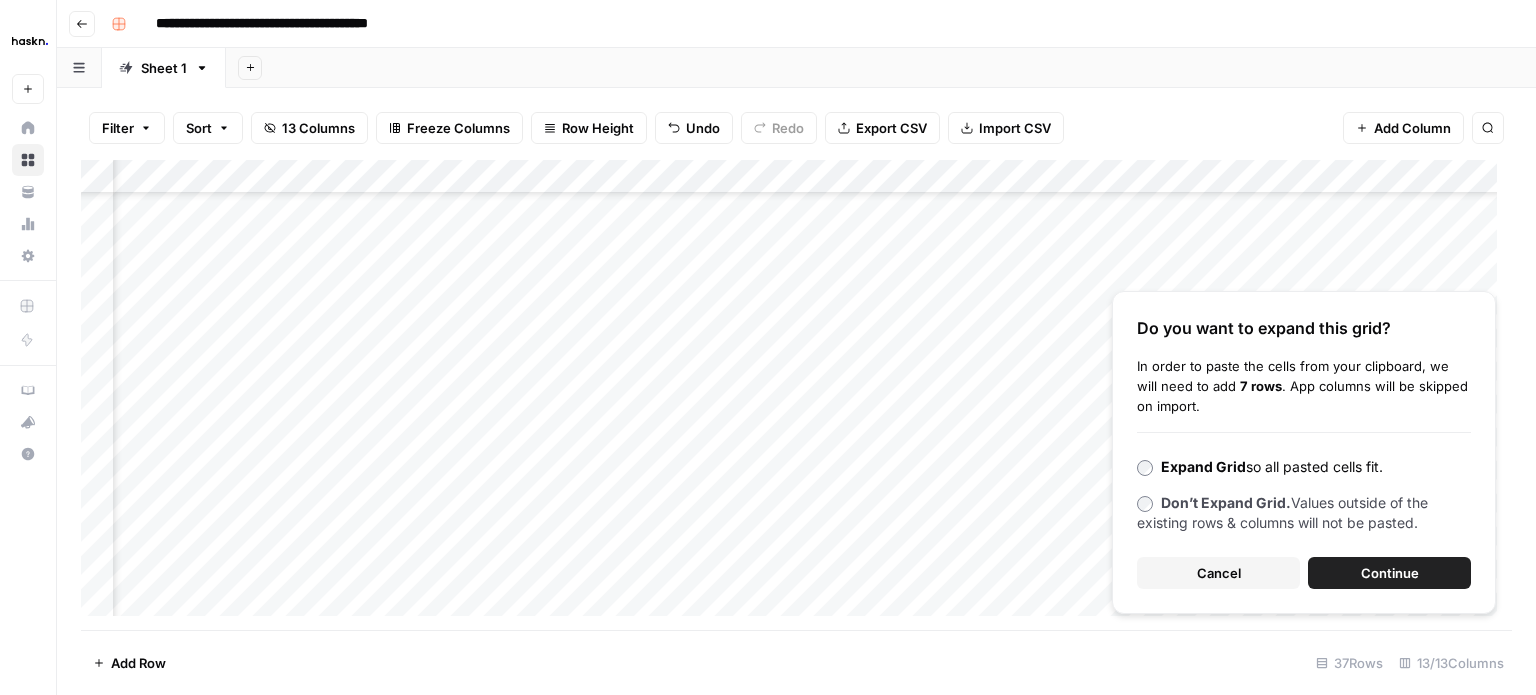 click on "Continue" at bounding box center [1389, 573] 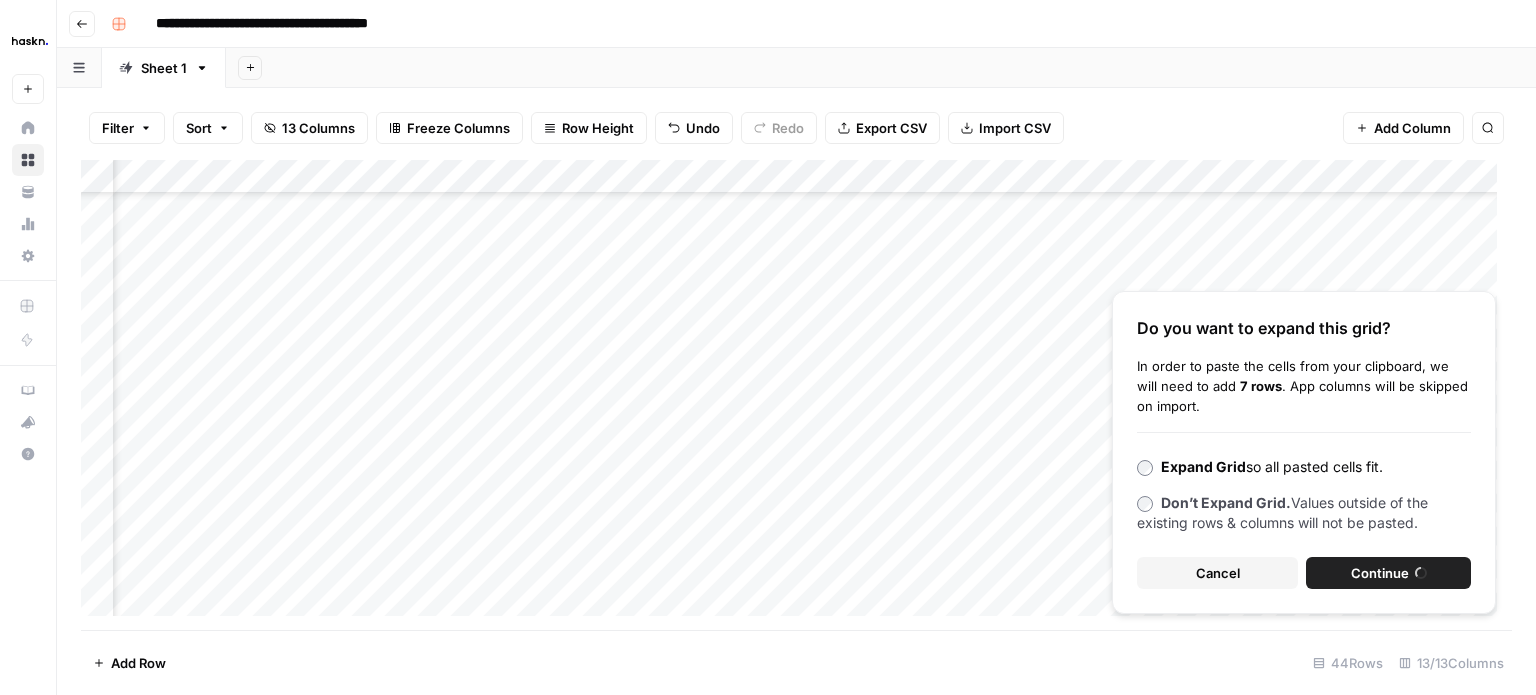scroll, scrollTop: 1106, scrollLeft: 126, axis: both 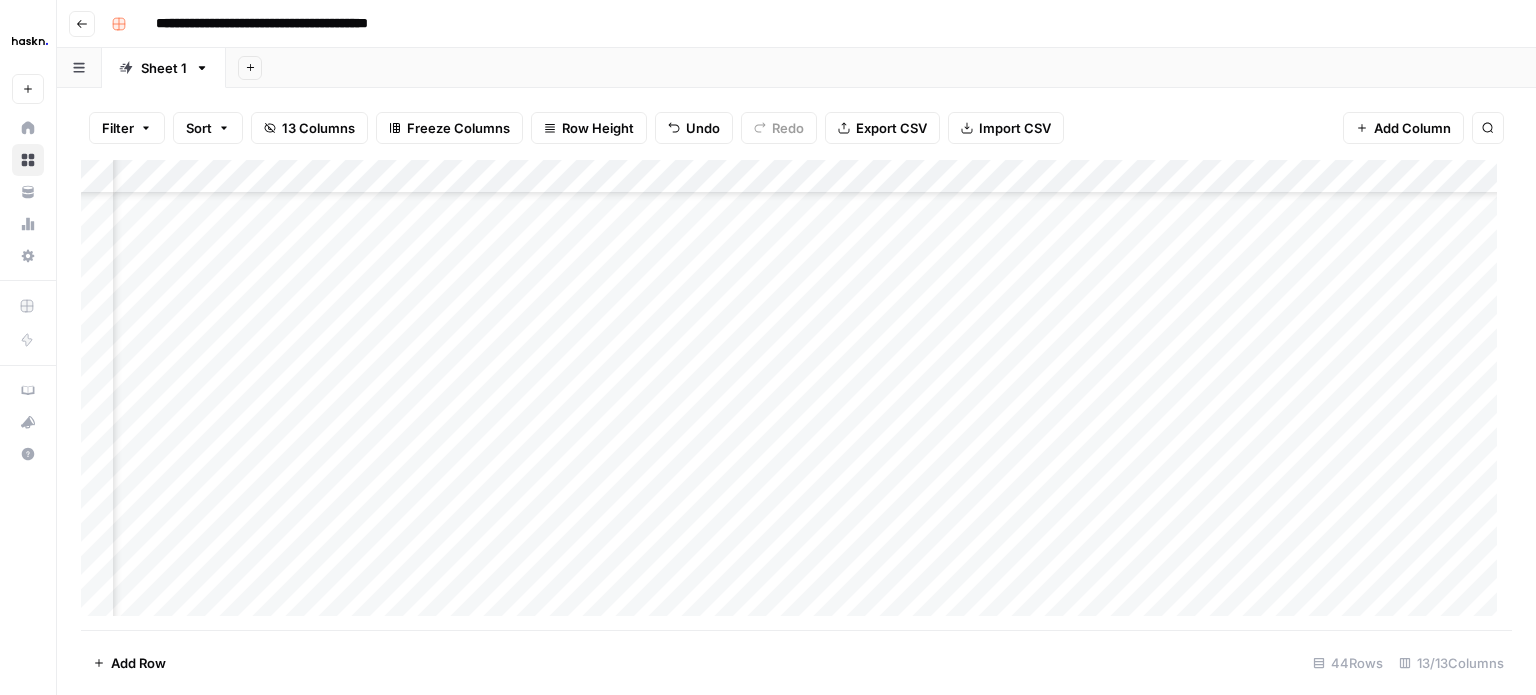 click on "Add Column" at bounding box center [796, 395] 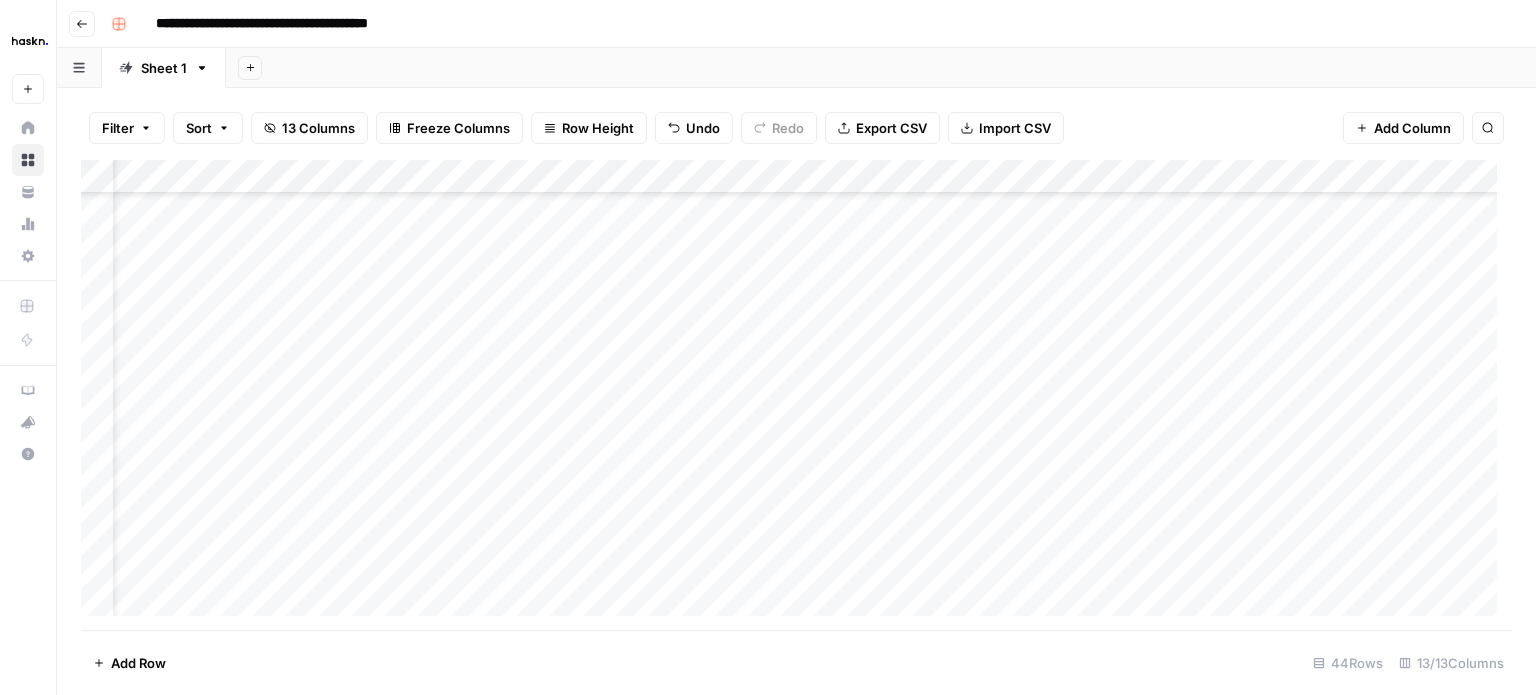 scroll, scrollTop: 1106, scrollLeft: 412, axis: both 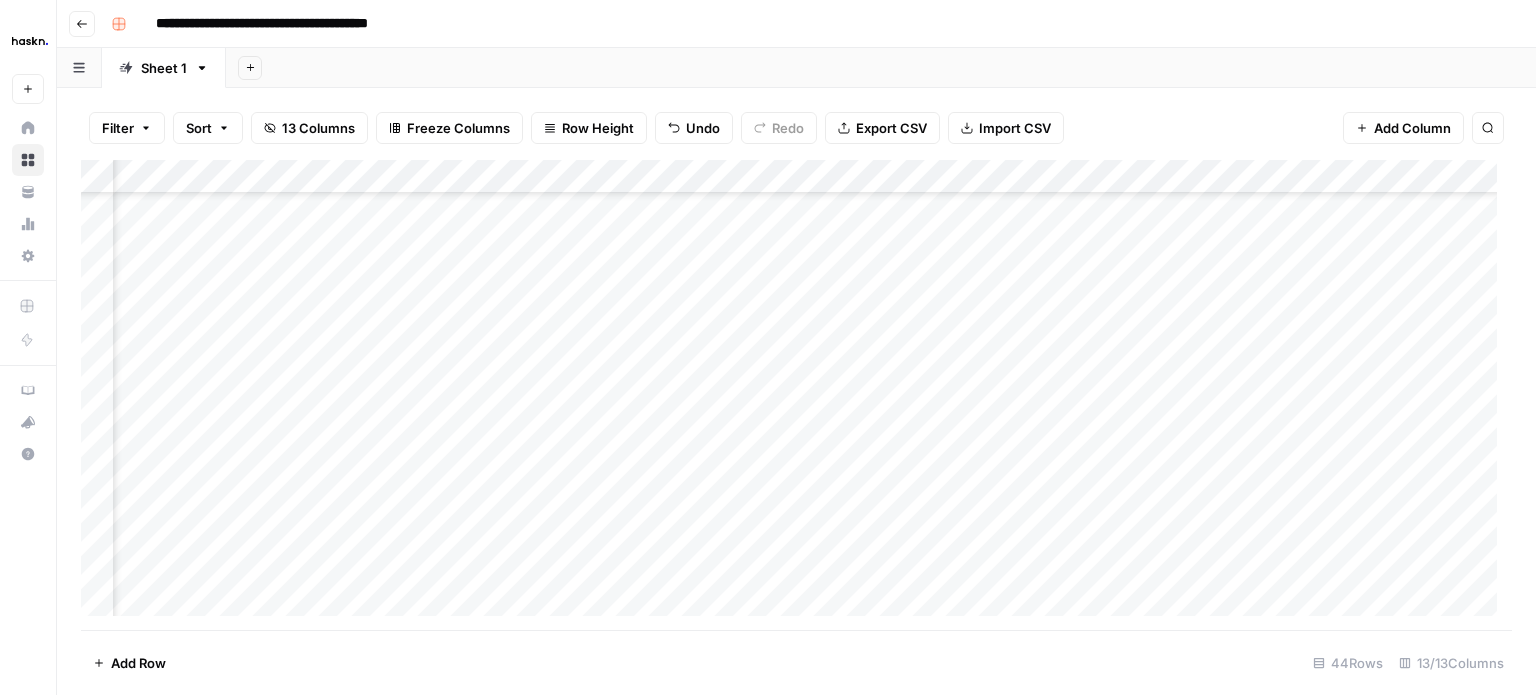 click on "Add Column" at bounding box center (796, 395) 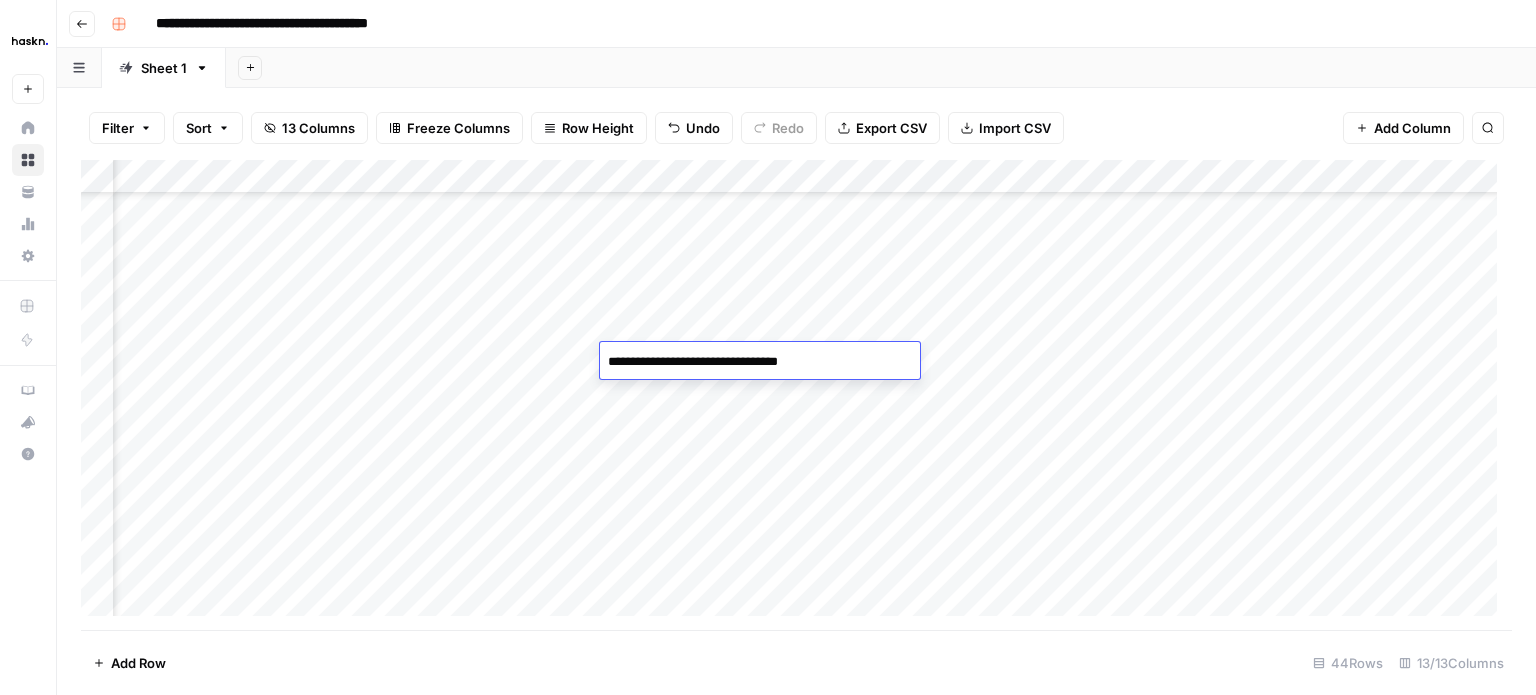 type on "**********" 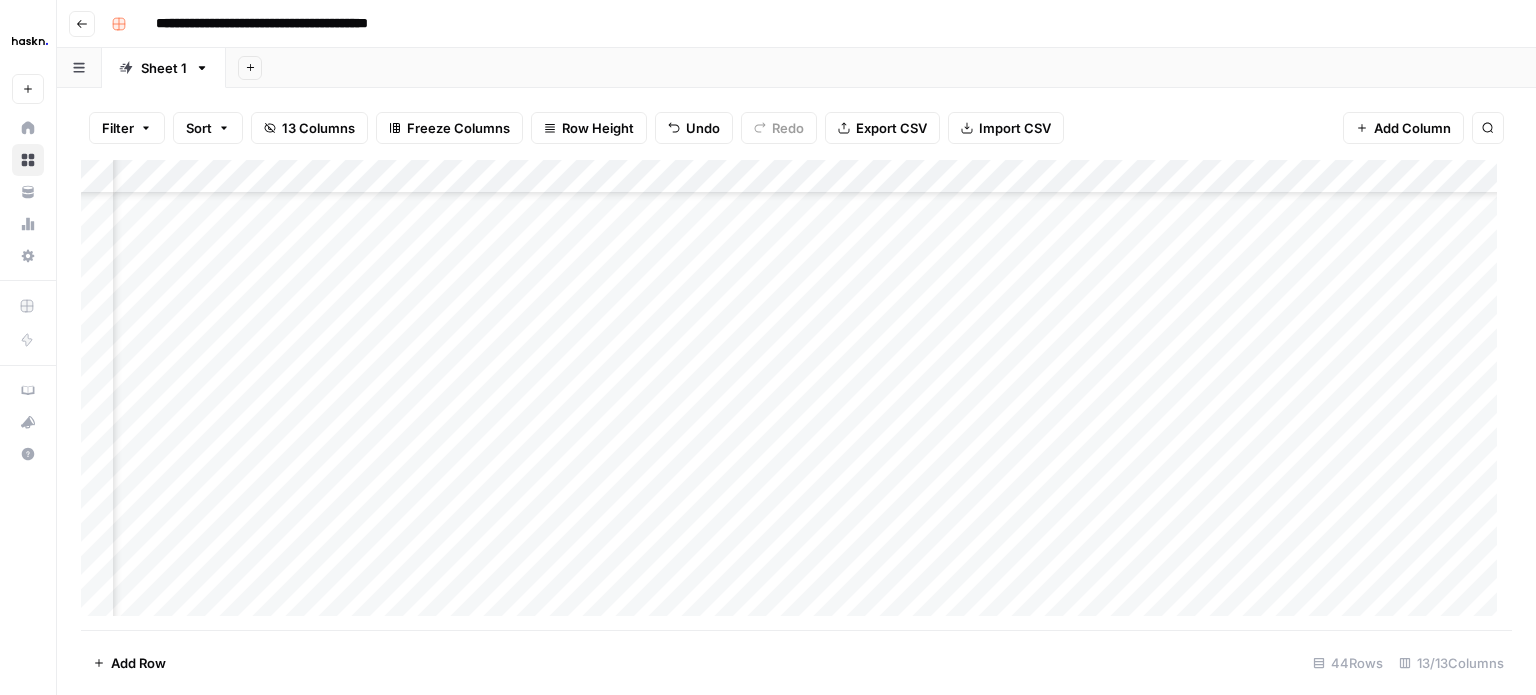 click on "Add Column" at bounding box center (796, 395) 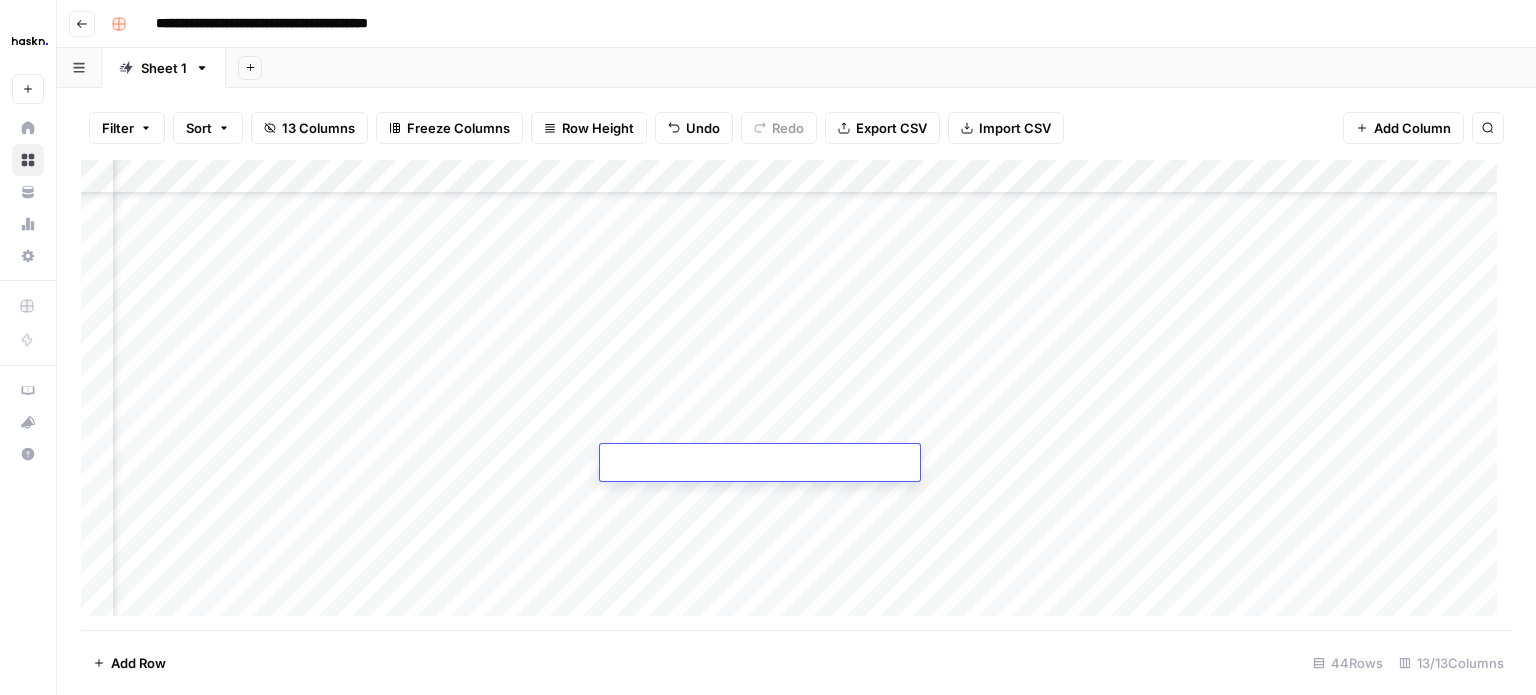 type on "**********" 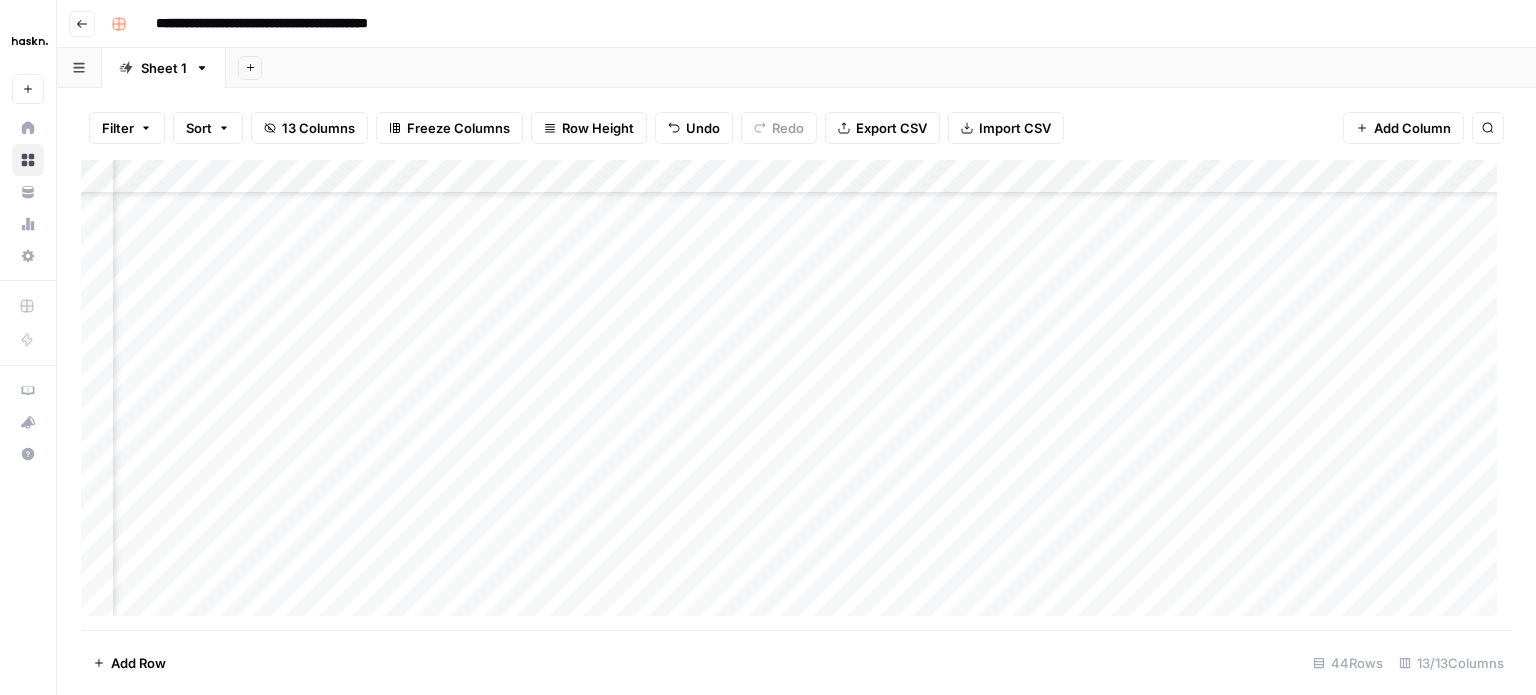 click on "Add Column" at bounding box center [796, 395] 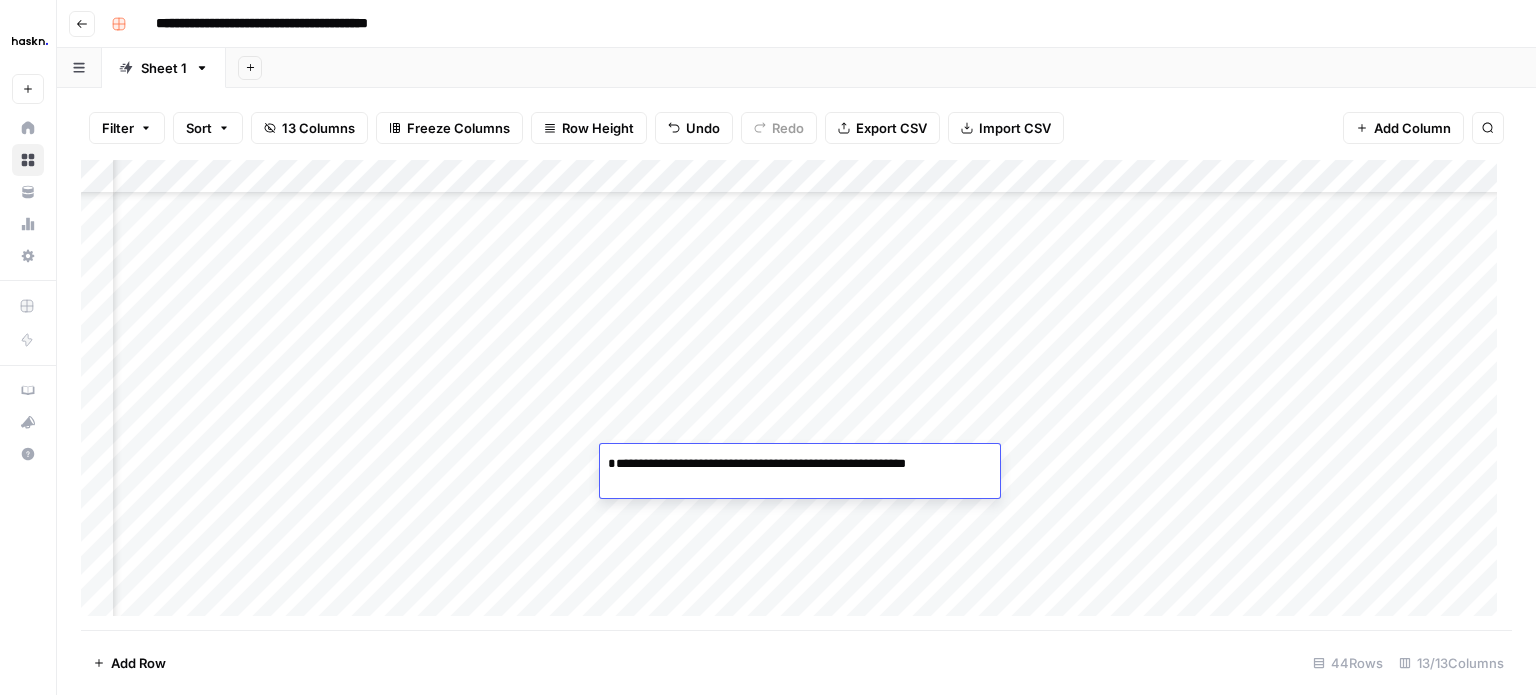 click on "**********" at bounding box center (773, 464) 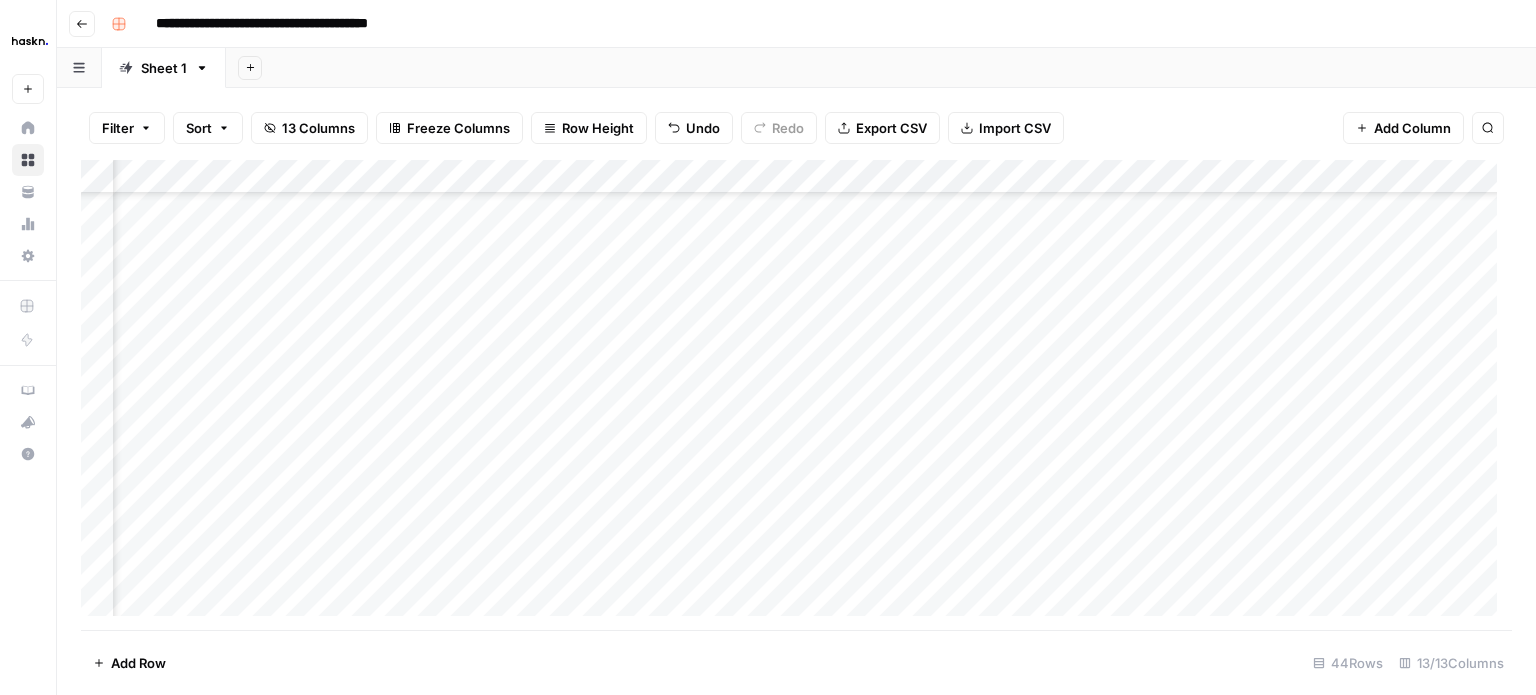 click on "Add Column" at bounding box center (796, 395) 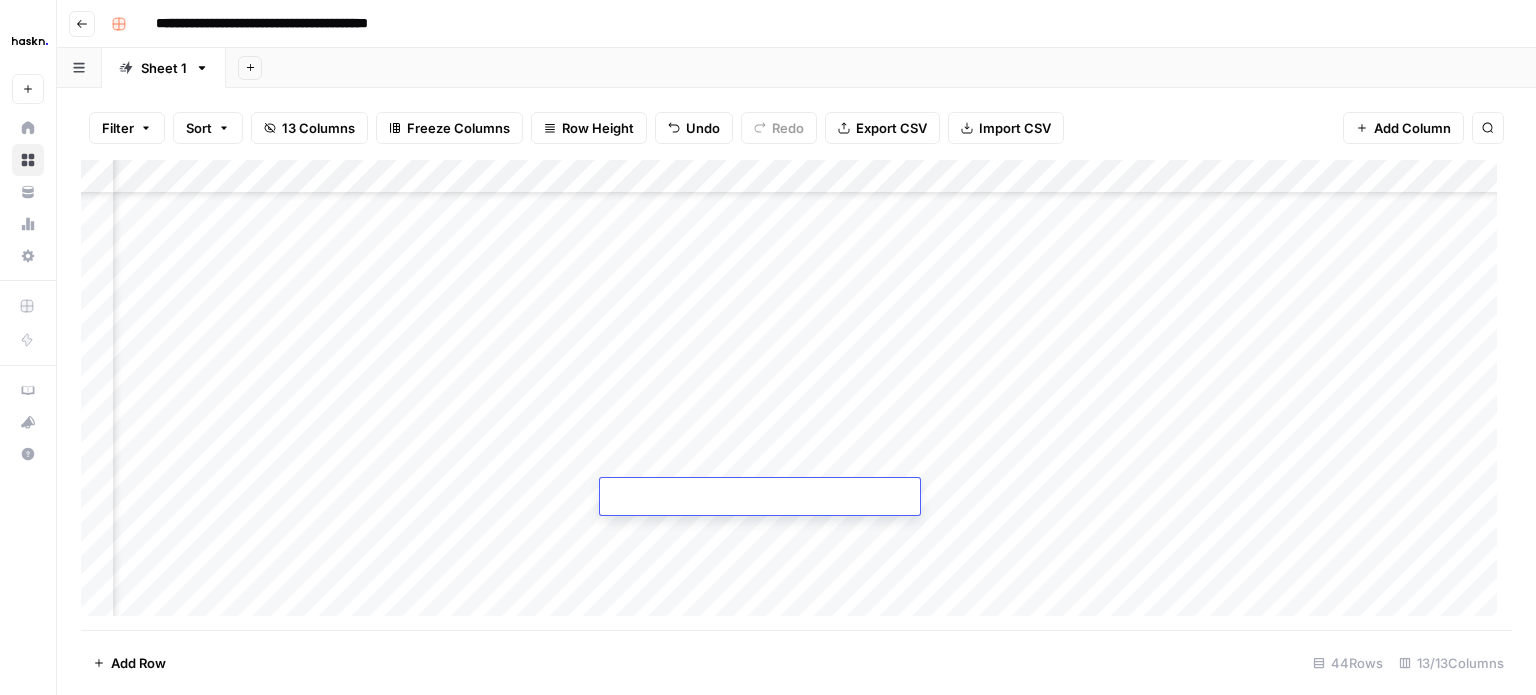 type on "**********" 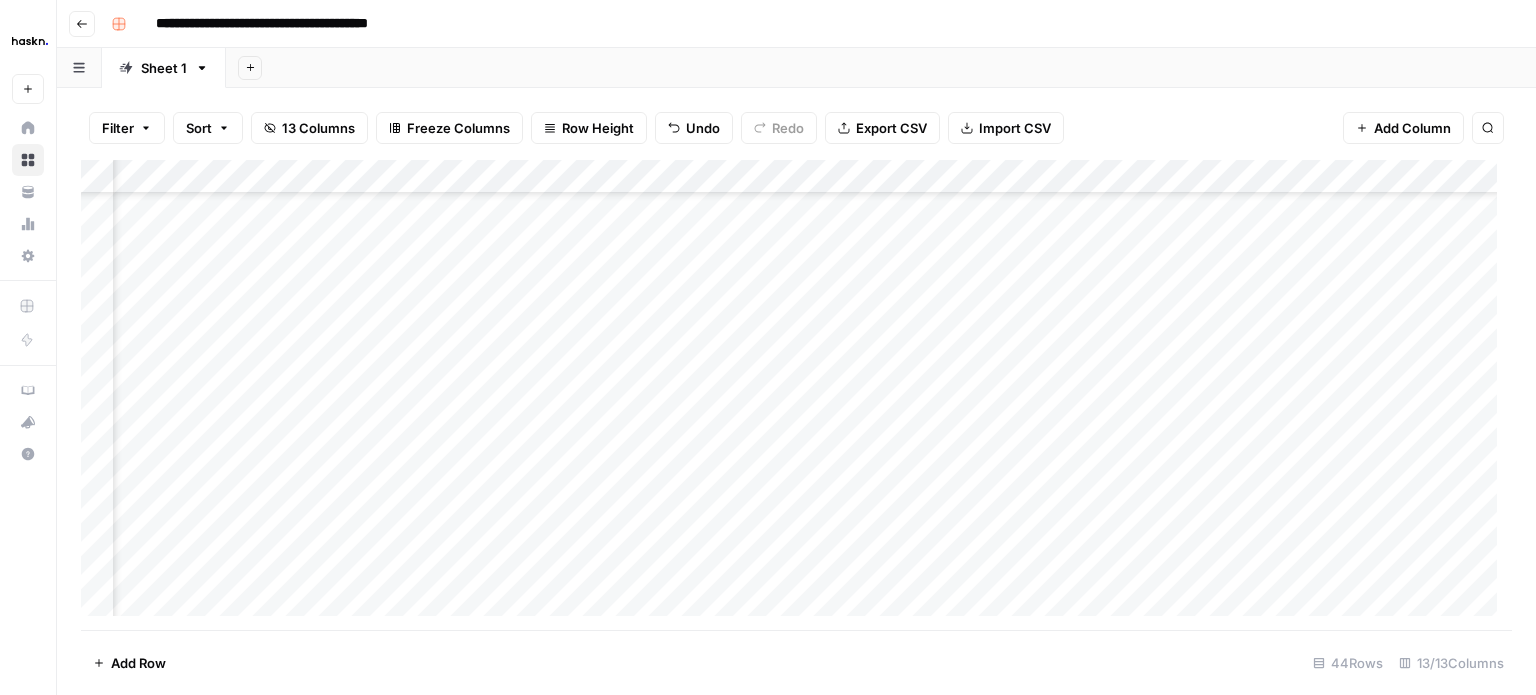 click on "Add Column" at bounding box center [796, 395] 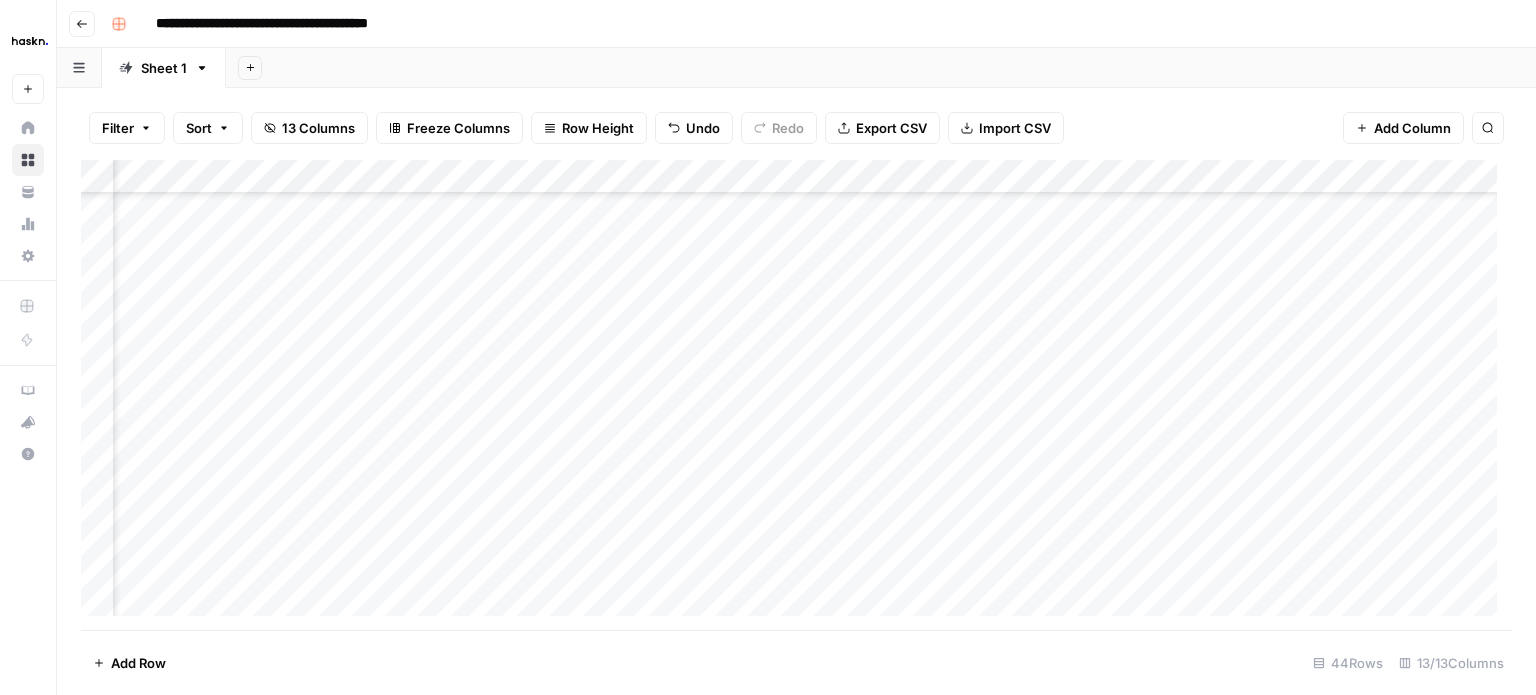 scroll, scrollTop: 1106, scrollLeft: 95, axis: both 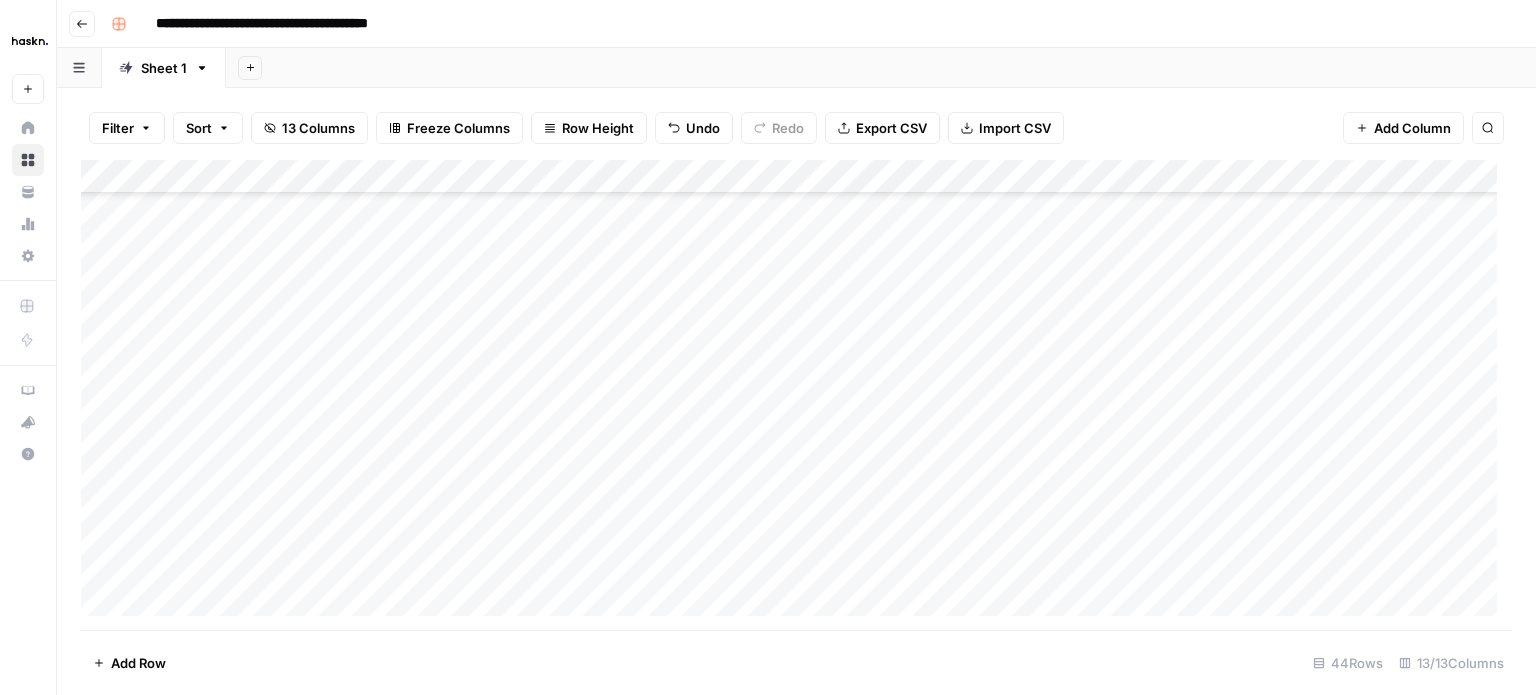 click on "Add Column" at bounding box center [796, 395] 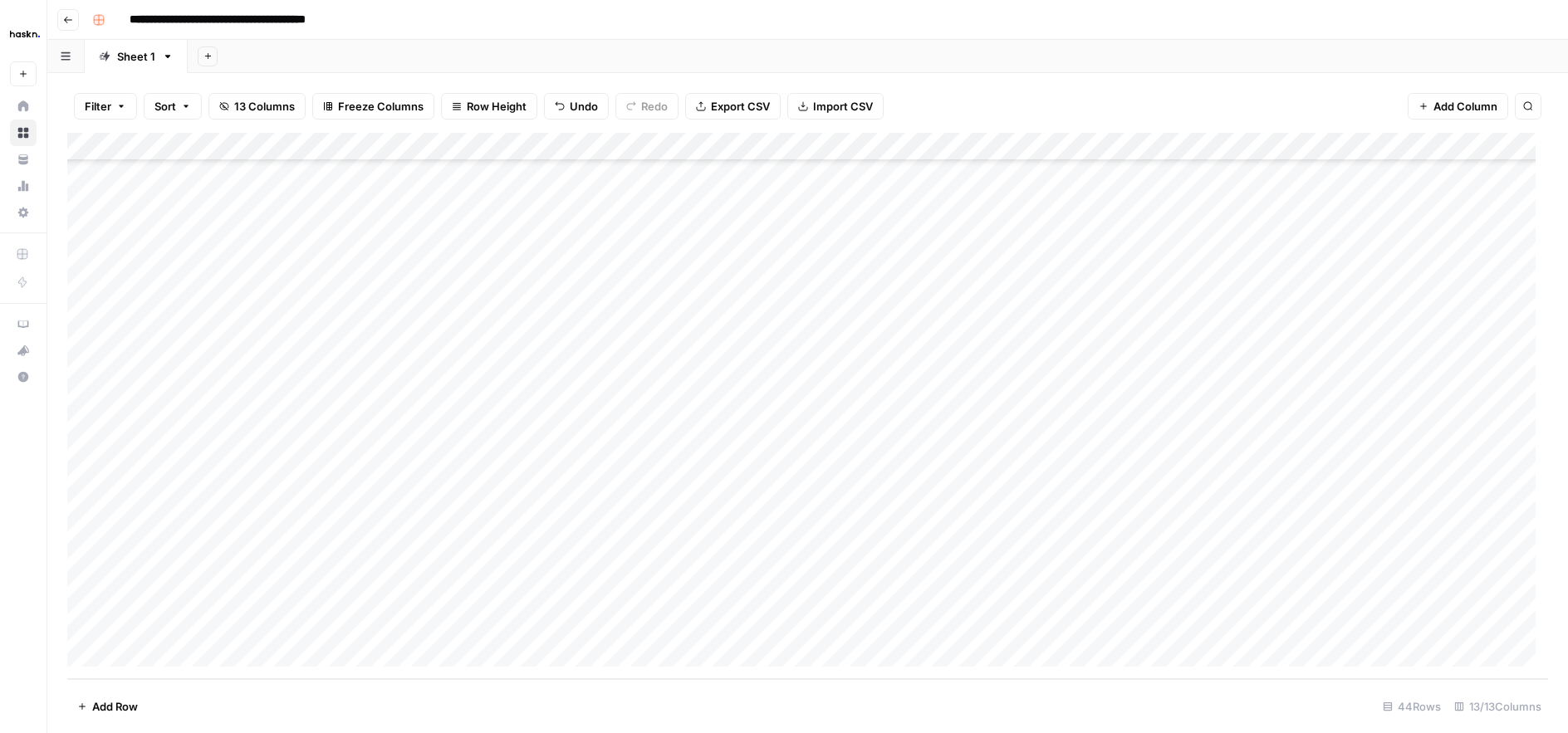 scroll, scrollTop: 763, scrollLeft: 0, axis: vertical 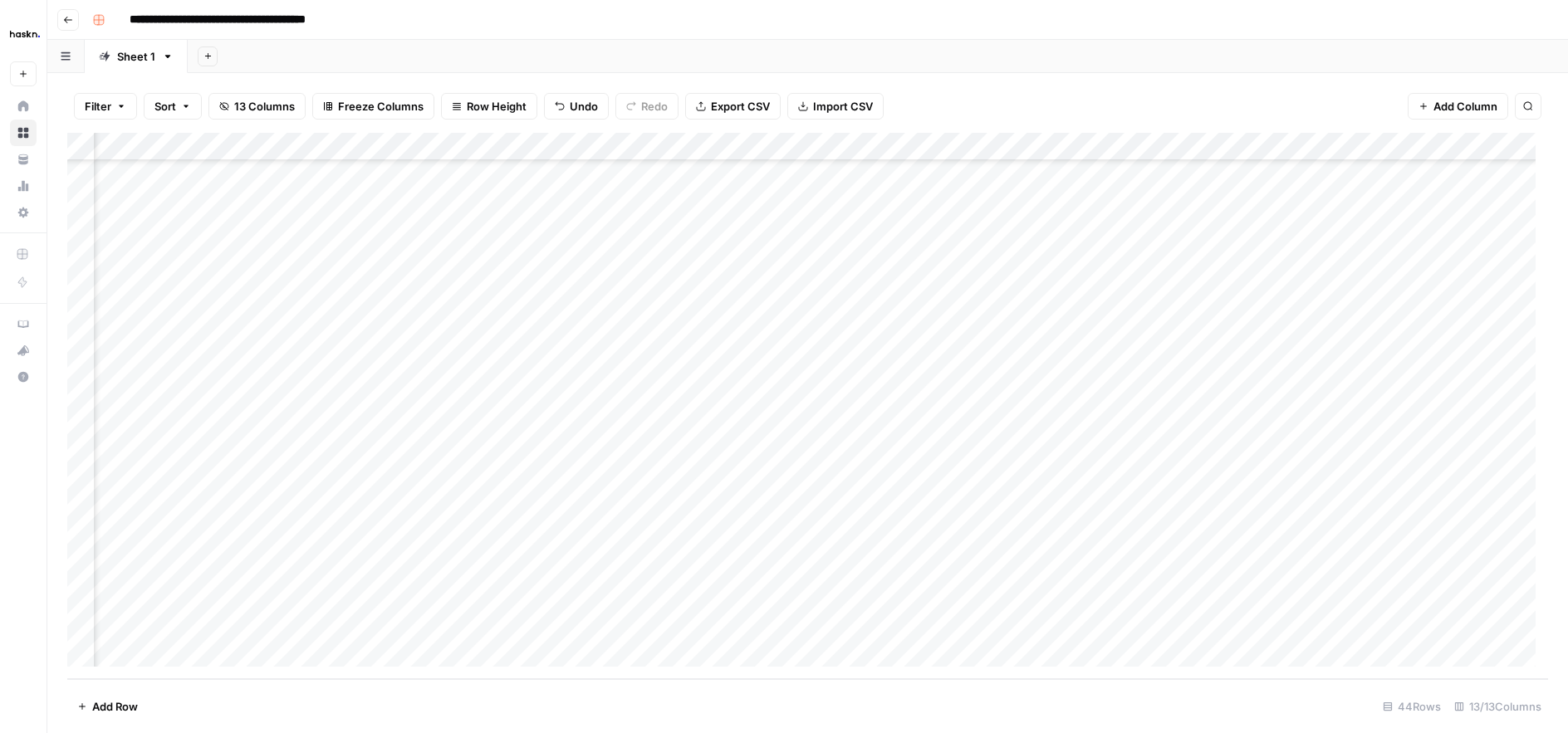 click on "Add Column" at bounding box center [807, 406] 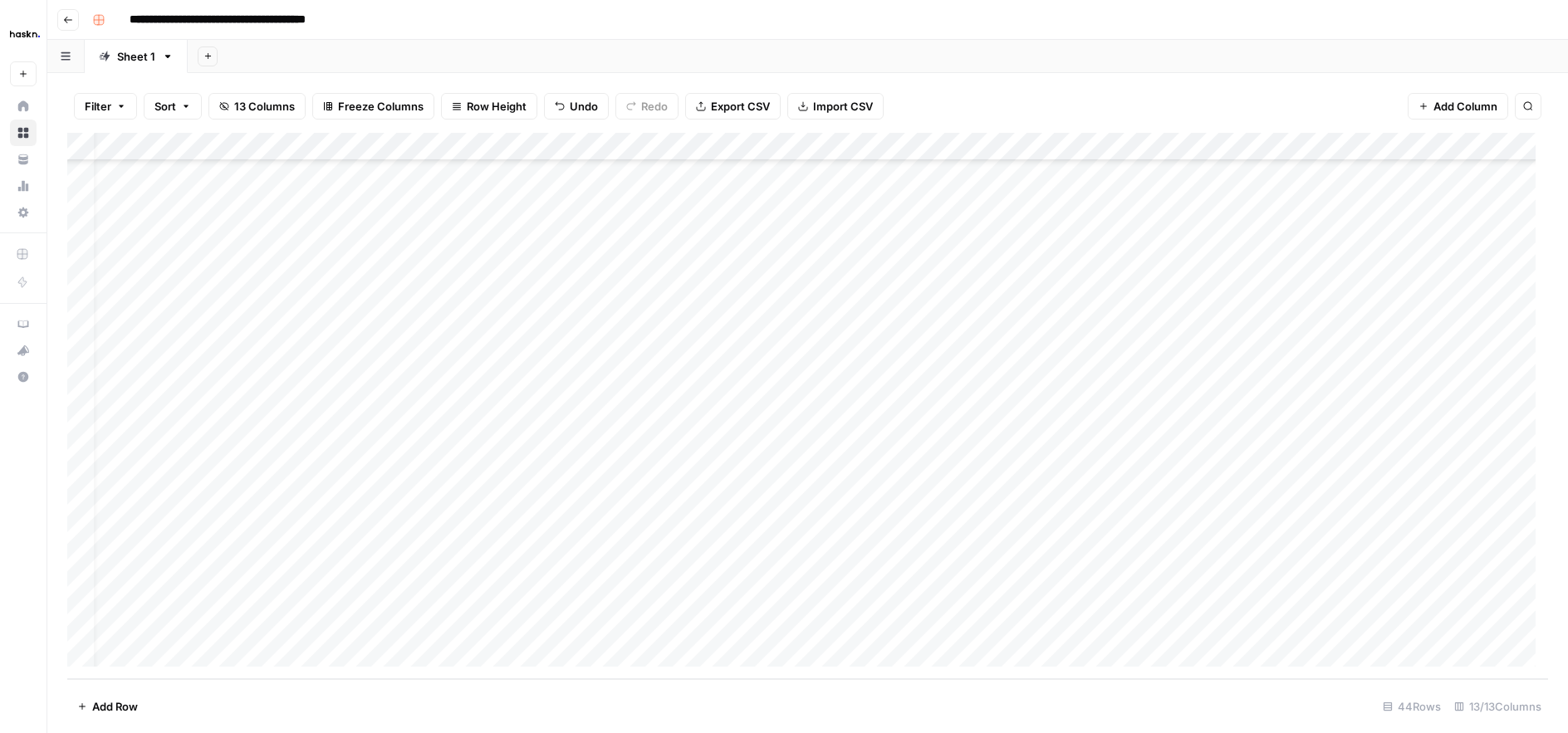 scroll, scrollTop: 763, scrollLeft: 0, axis: vertical 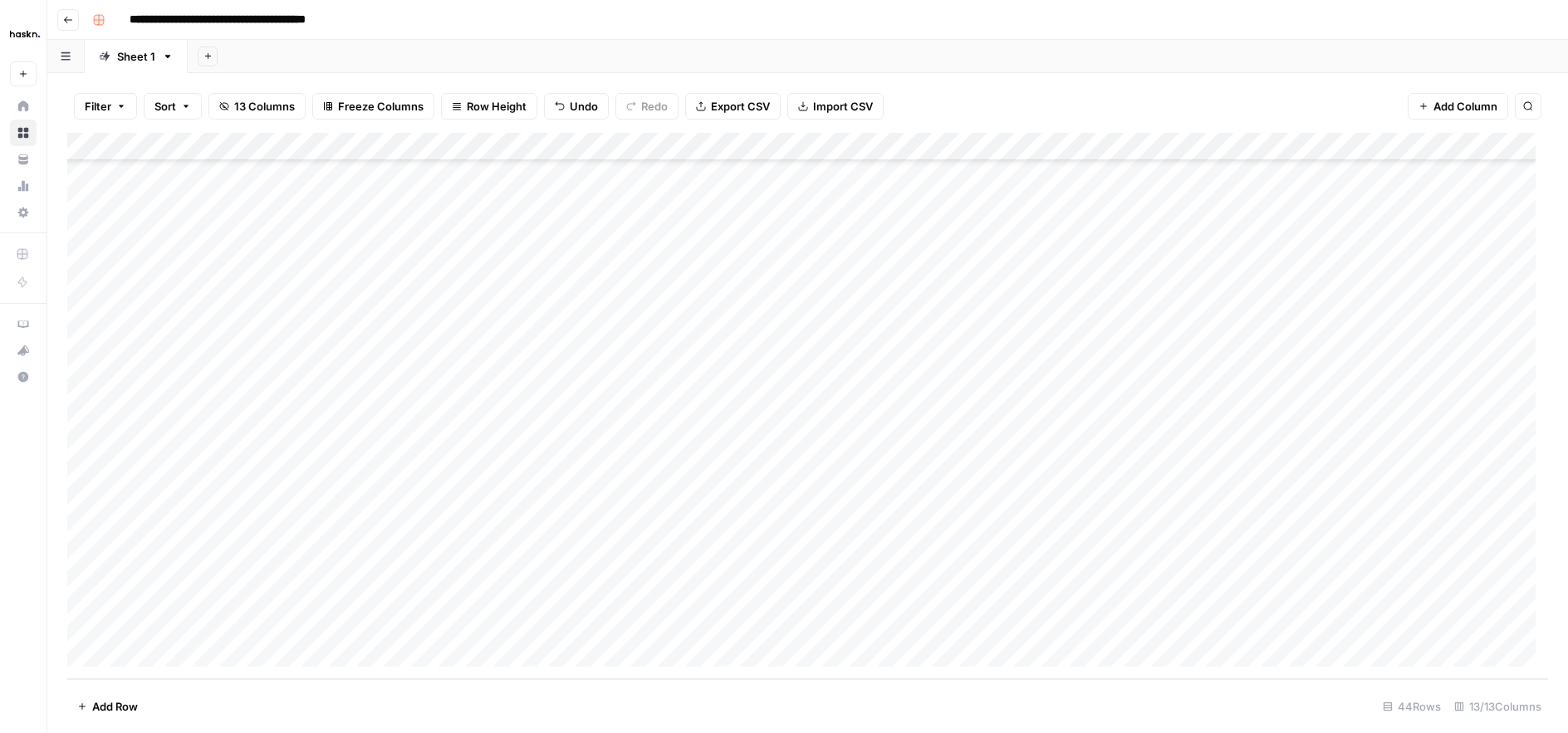 click on "Add Column" at bounding box center (807, 406) 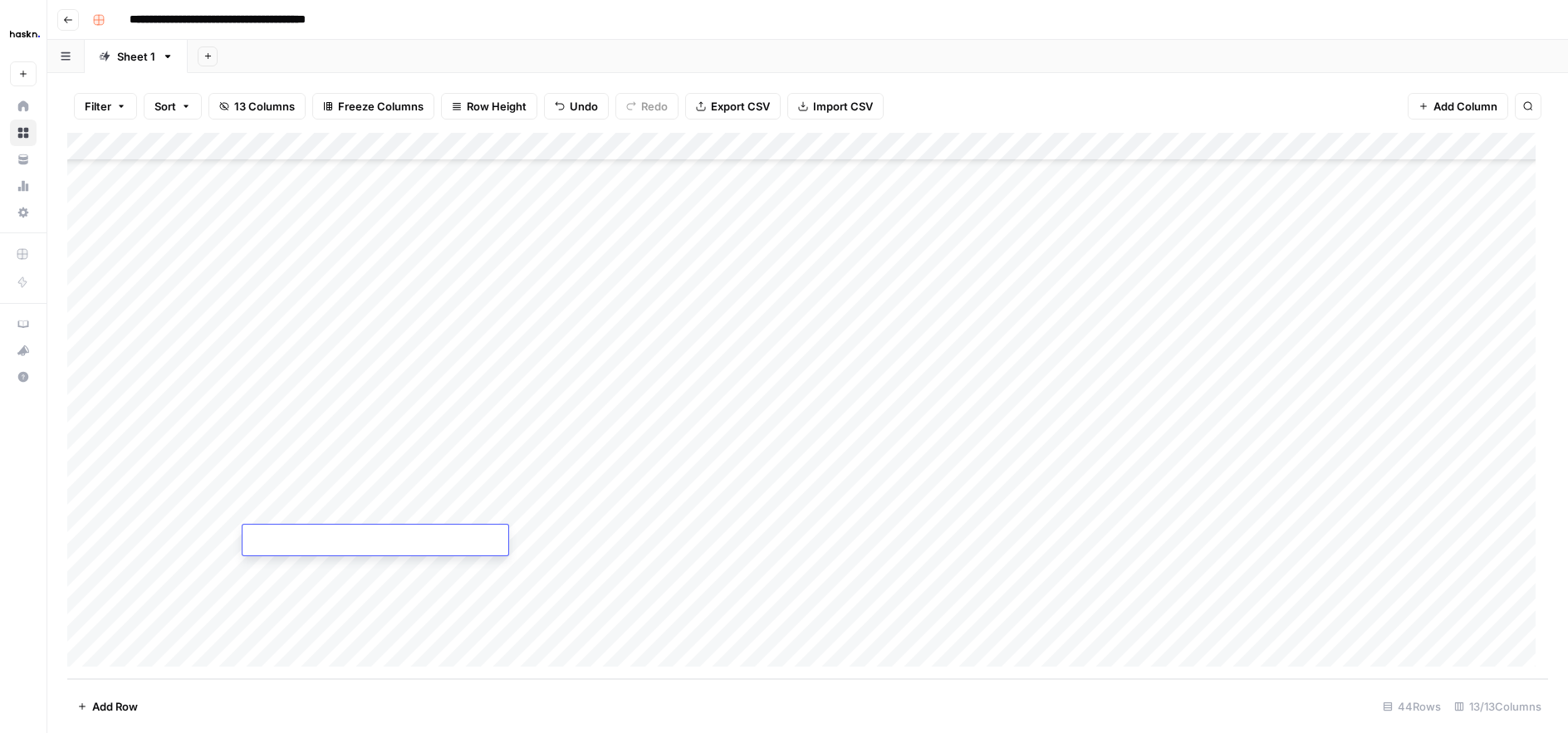 type on "**********" 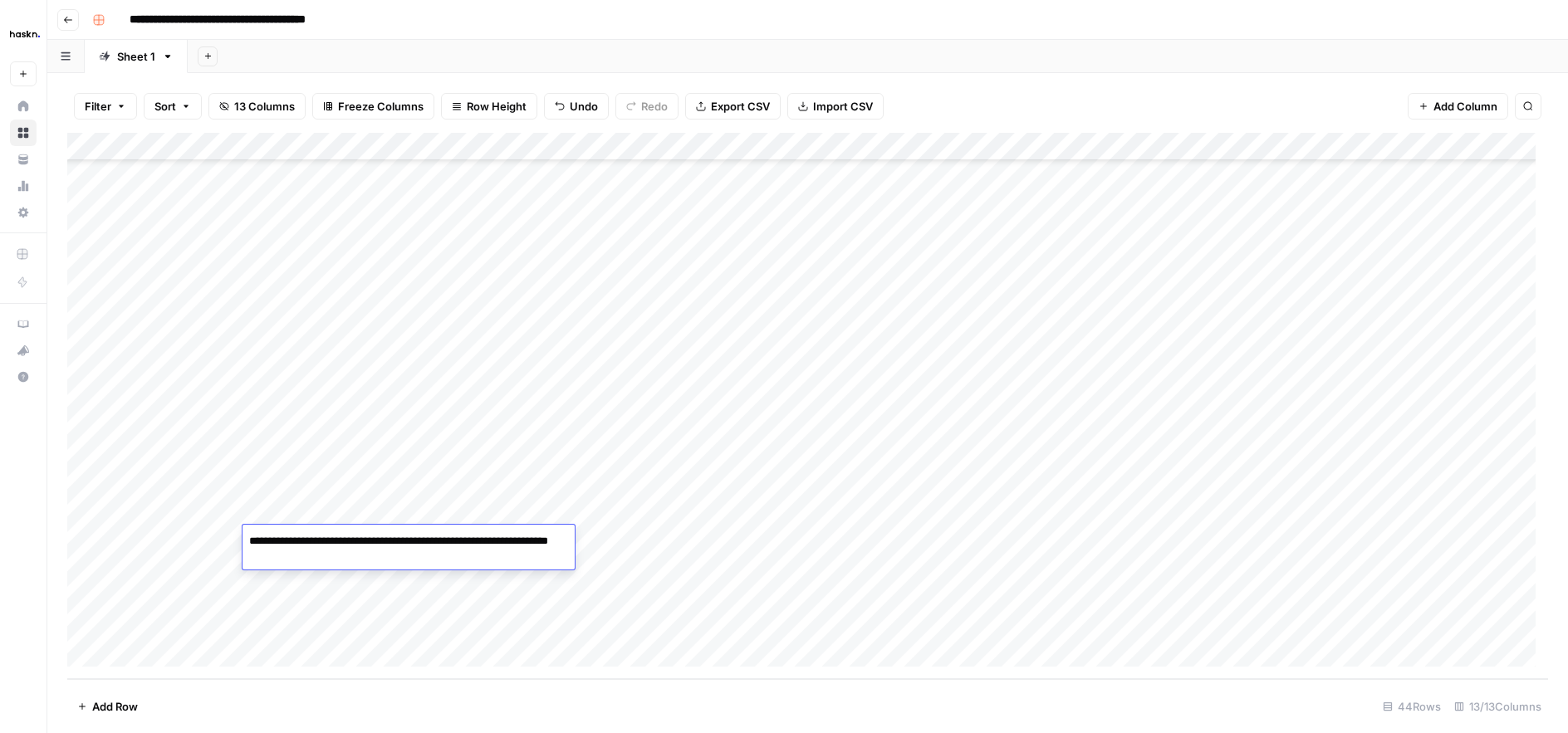 click on "Add Column" at bounding box center (807, 406) 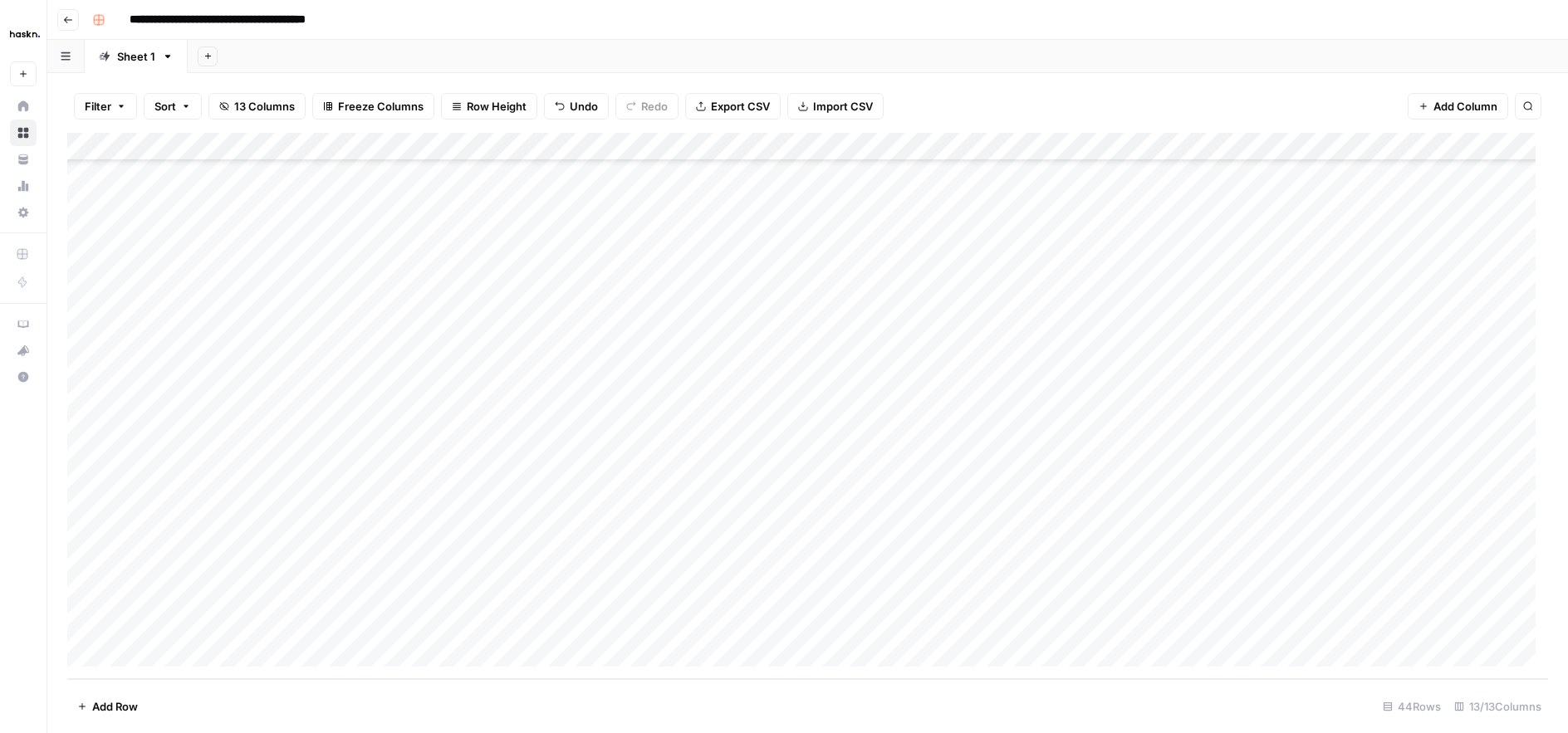 click on "Add Column" at bounding box center (807, 406) 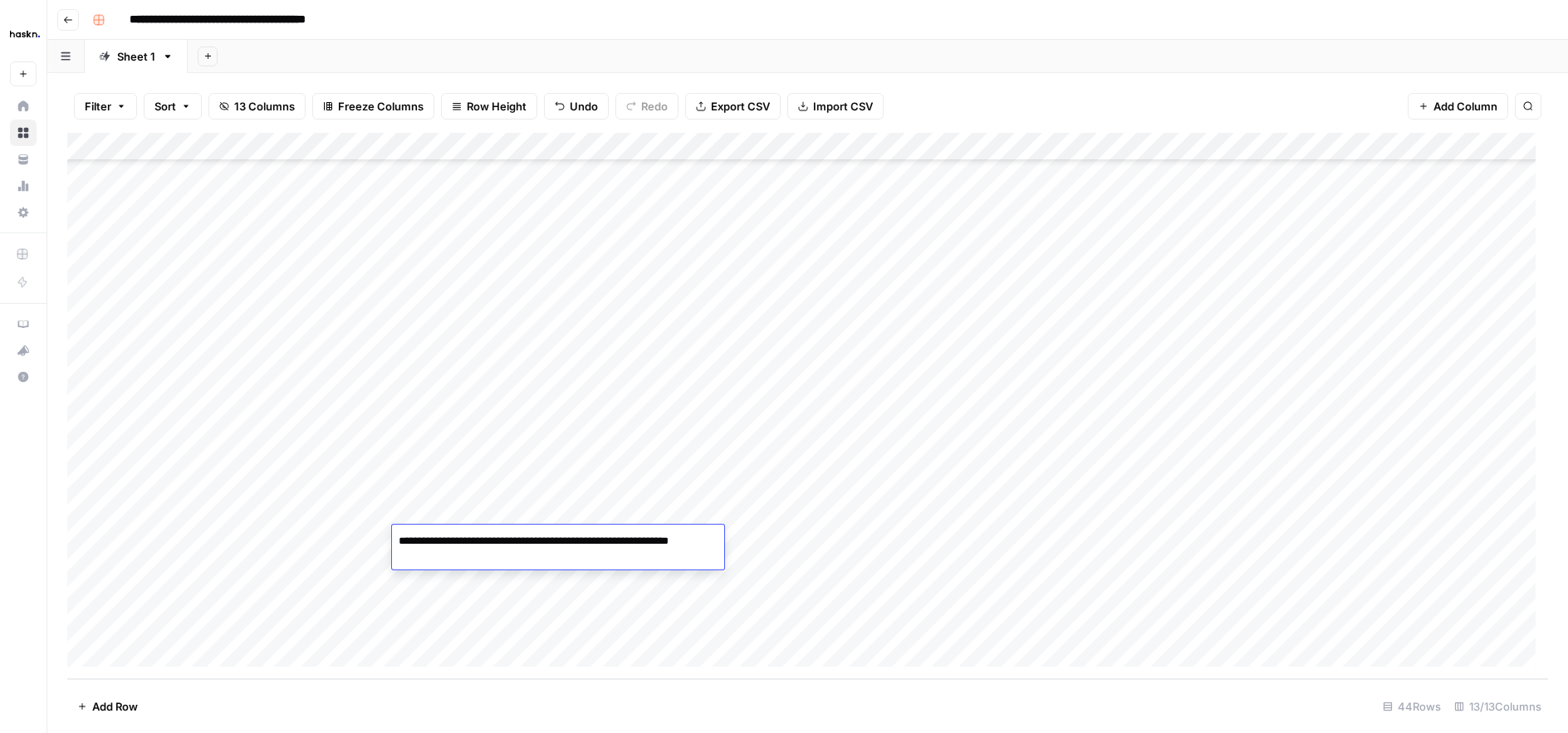 type on "**********" 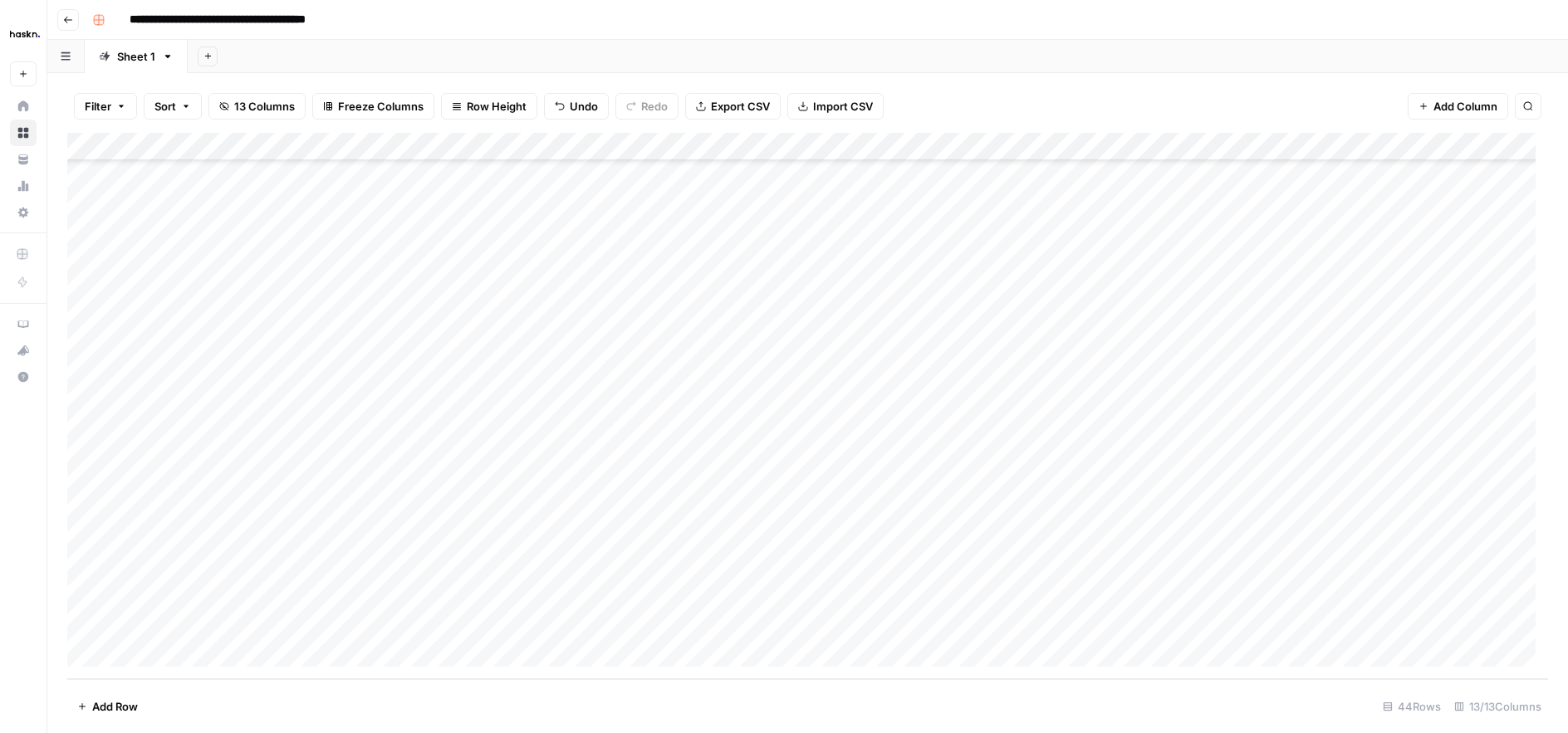 click on "Add Column" at bounding box center [807, 406] 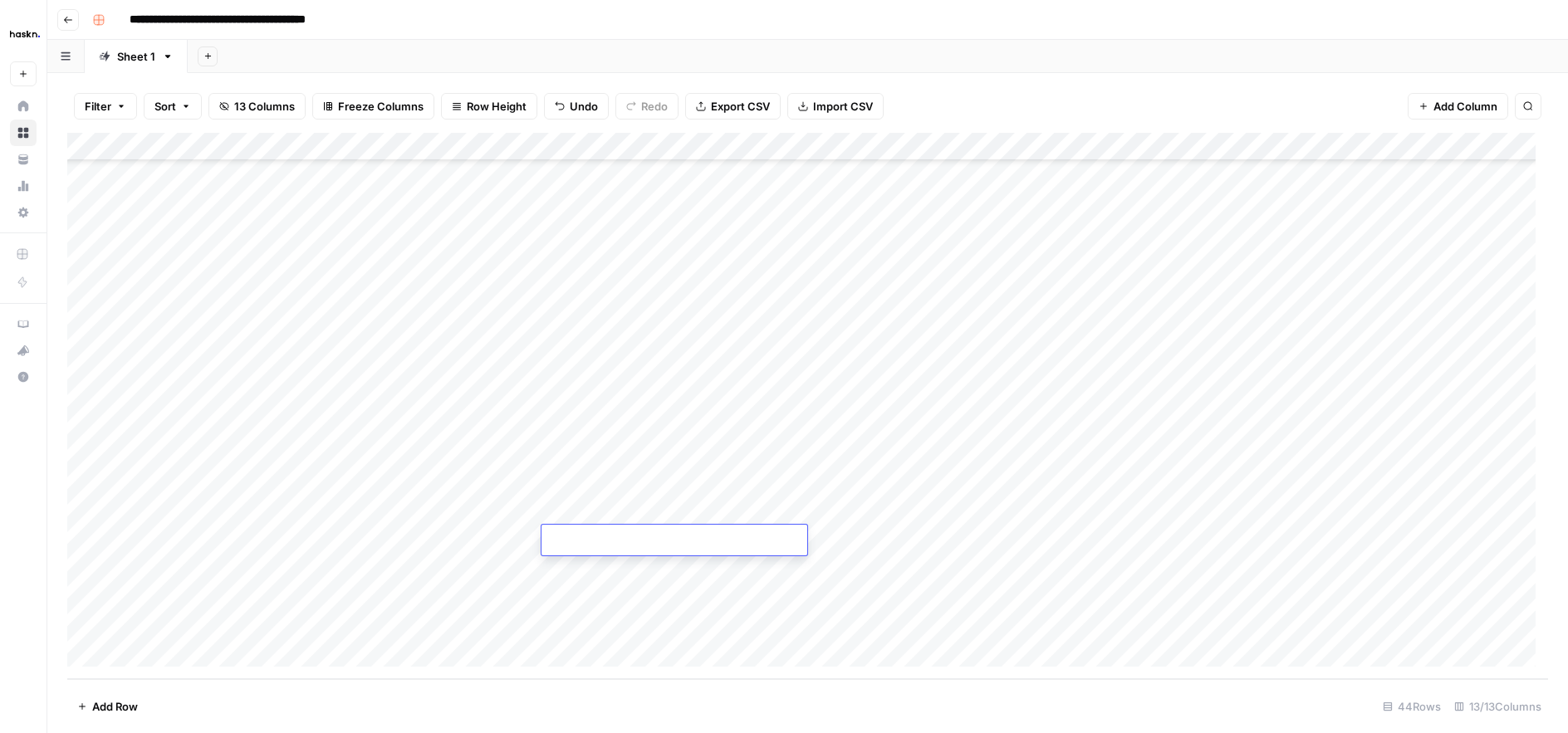 click at bounding box center (674, 541) 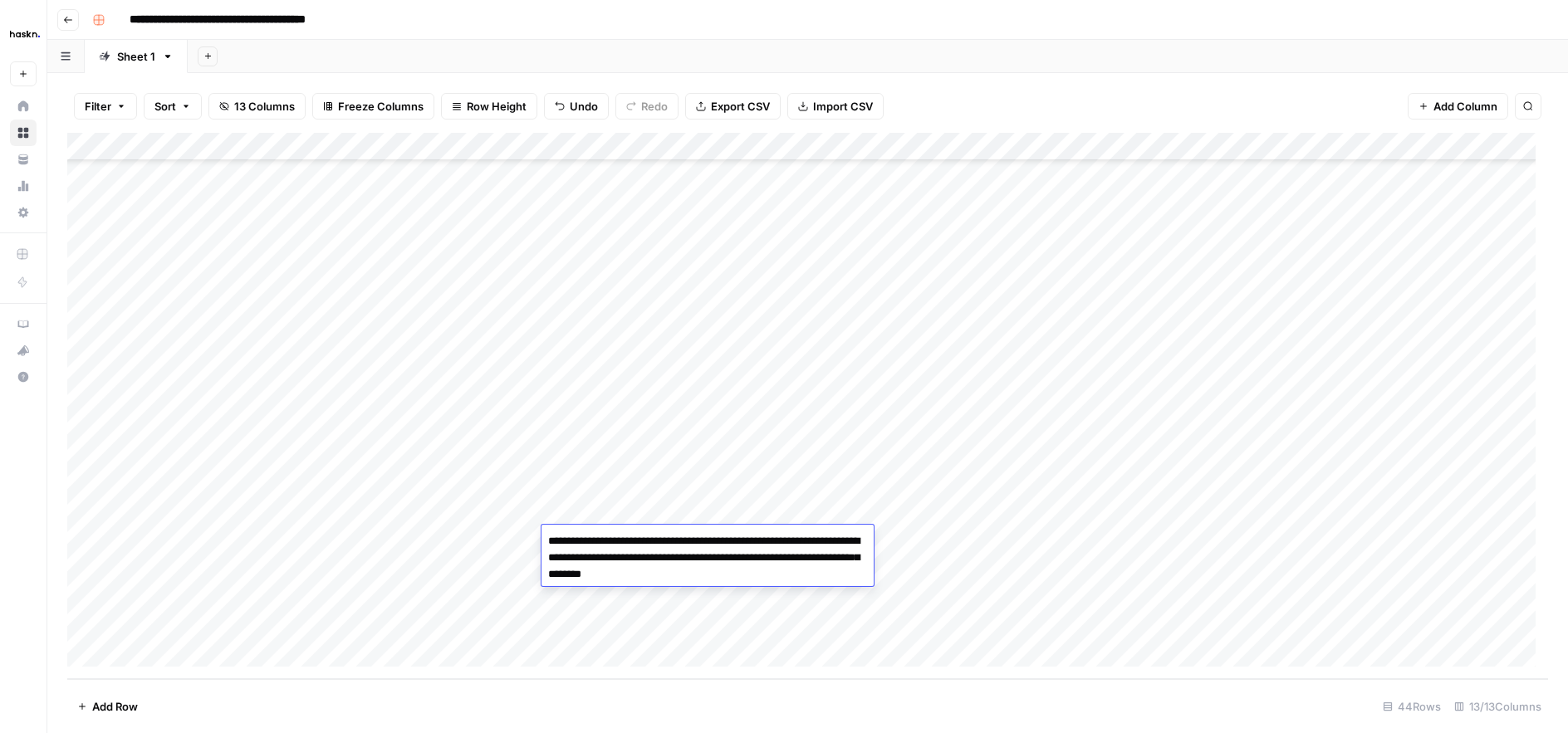 type on "**********" 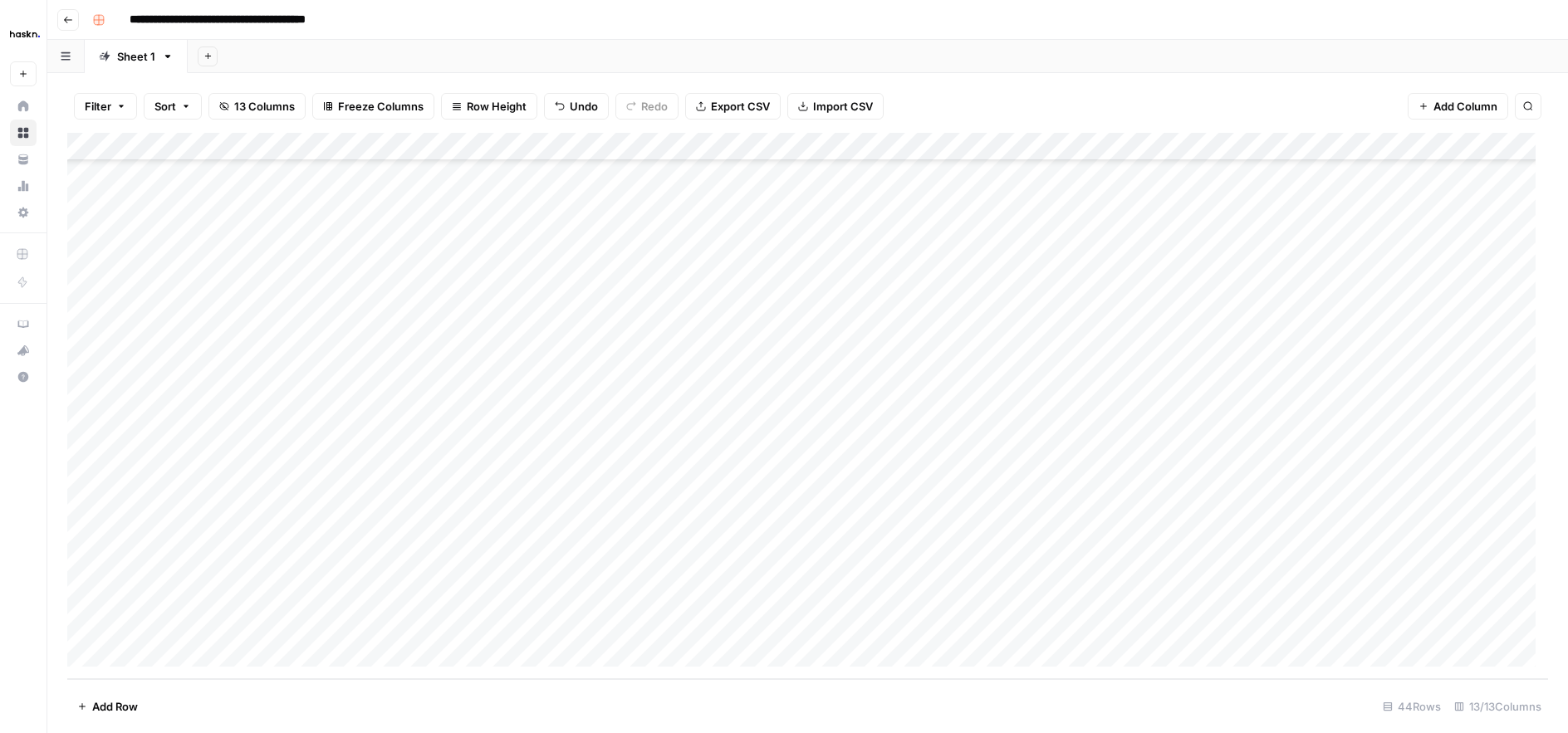 click on "Add Column" at bounding box center [807, 406] 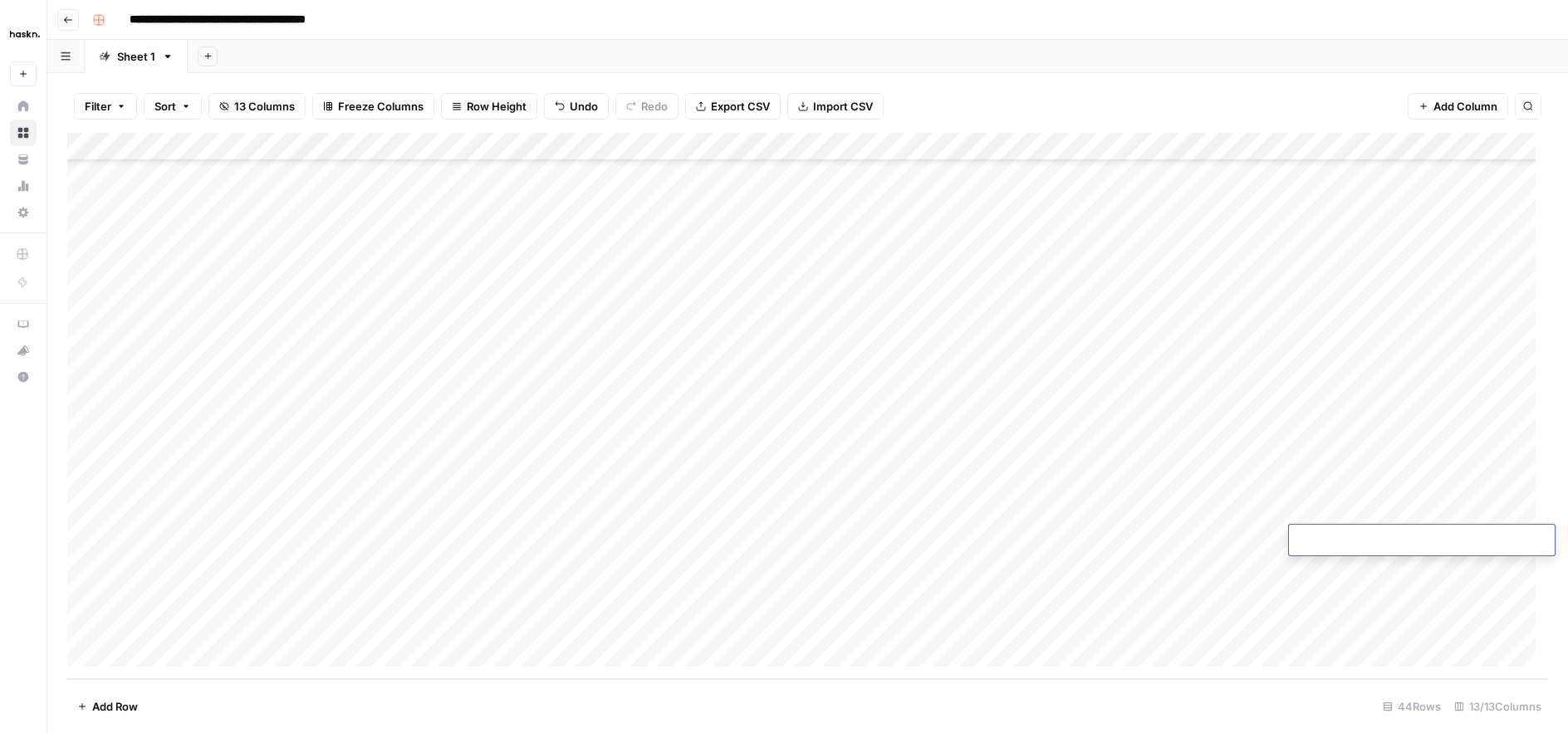 click at bounding box center (1422, 541) 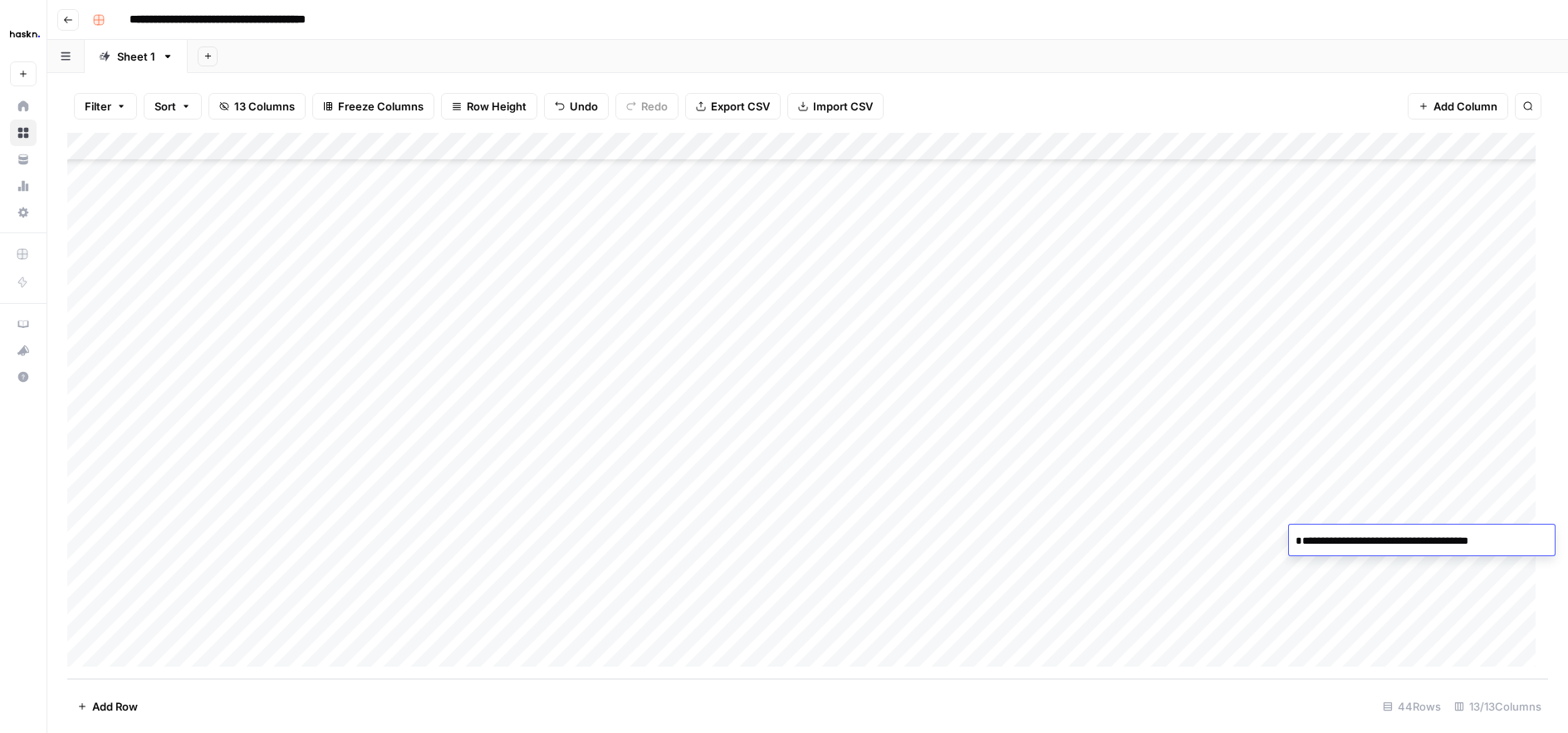 click on "Add Column" at bounding box center (807, 406) 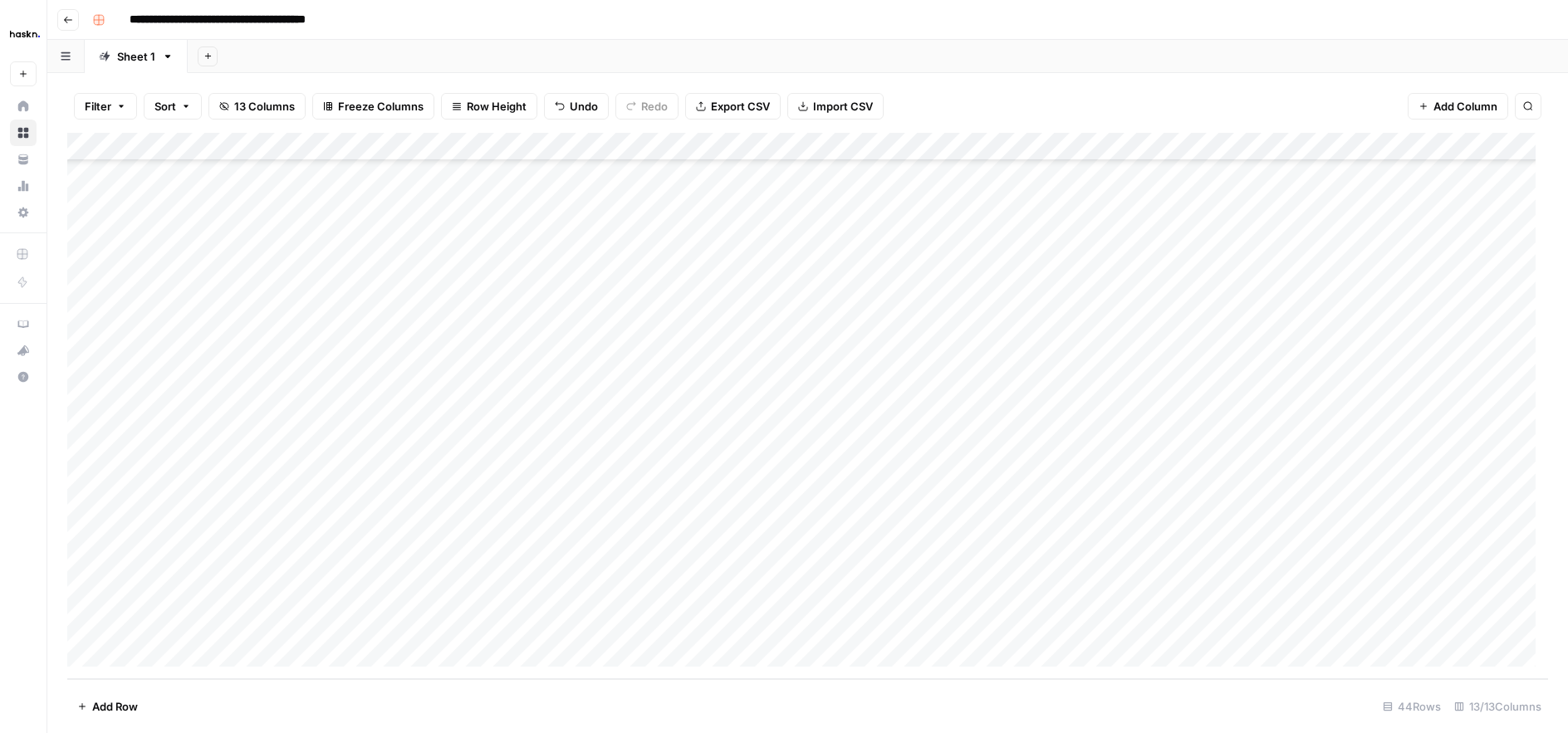 click on "Add Column" at bounding box center [807, 406] 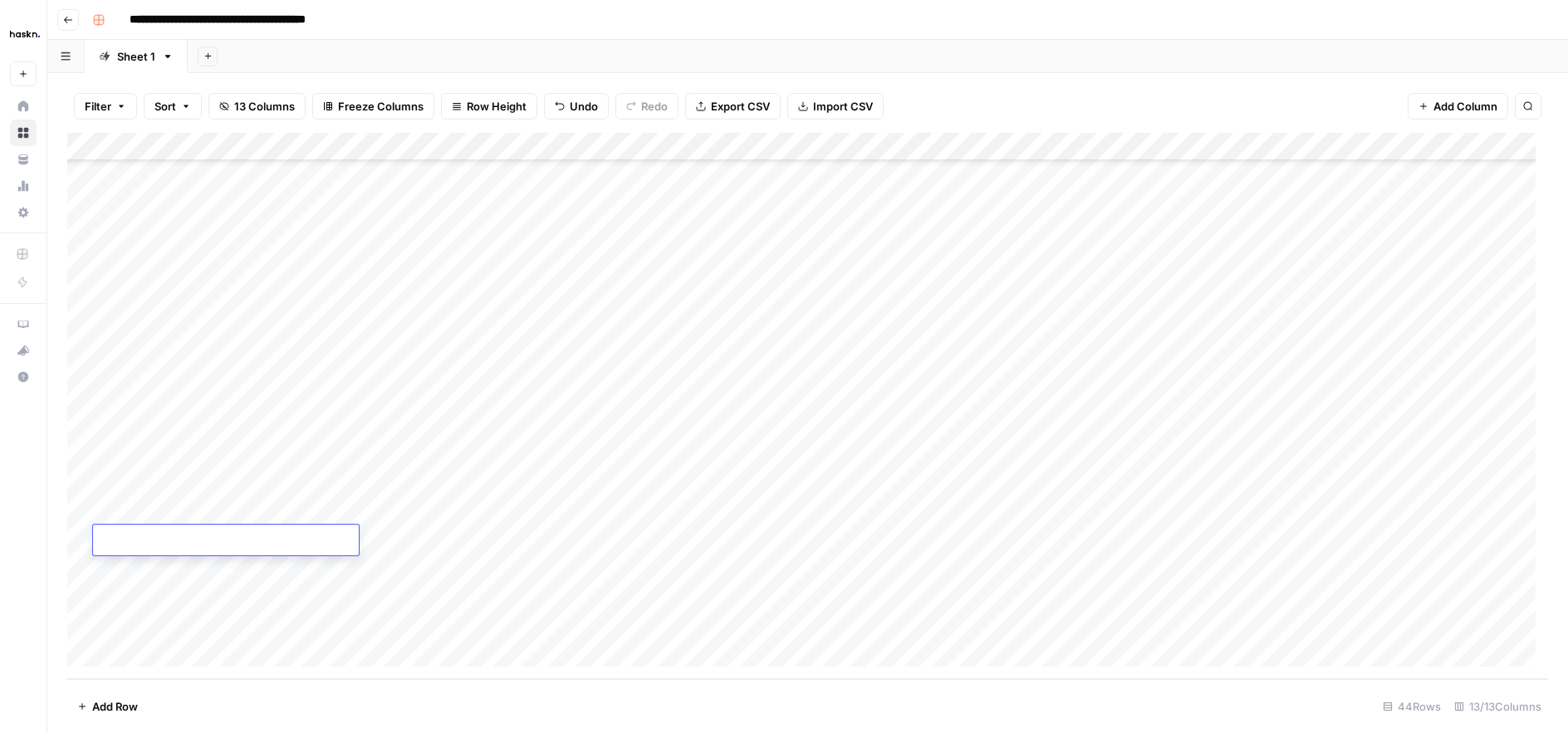type on "**********" 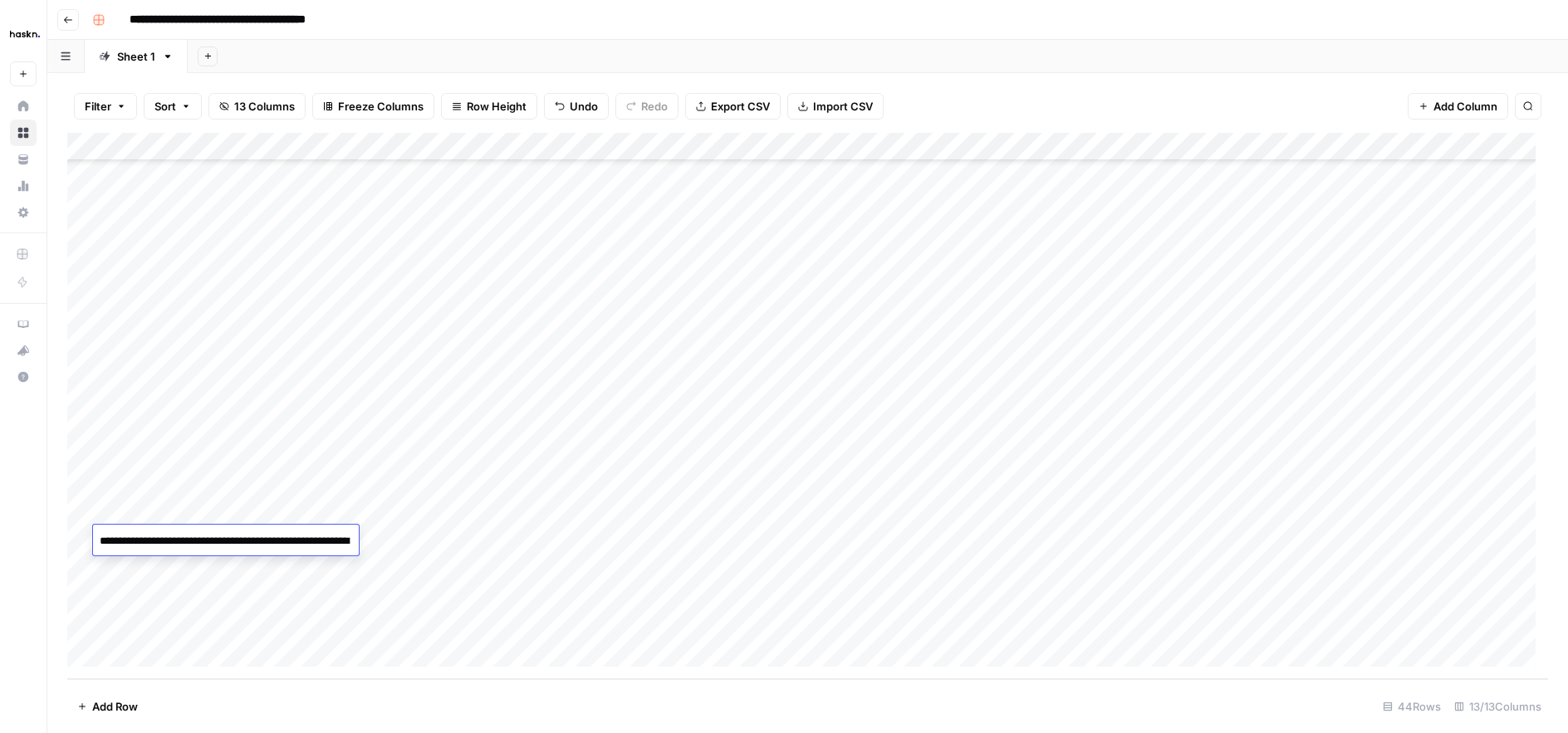 scroll, scrollTop: 288, scrollLeft: 0, axis: vertical 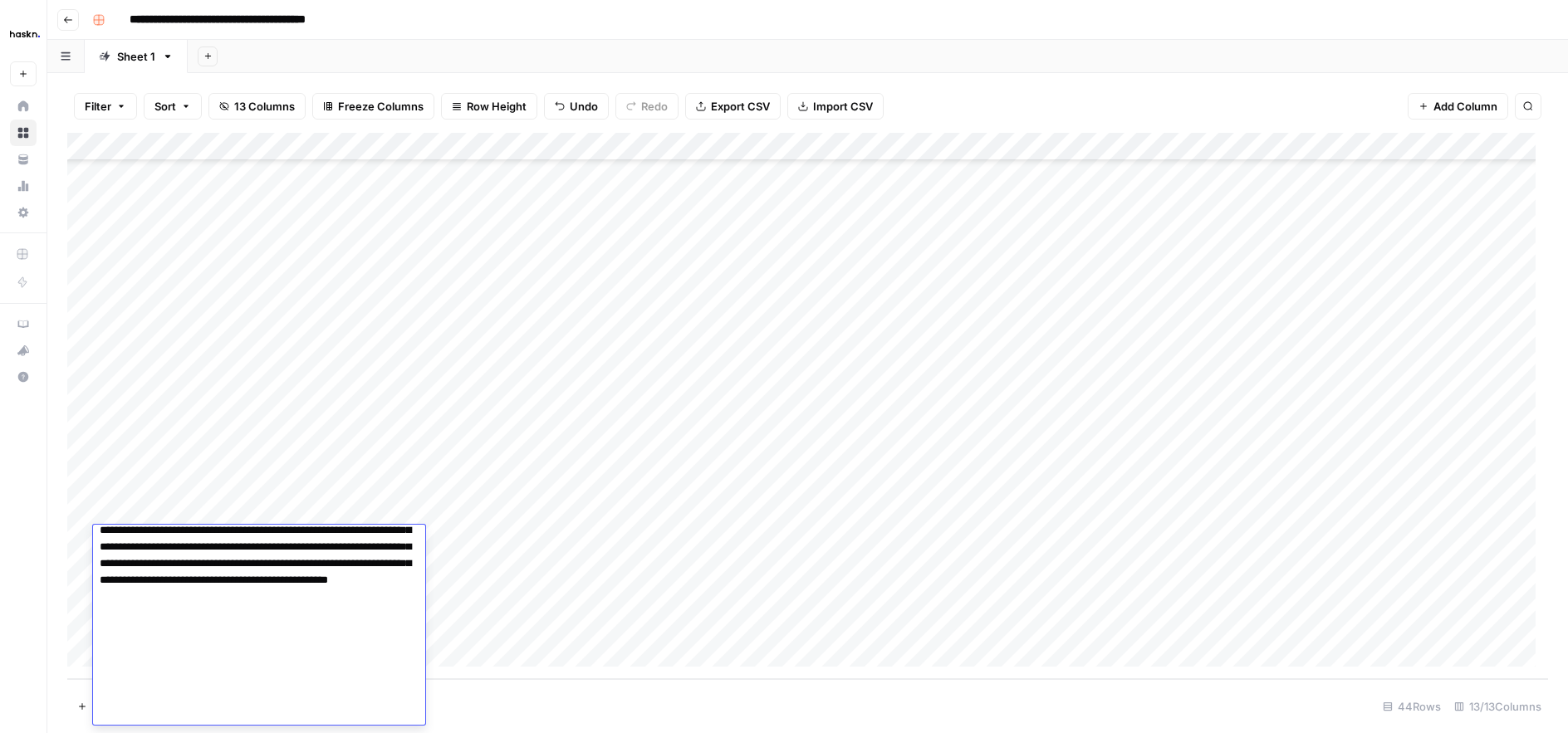 click on "Add Column" at bounding box center (807, 406) 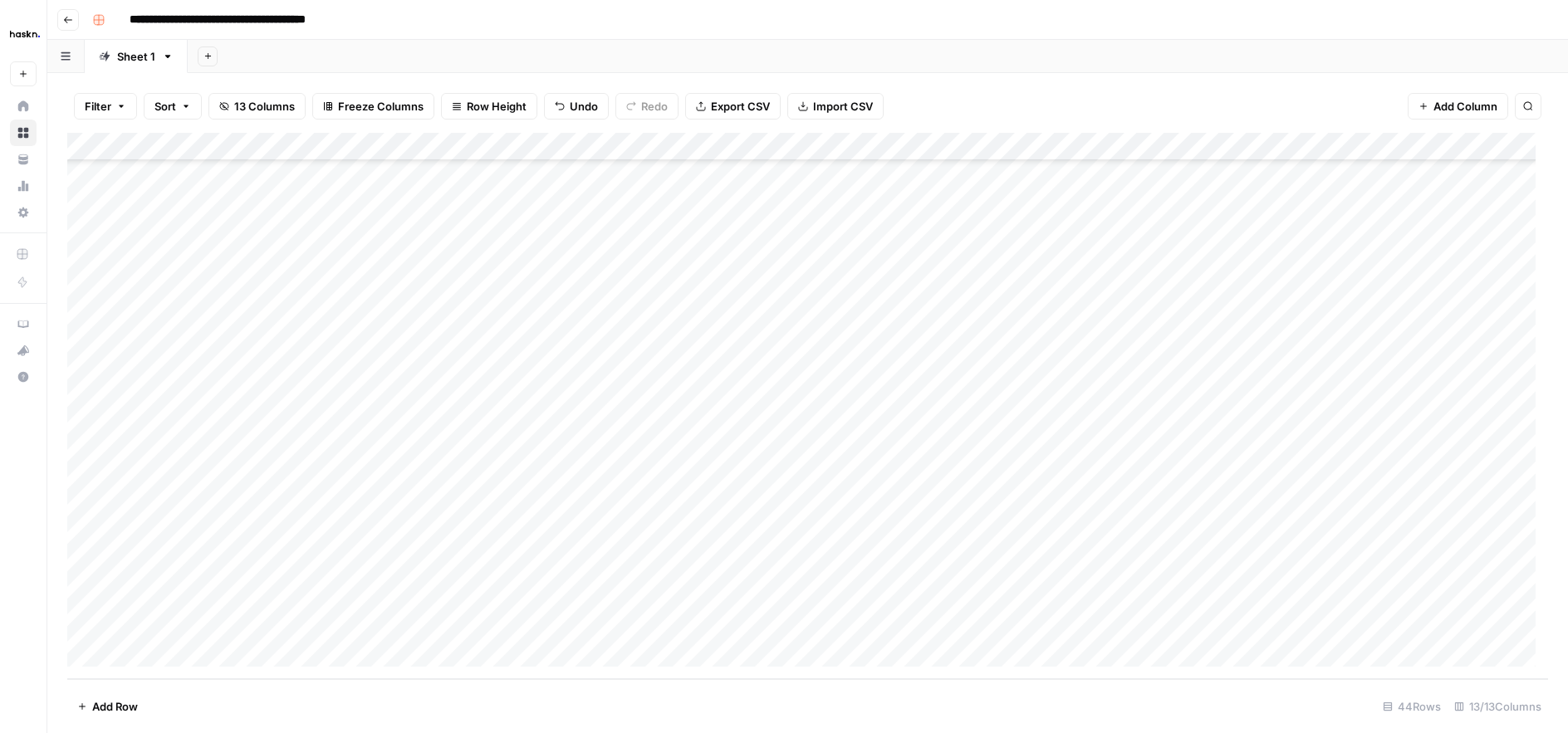 click on "Add Column" at bounding box center [807, 406] 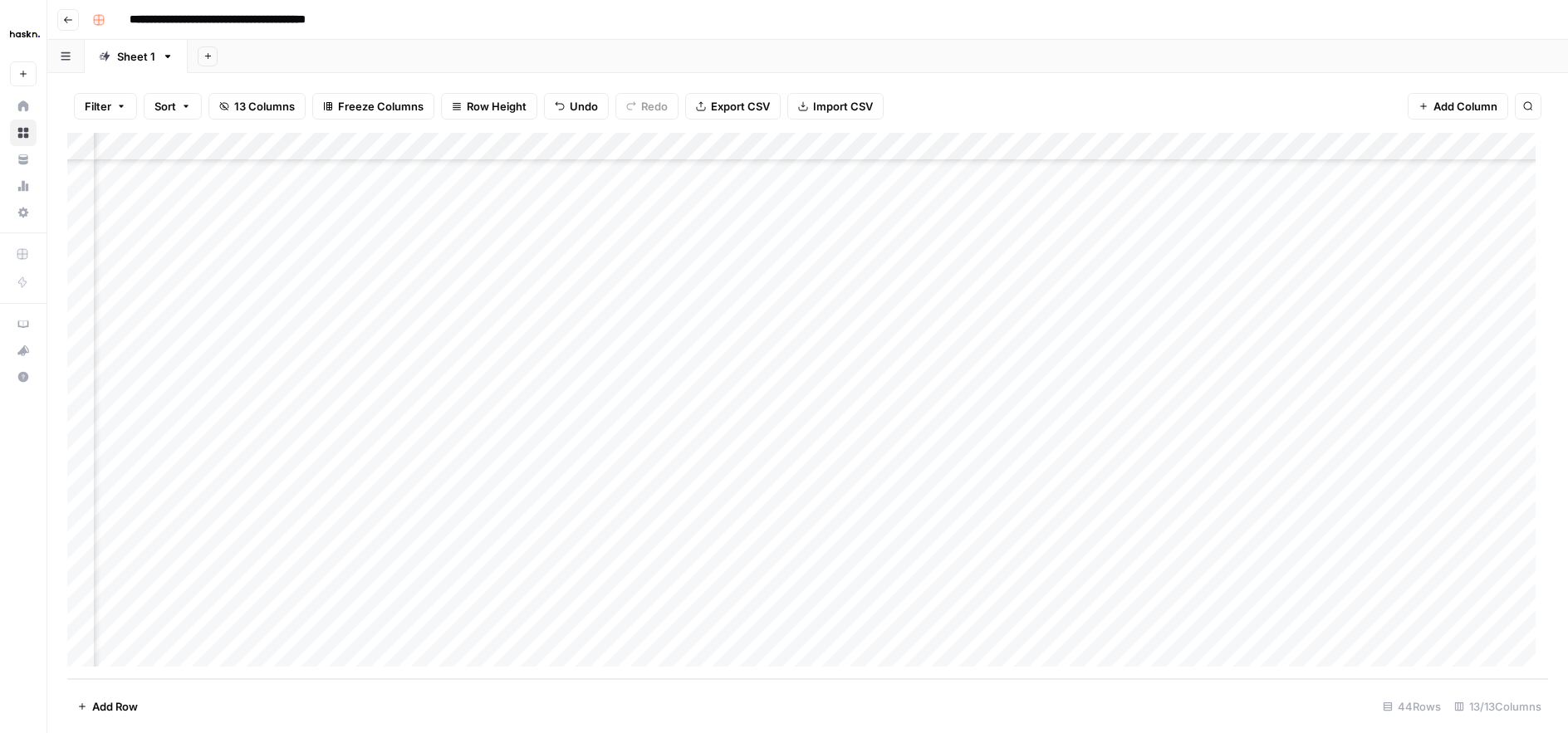 scroll, scrollTop: 763, scrollLeft: 556, axis: both 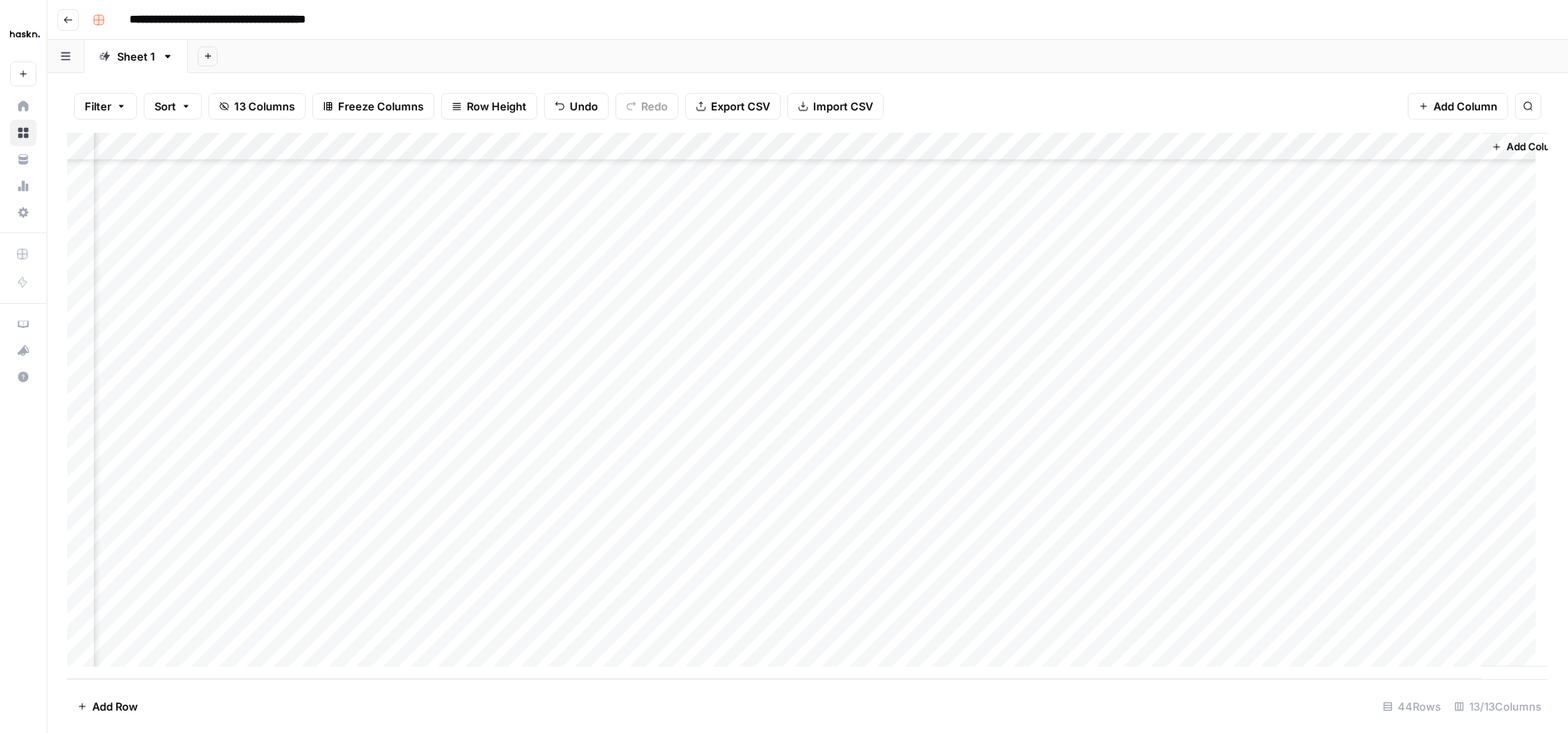 click on "Add Column" at bounding box center [807, 406] 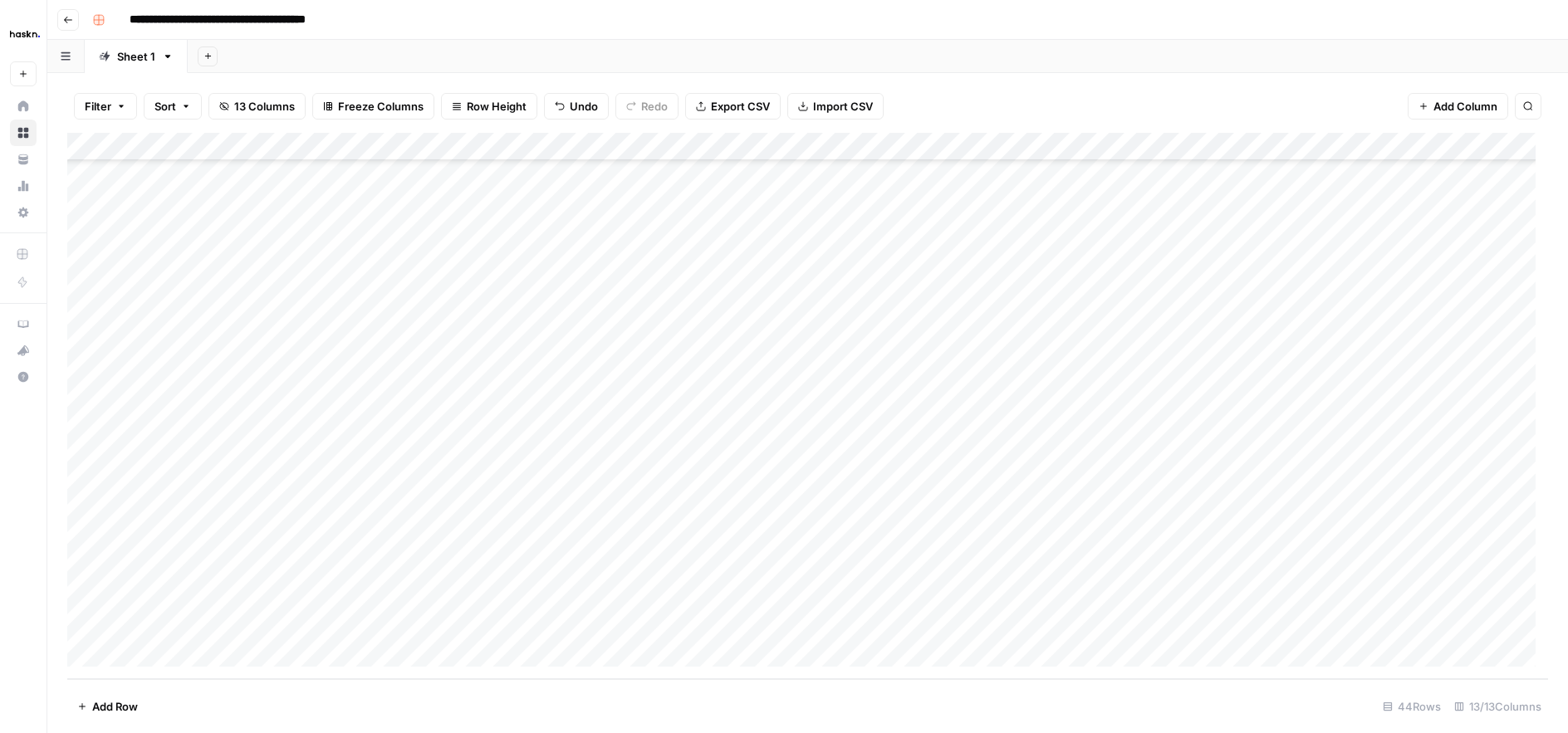 scroll, scrollTop: 763, scrollLeft: 0, axis: vertical 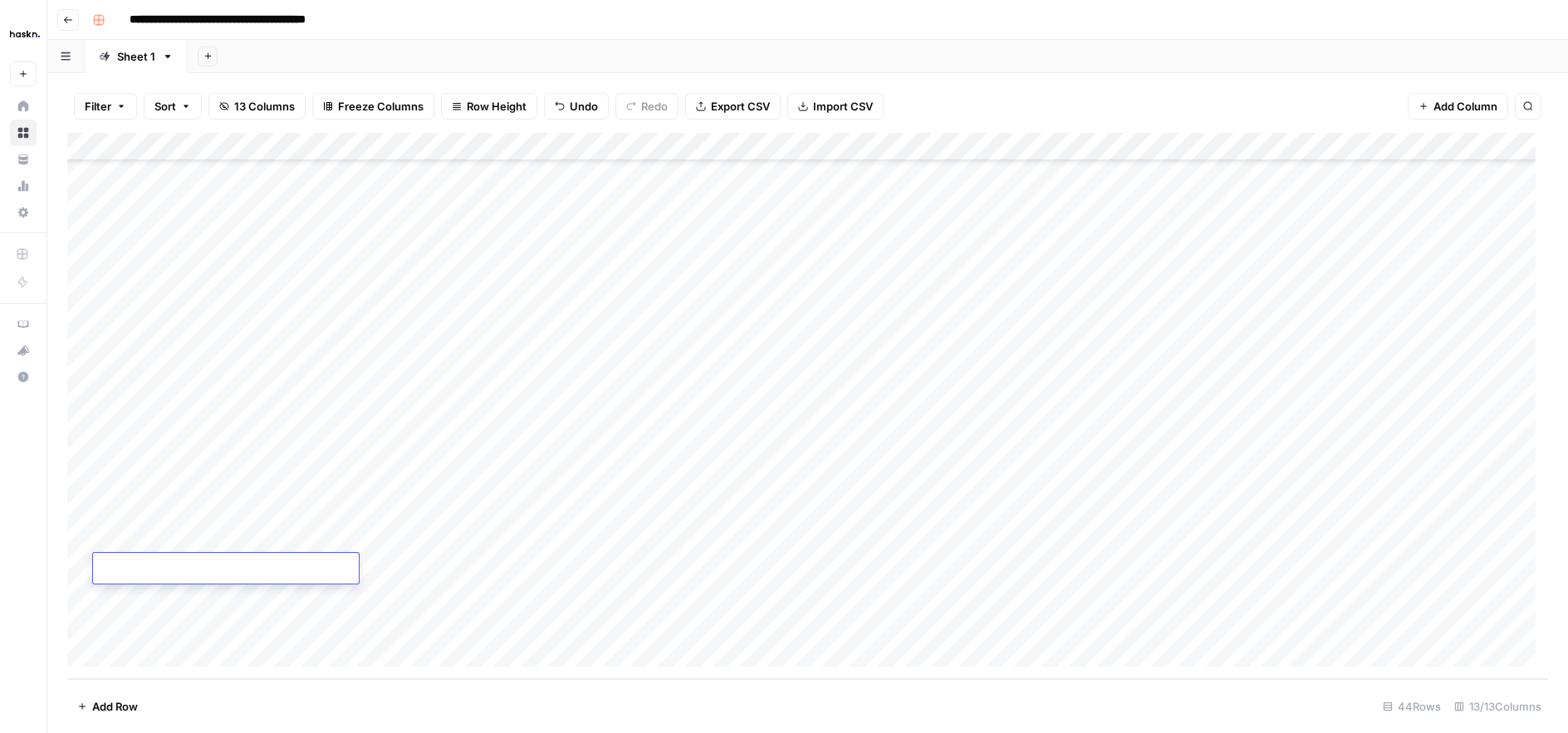 type on "**********" 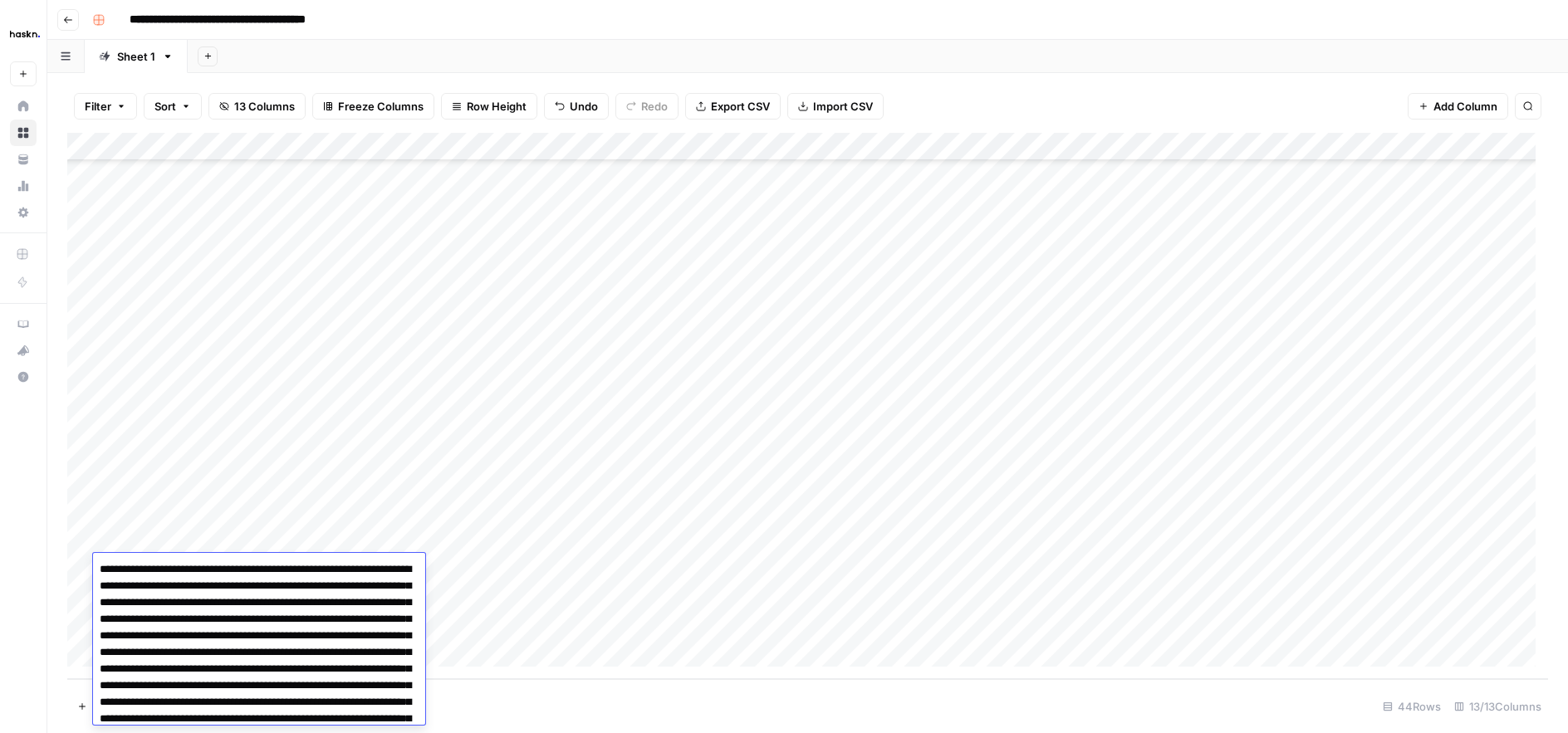 scroll, scrollTop: 333, scrollLeft: 0, axis: vertical 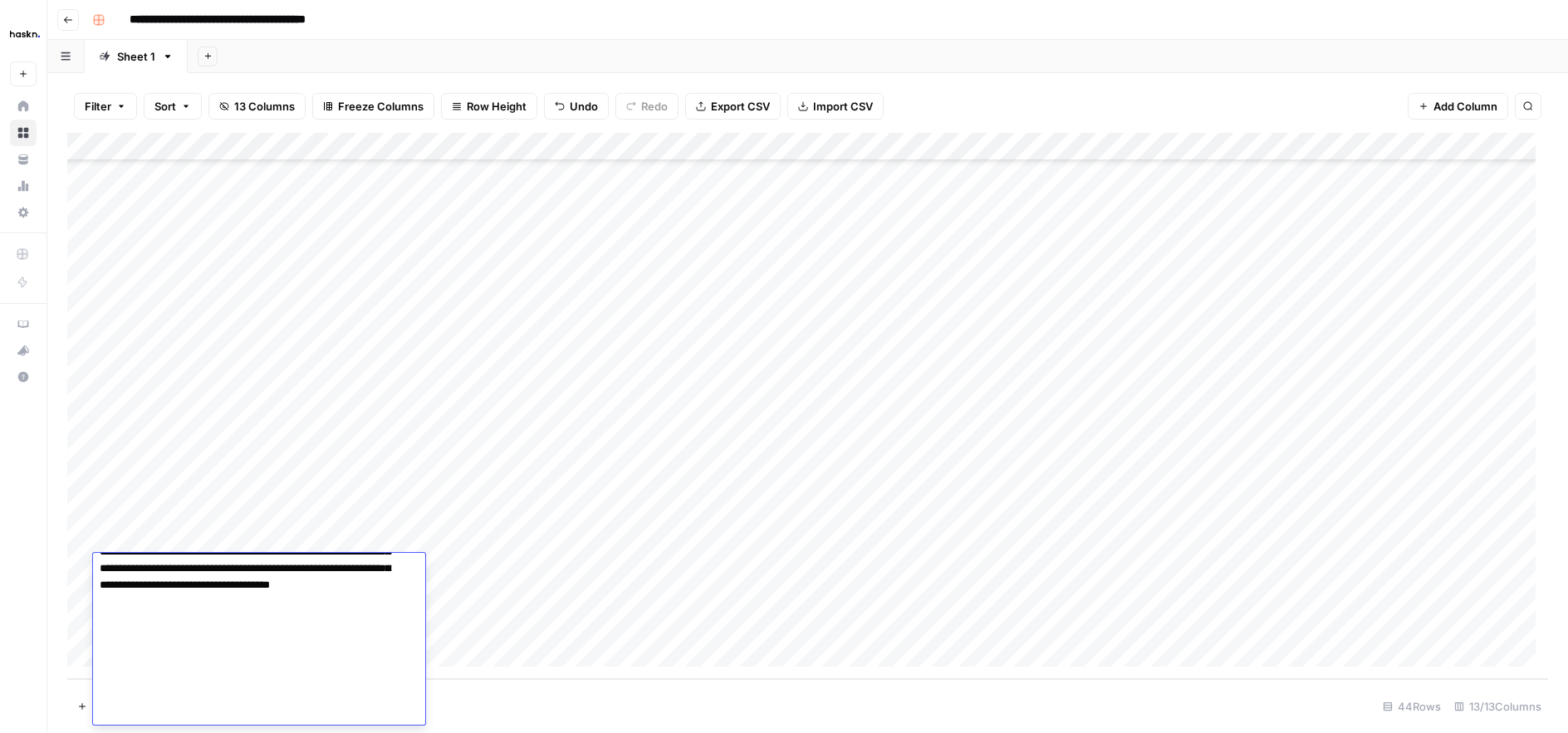 click on "Add Column" at bounding box center (807, 406) 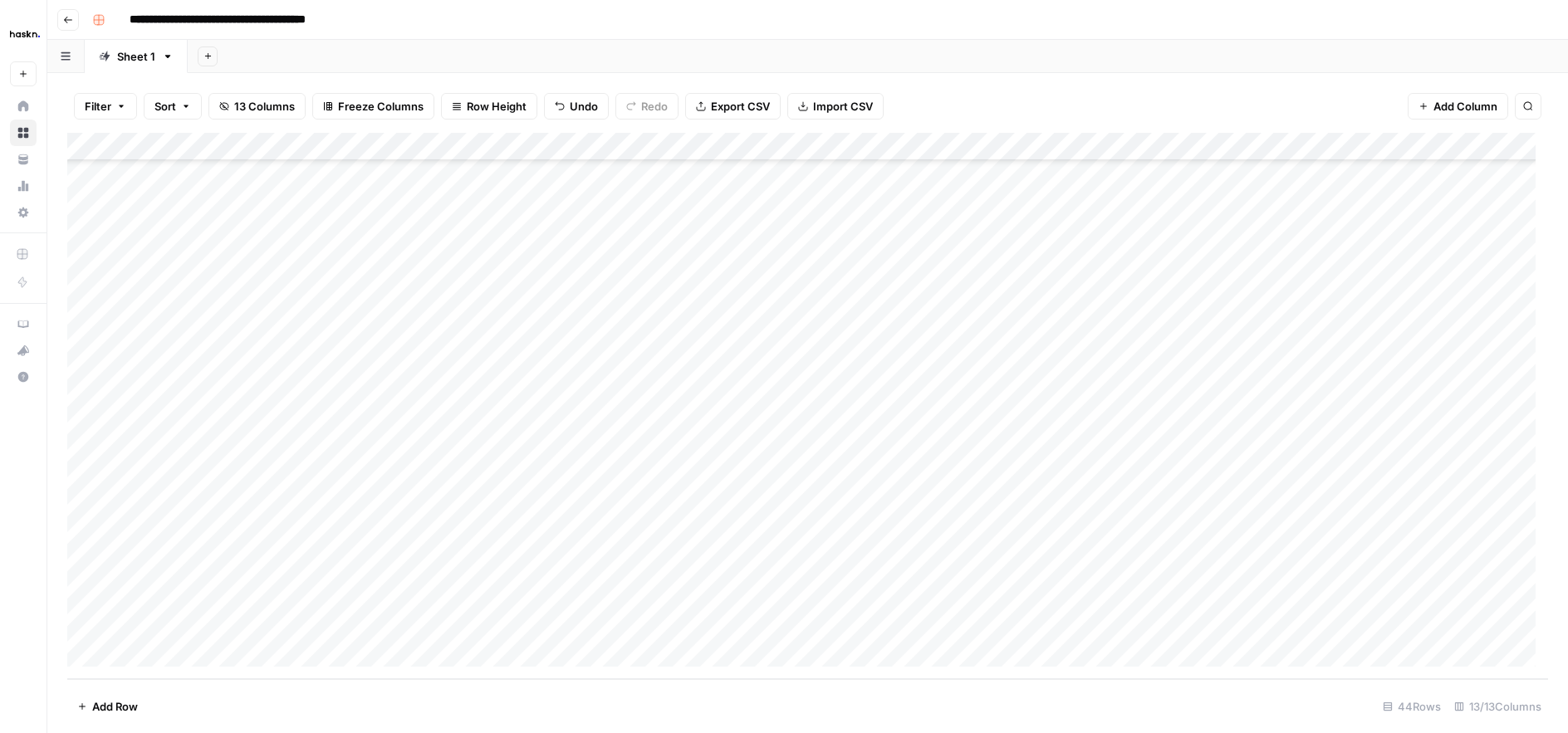 click on "Add Column" at bounding box center [807, 406] 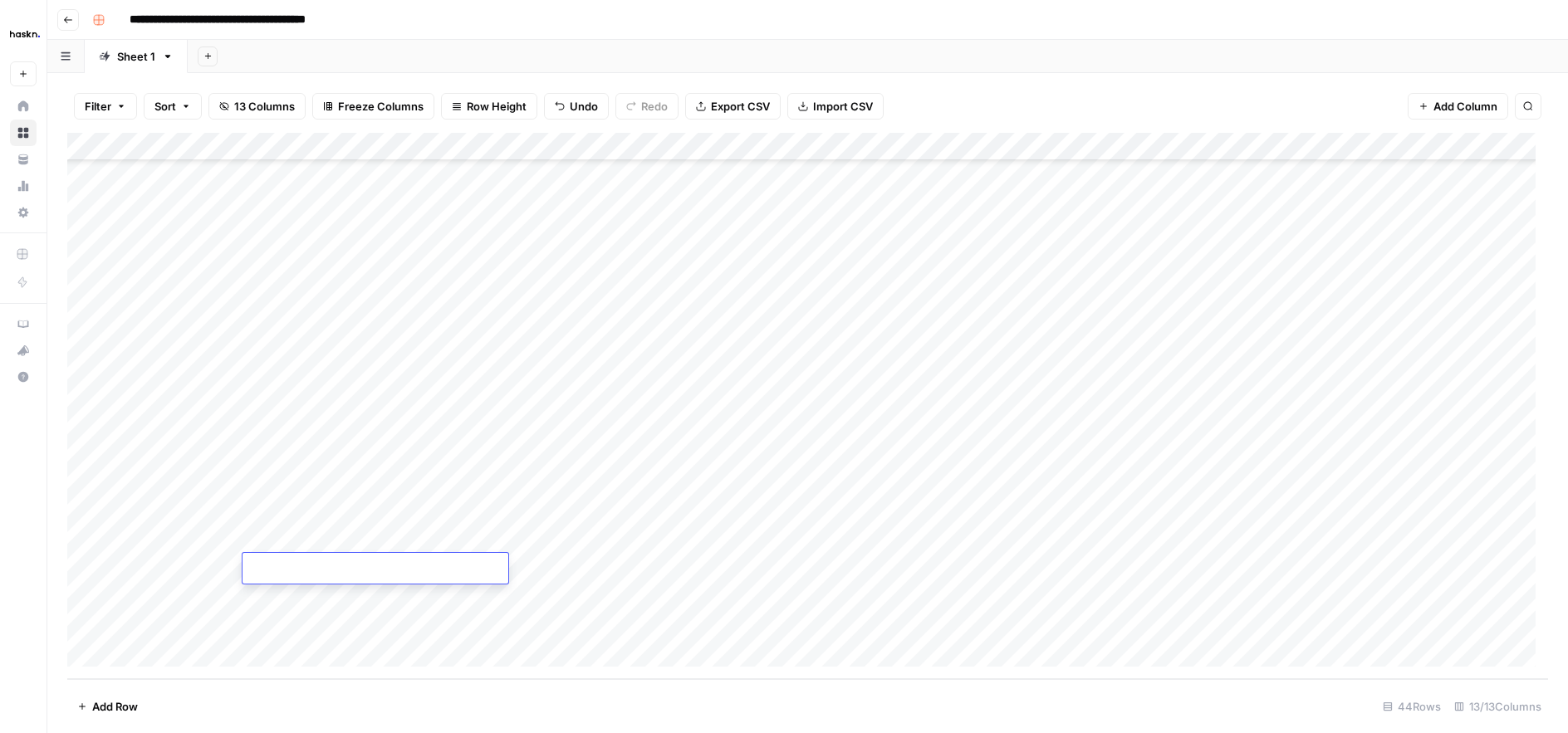 click at bounding box center (375, 569) 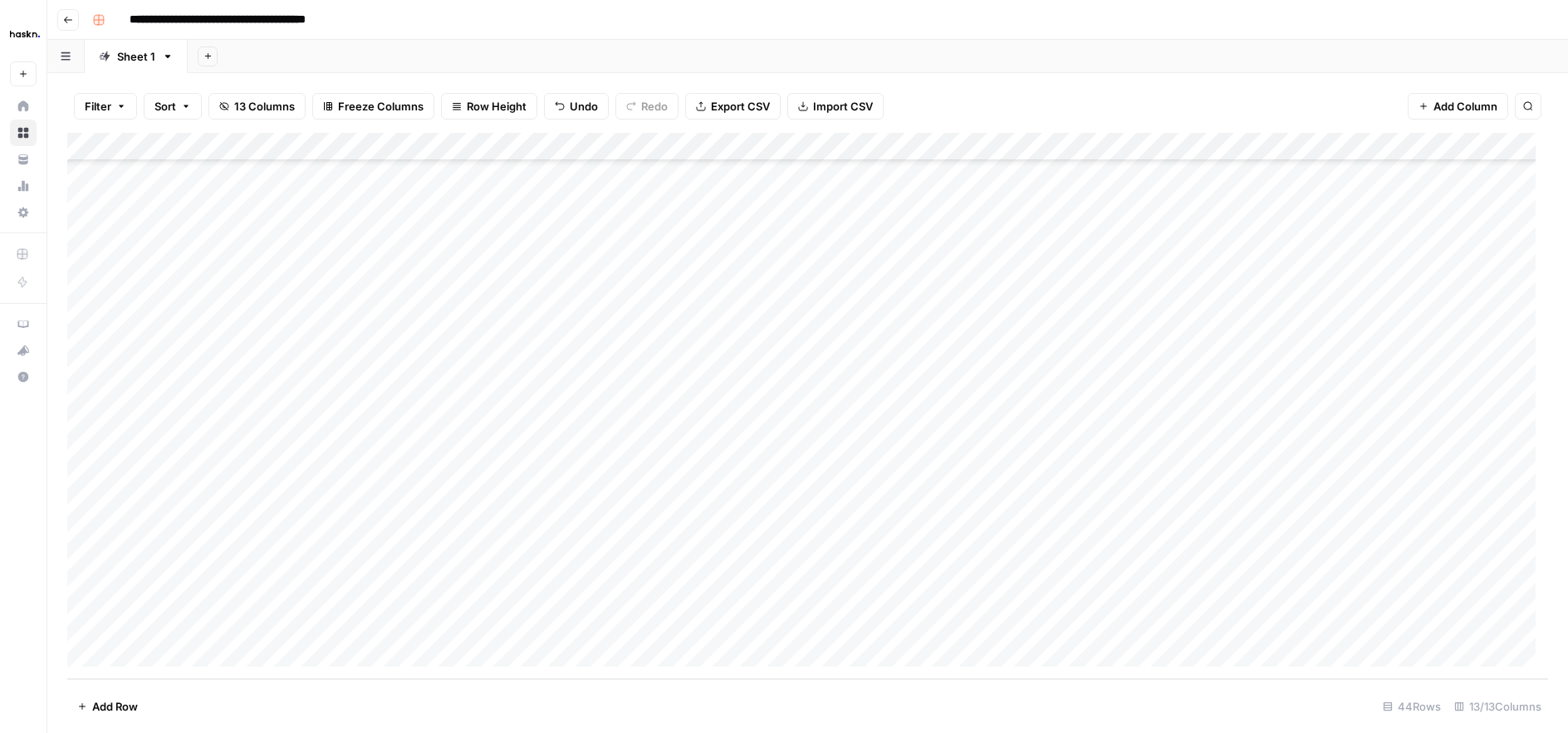 click on "Add Column" at bounding box center [807, 406] 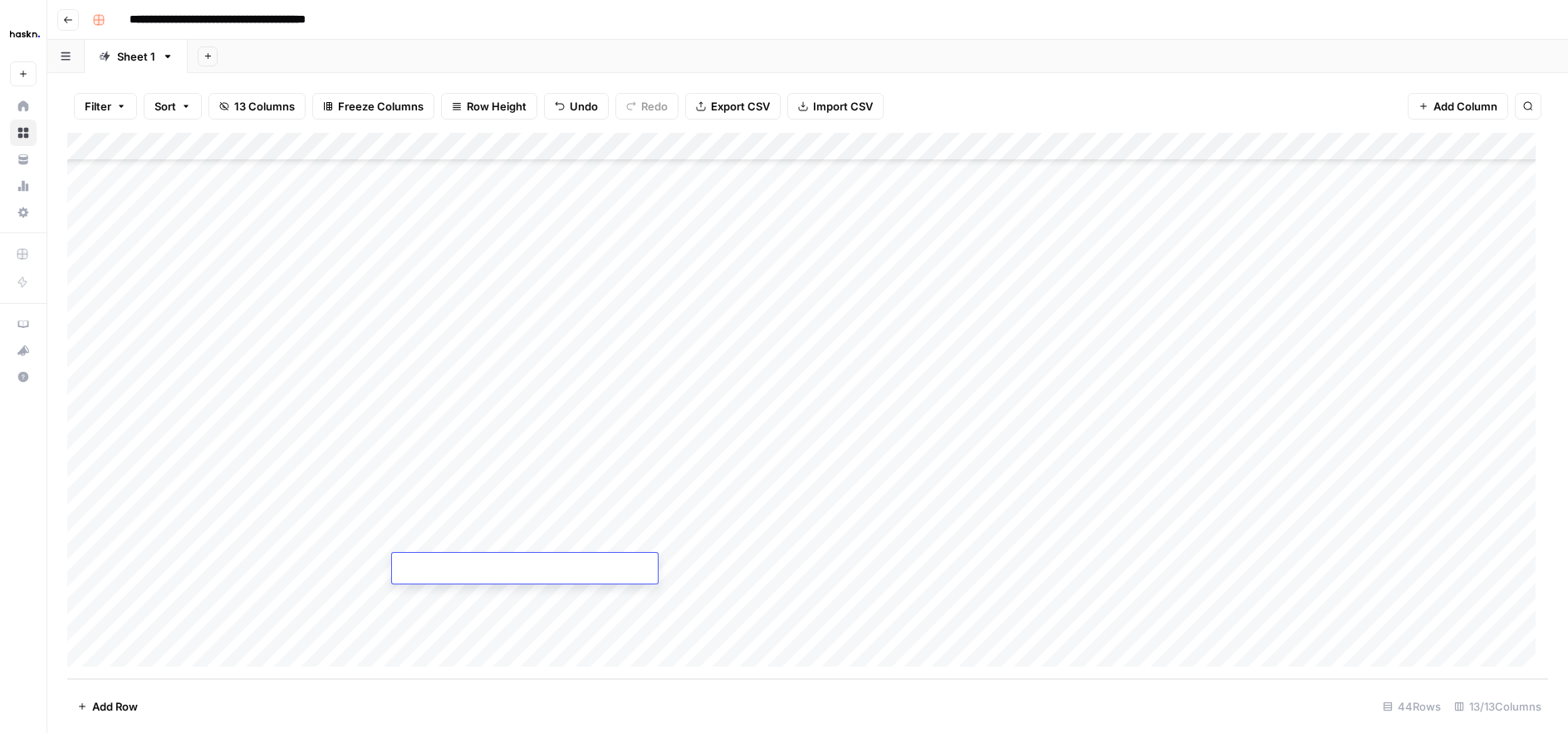 type on "**********" 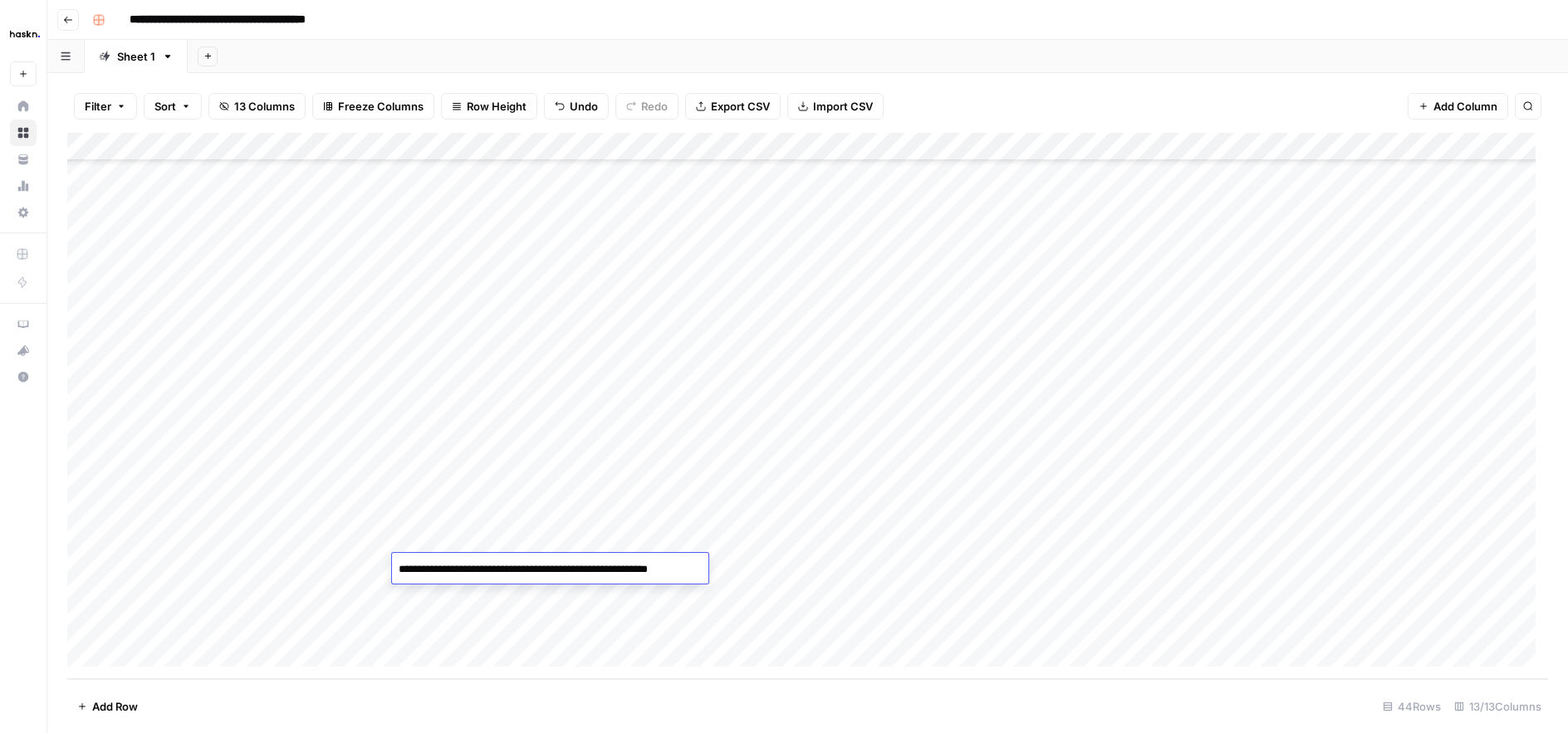 click on "Add Column" at bounding box center (807, 406) 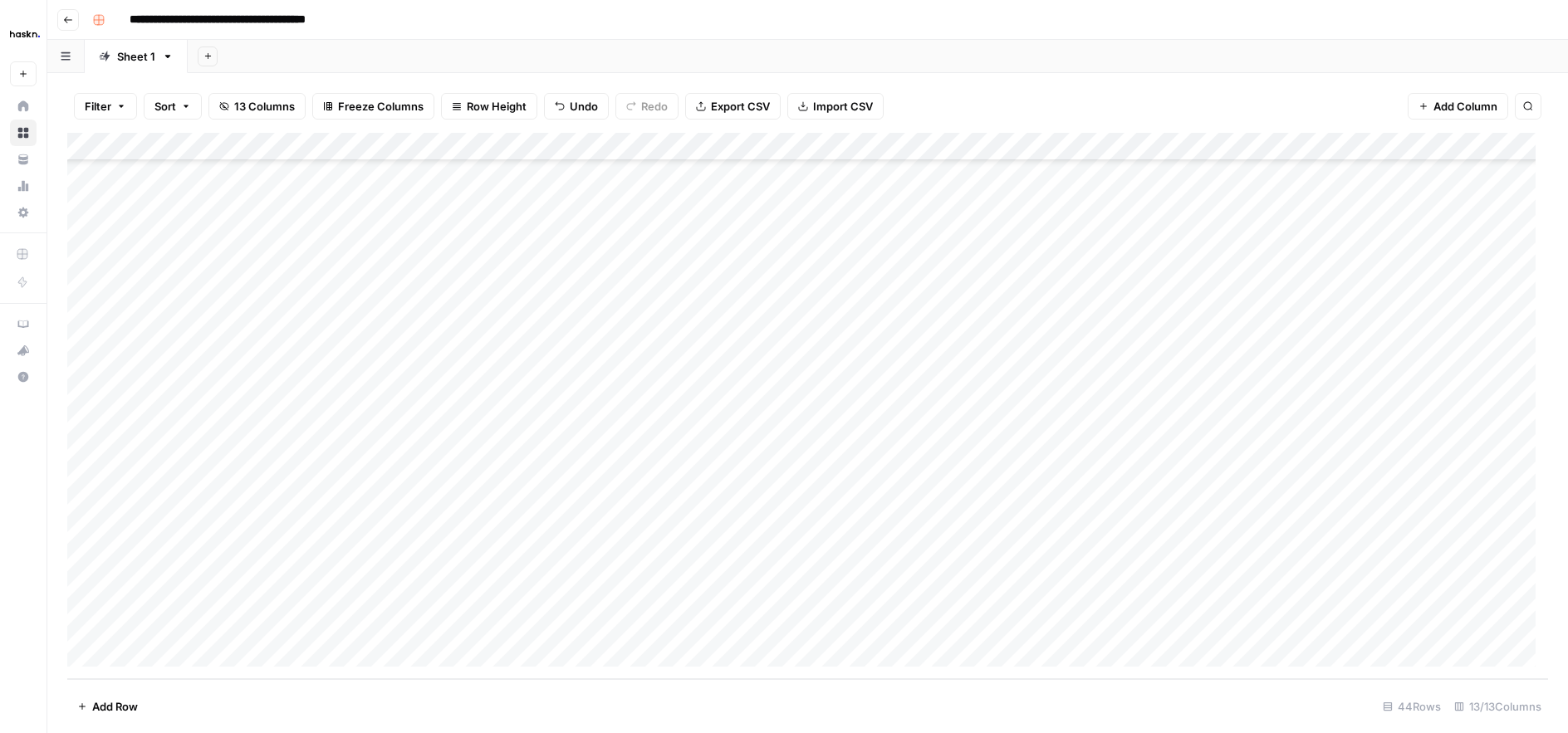 click on "Add Column" at bounding box center (807, 406) 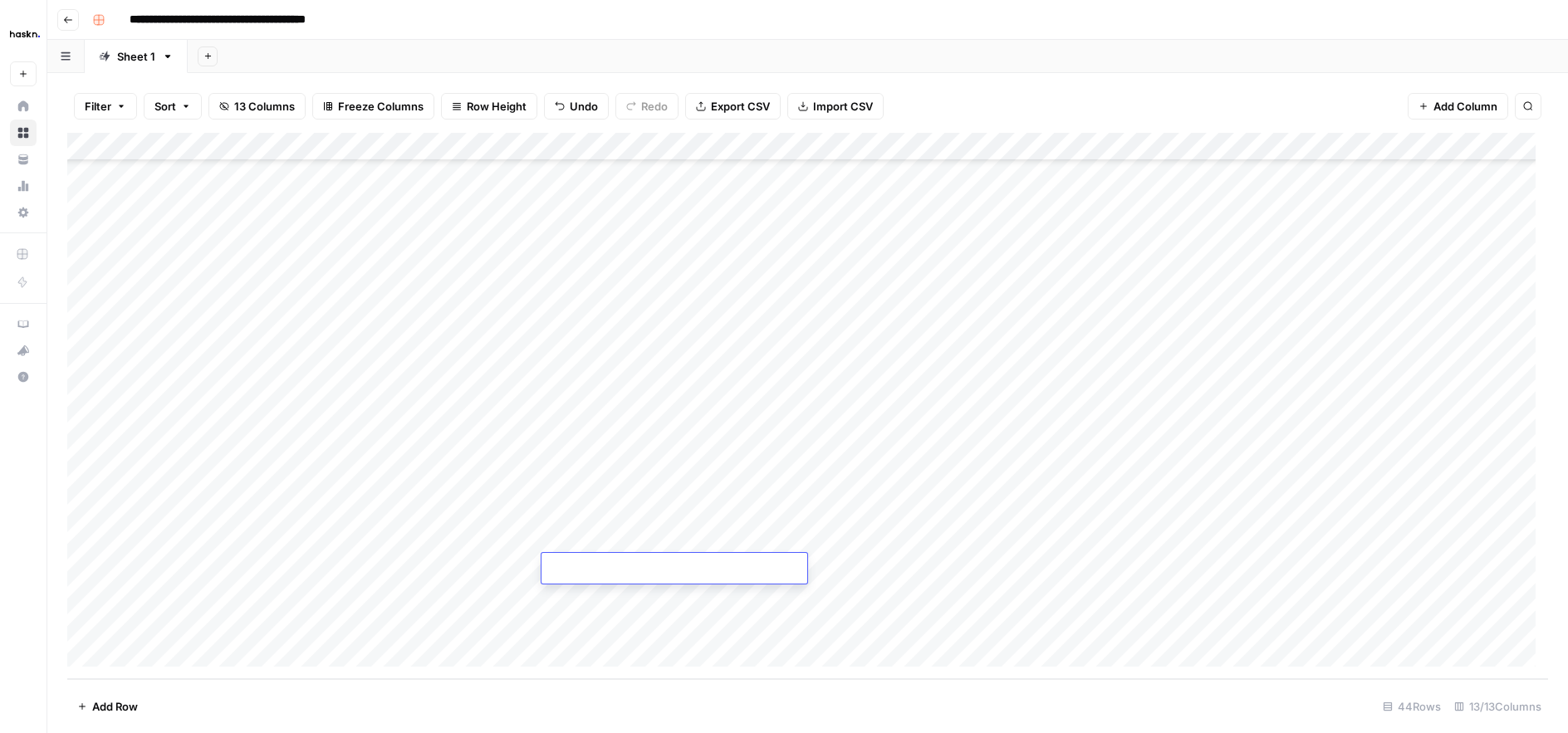 type on "**********" 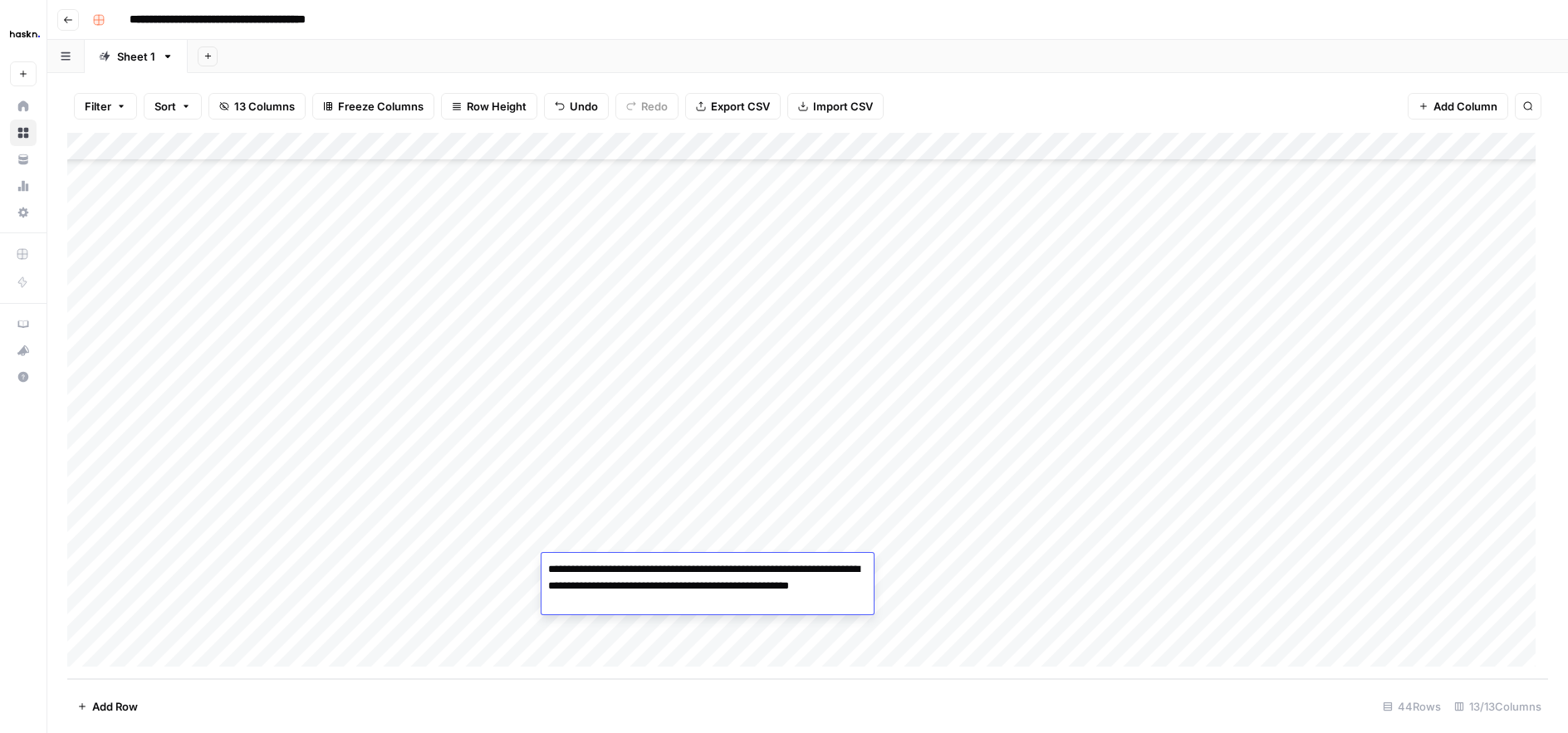 click on "Add Column" at bounding box center (807, 406) 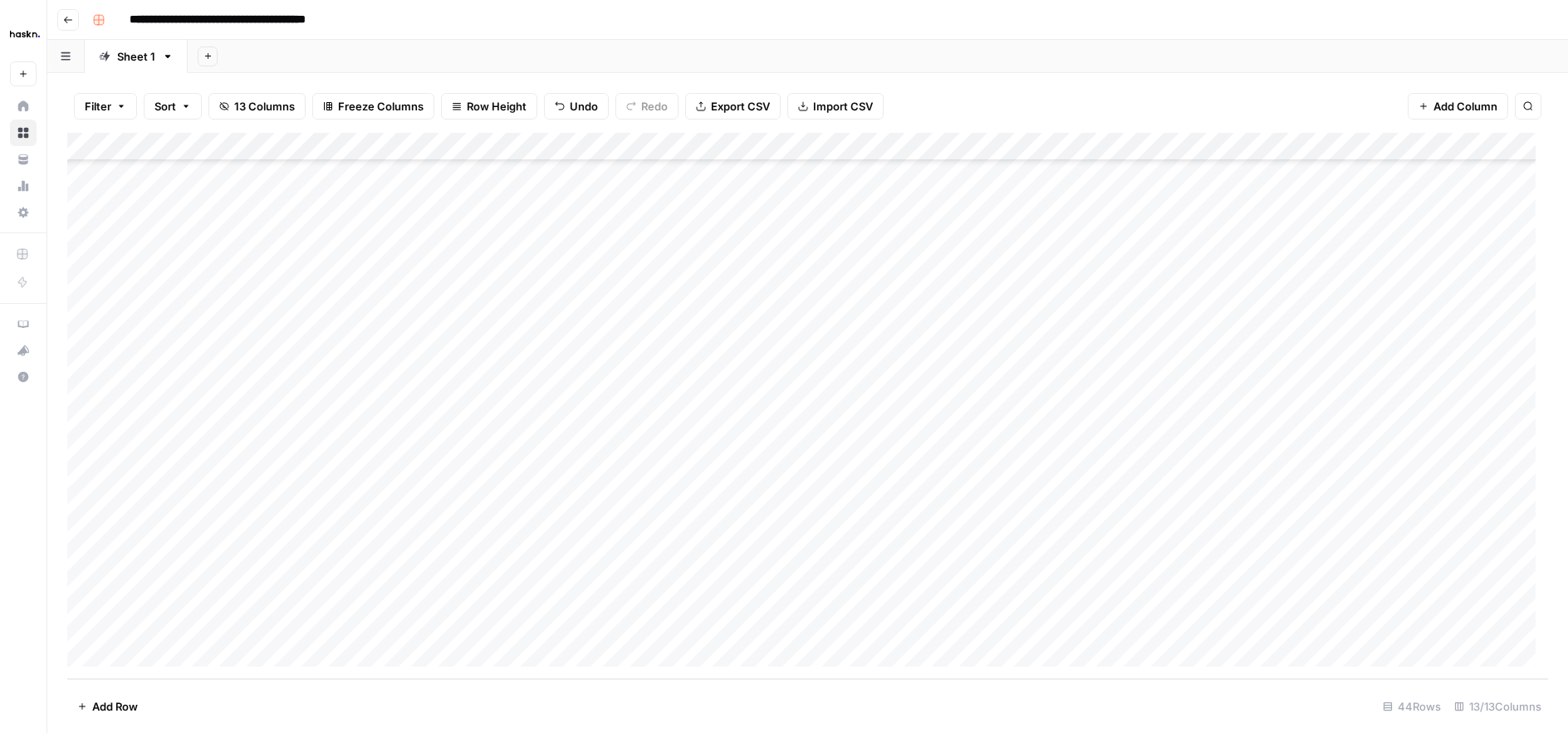 click on "Add Column" at bounding box center [807, 406] 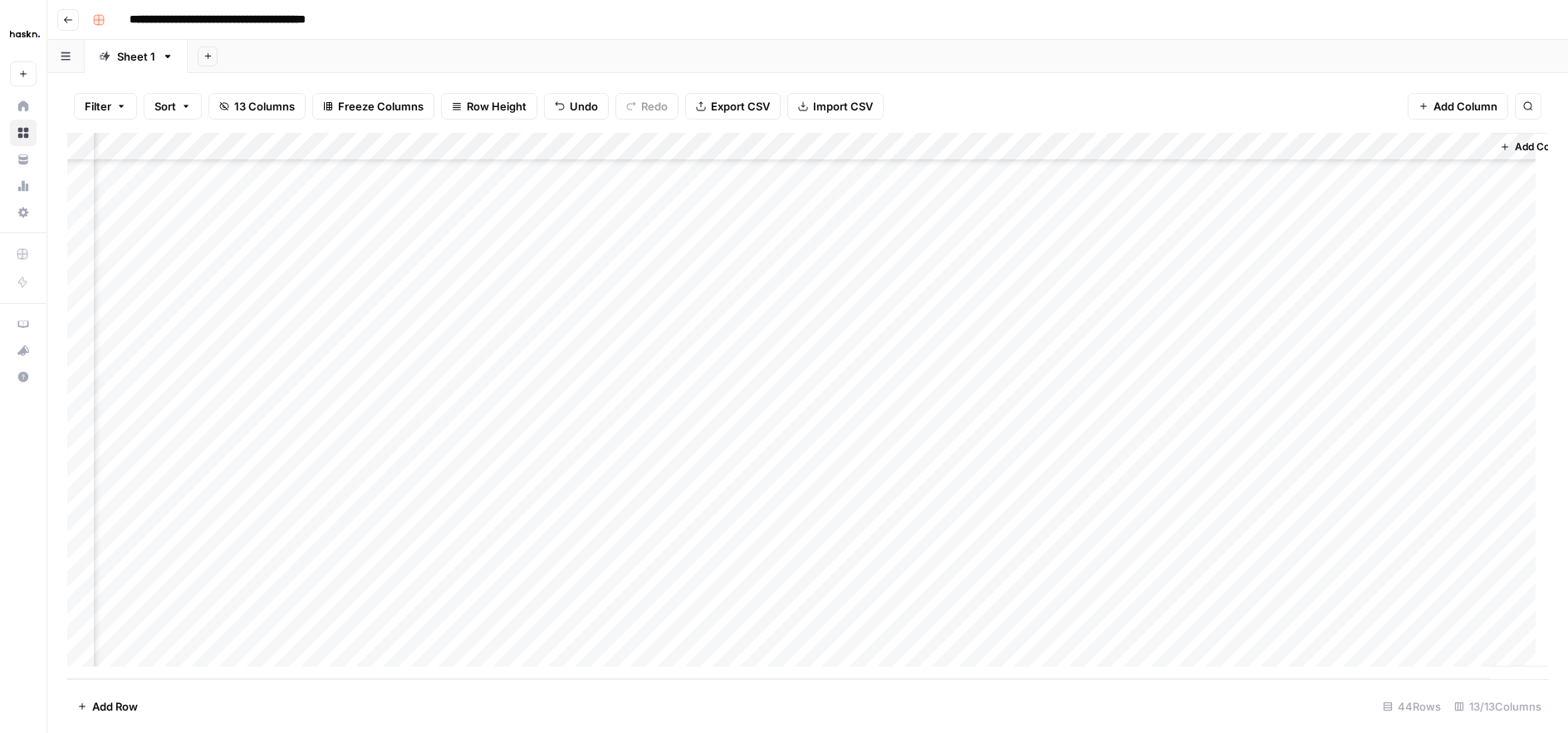 scroll, scrollTop: 763, scrollLeft: 595, axis: both 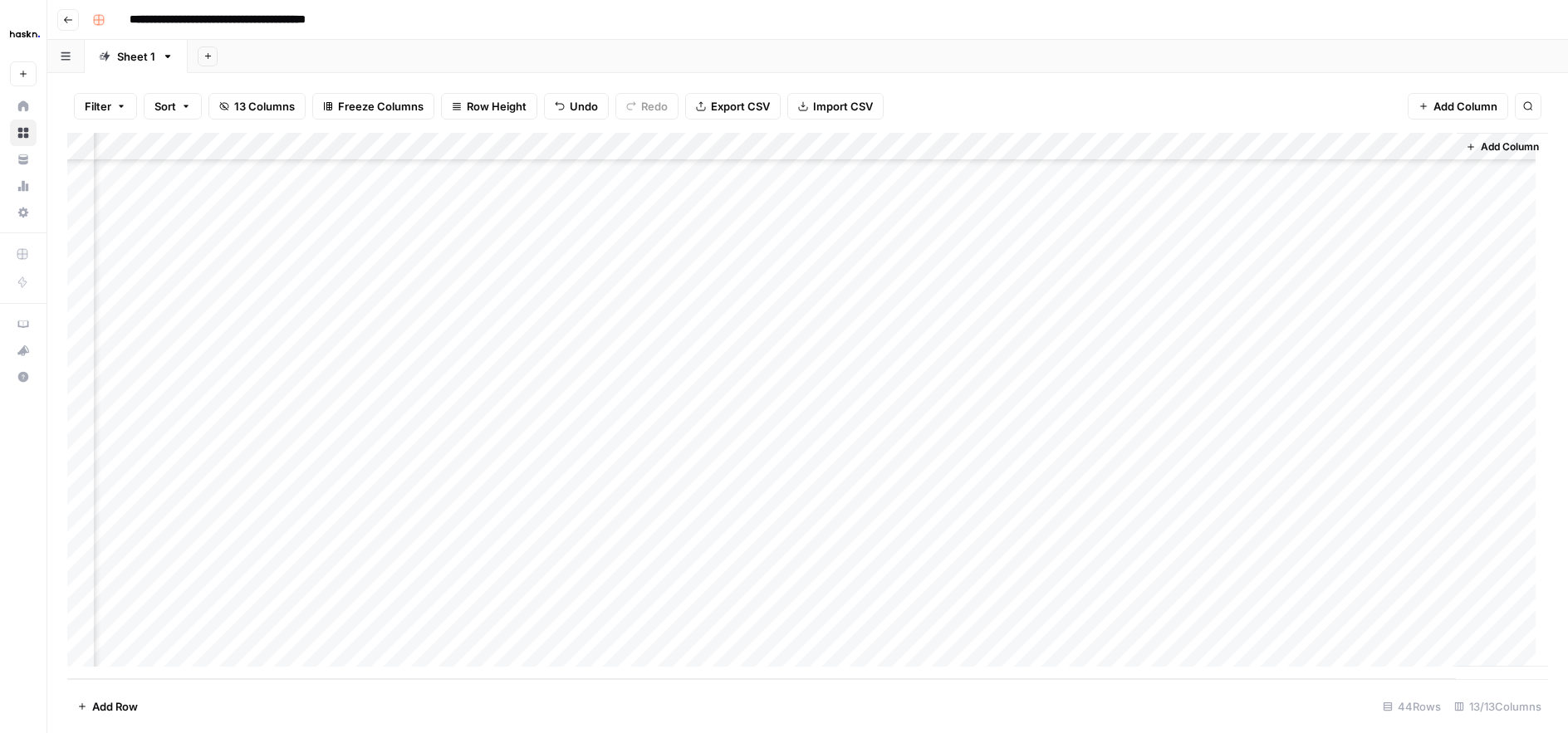 click on "Add Column" at bounding box center (807, 406) 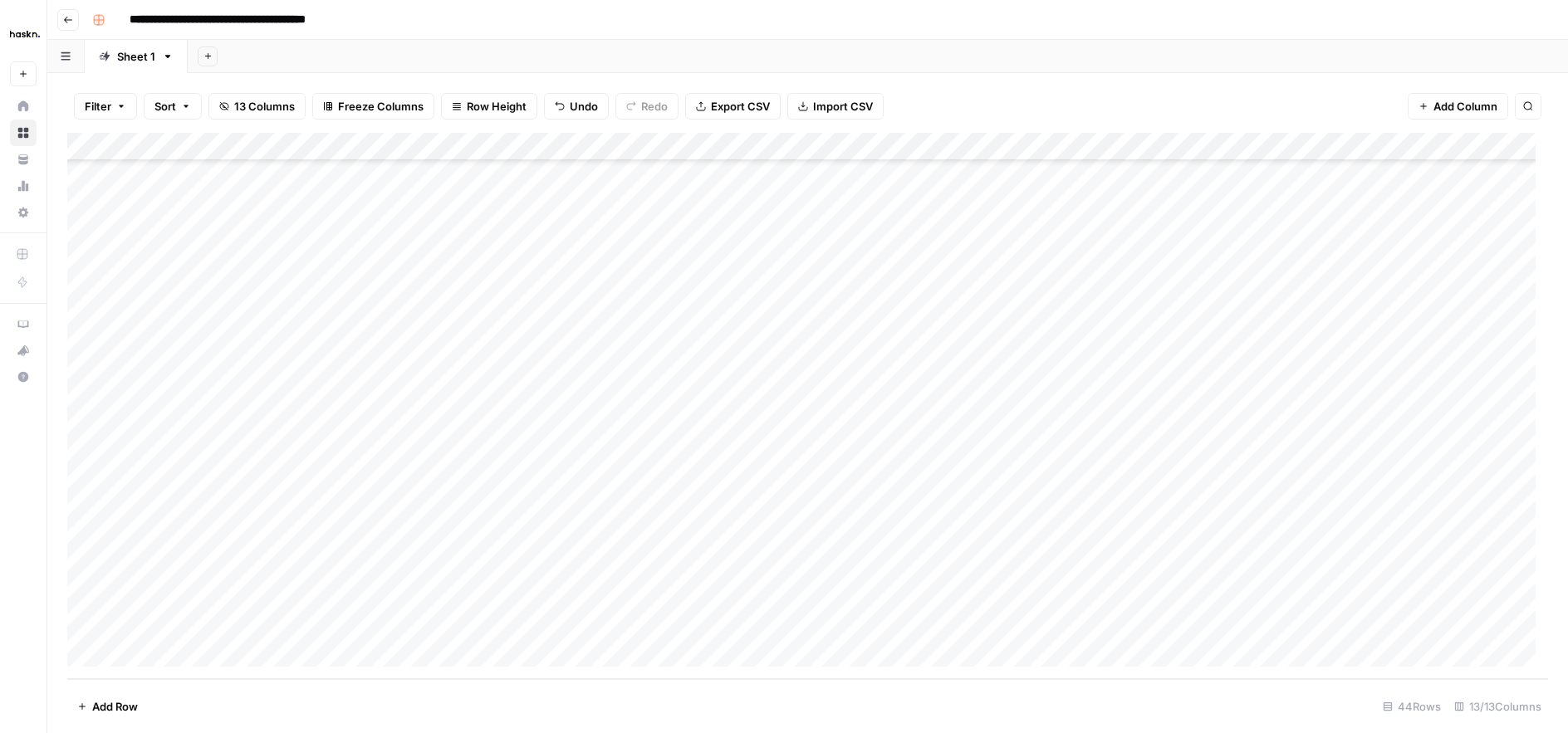 scroll, scrollTop: 763, scrollLeft: 0, axis: vertical 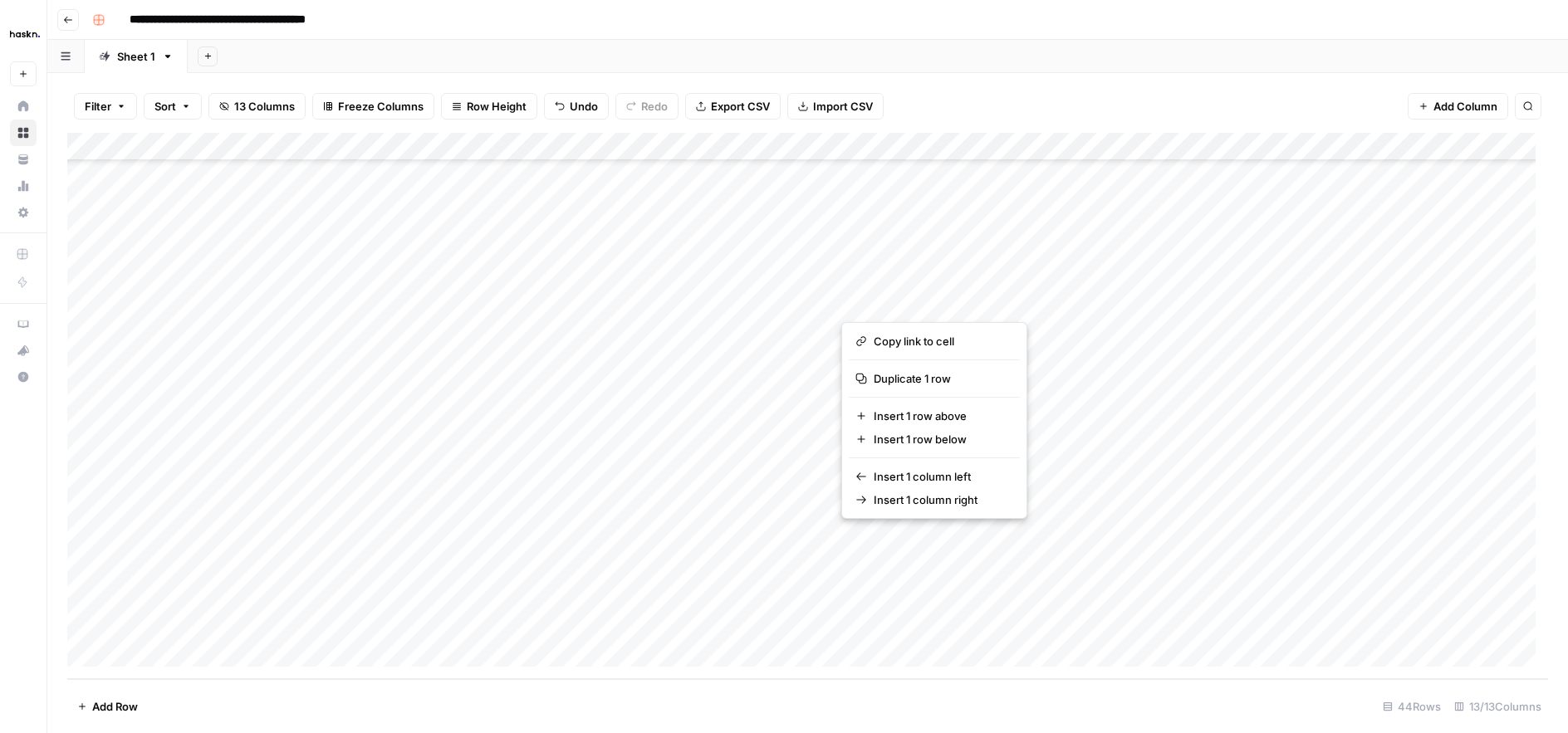 click on "Add Column" at bounding box center (807, 406) 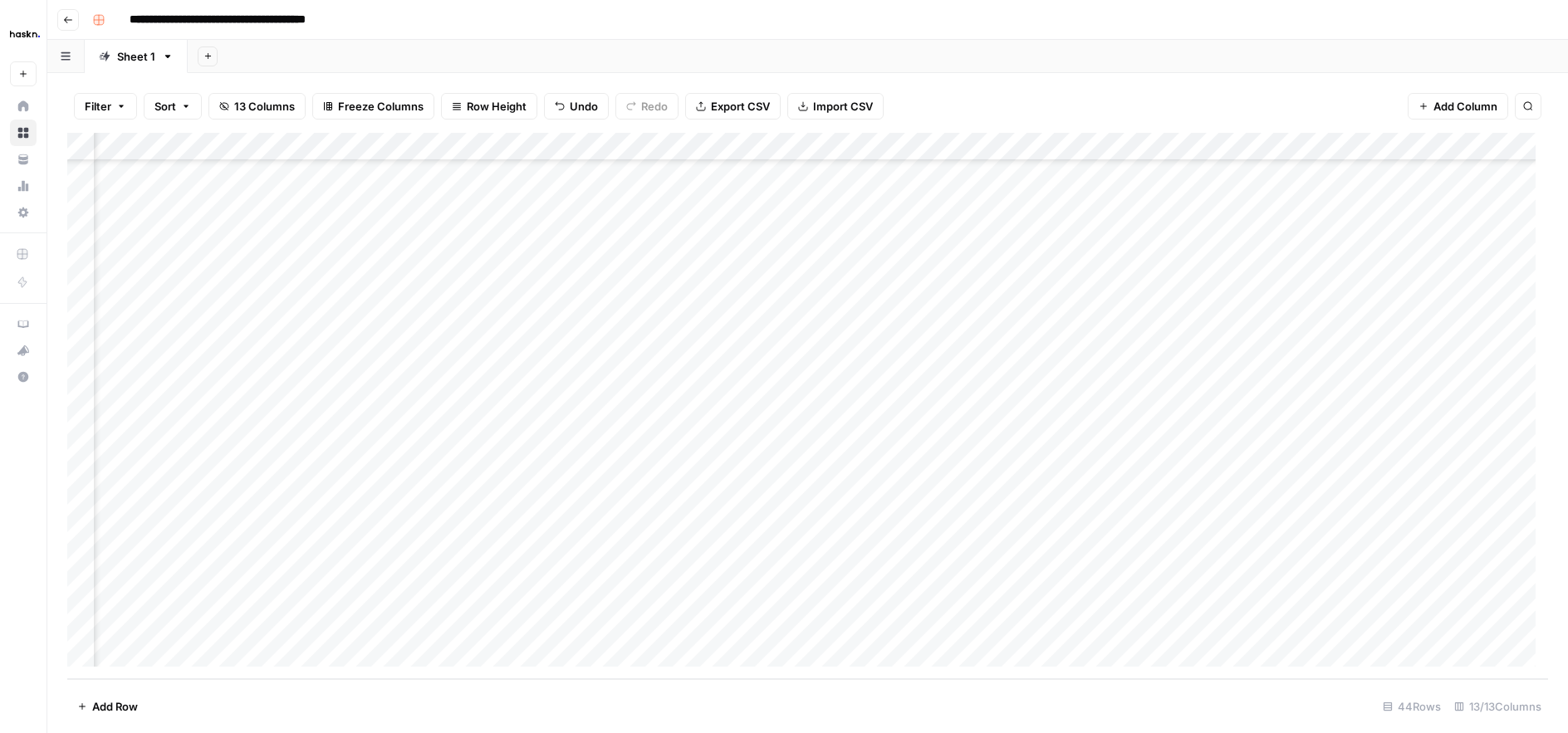 scroll, scrollTop: 763, scrollLeft: 595, axis: both 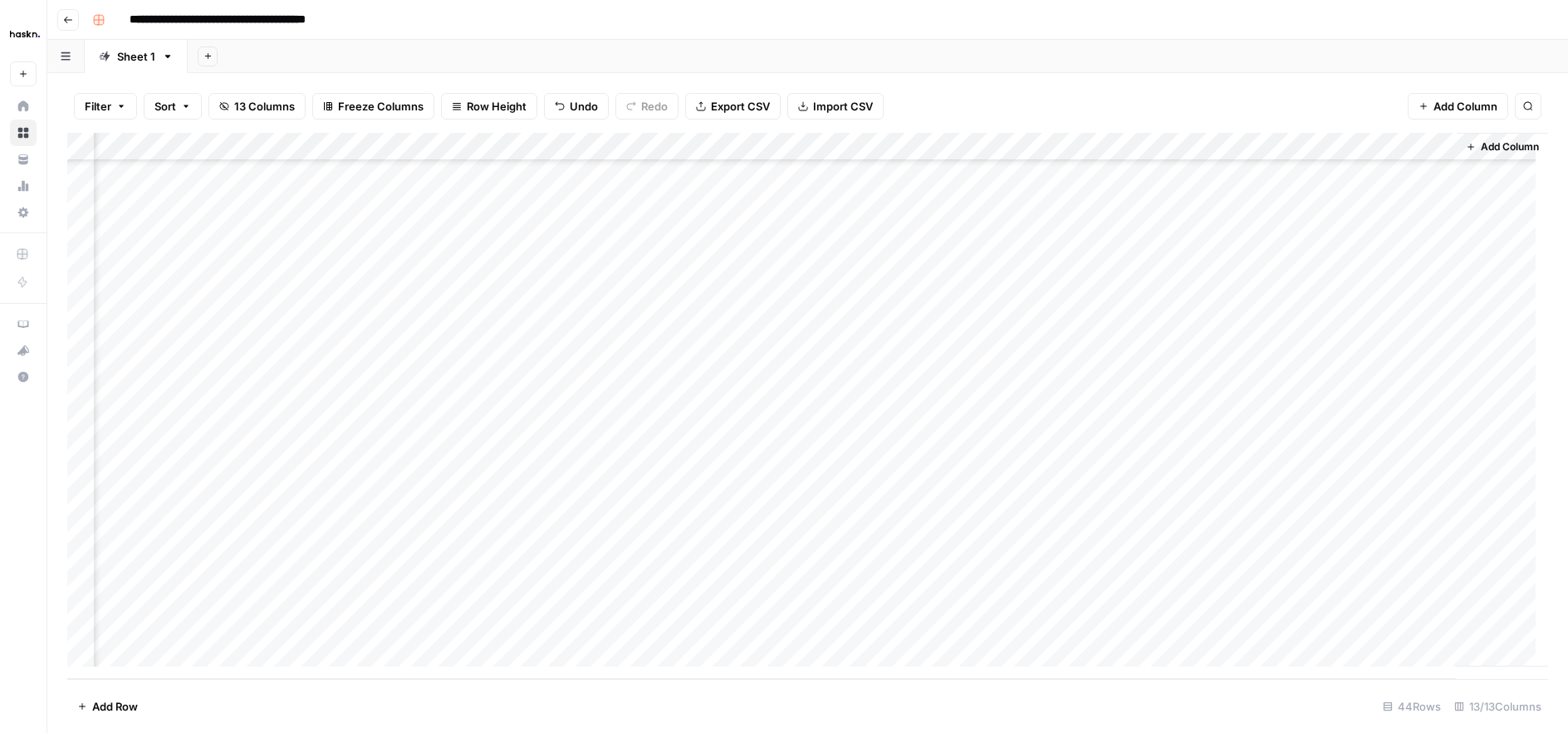 click on "Add Column" at bounding box center [807, 406] 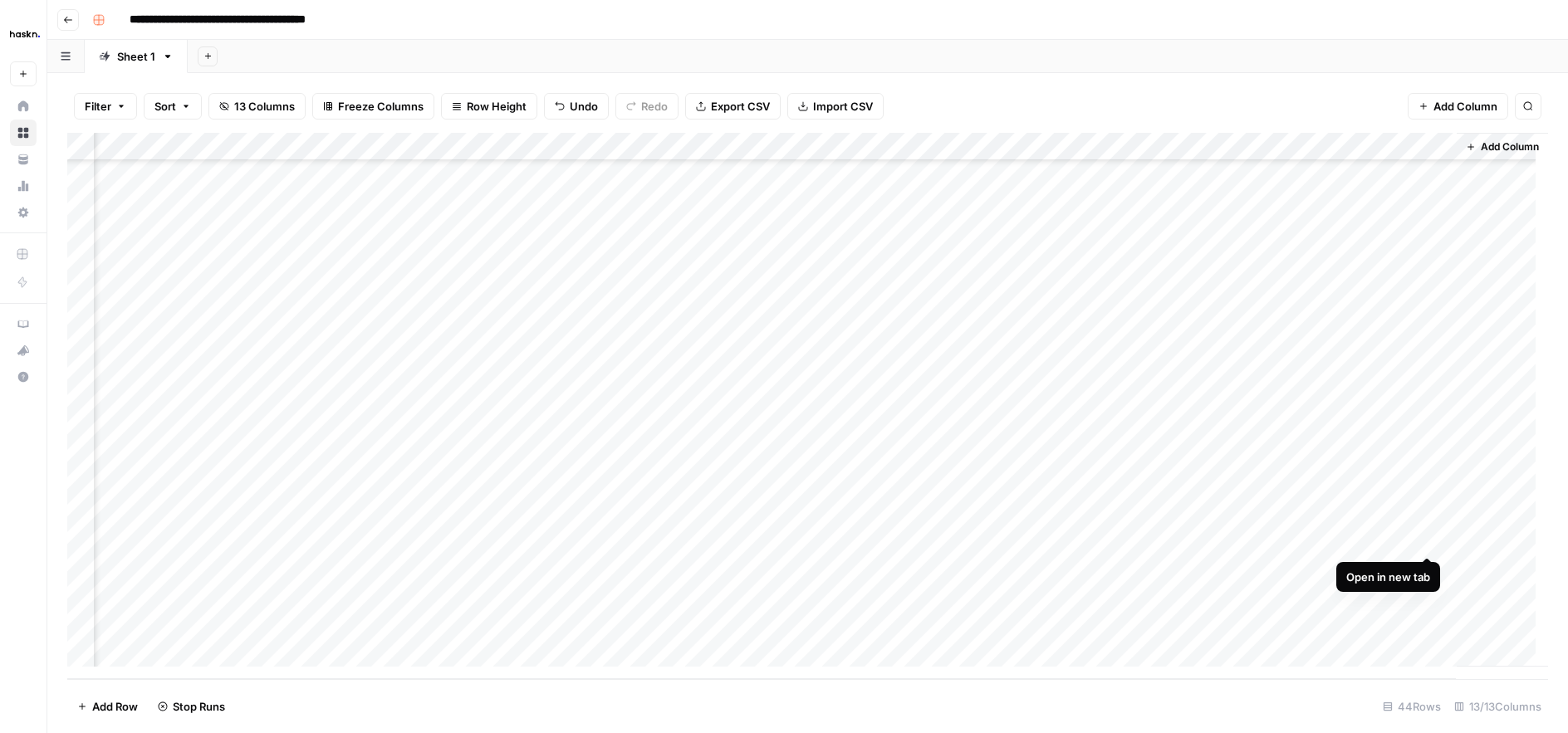 click on "Add Column" at bounding box center (807, 406) 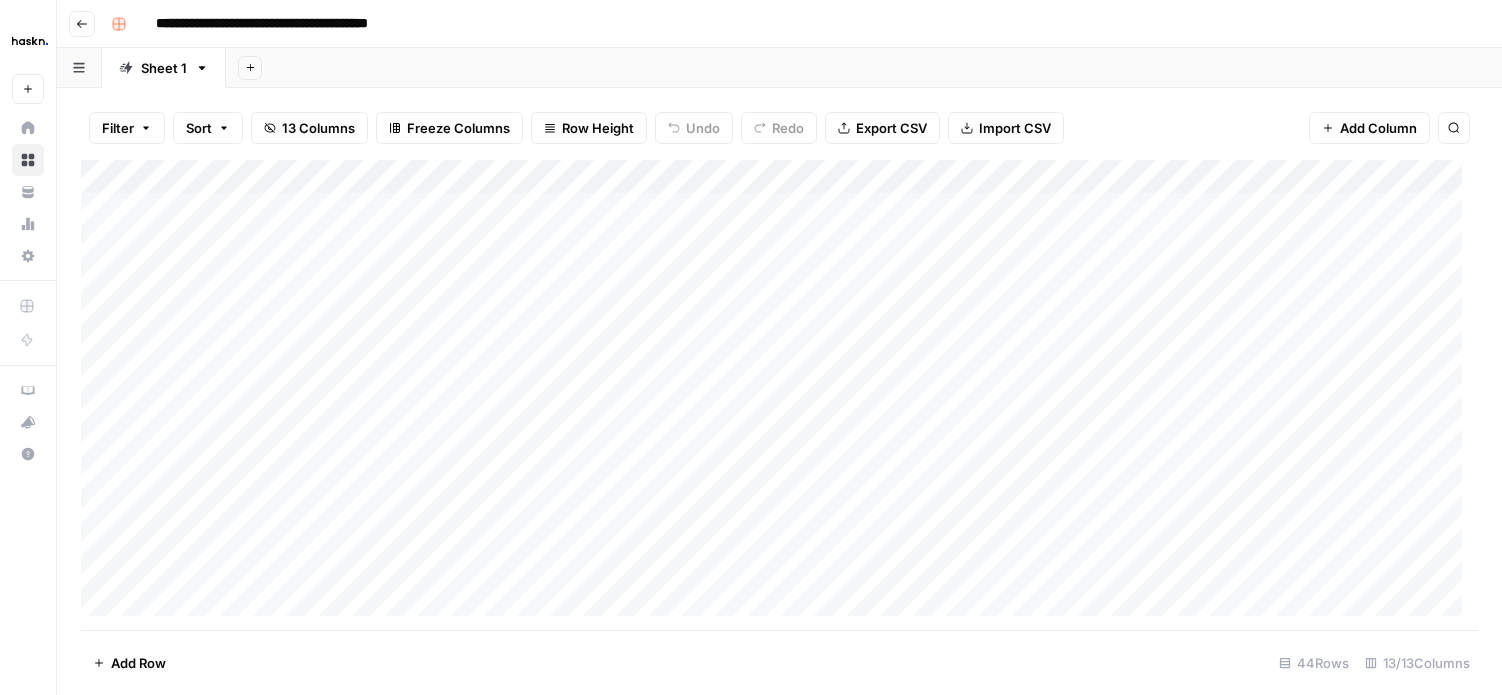 scroll, scrollTop: 0, scrollLeft: 0, axis: both 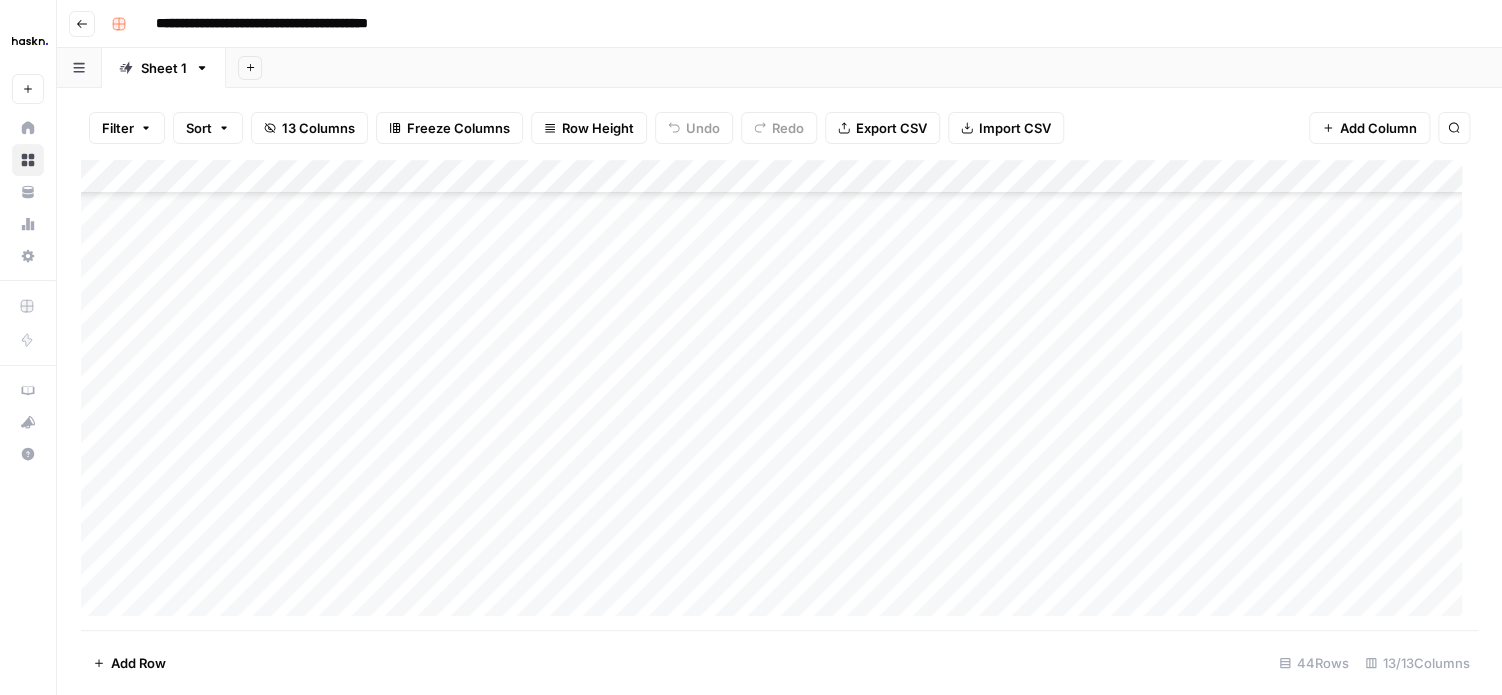 click on "Go back" at bounding box center [82, 24] 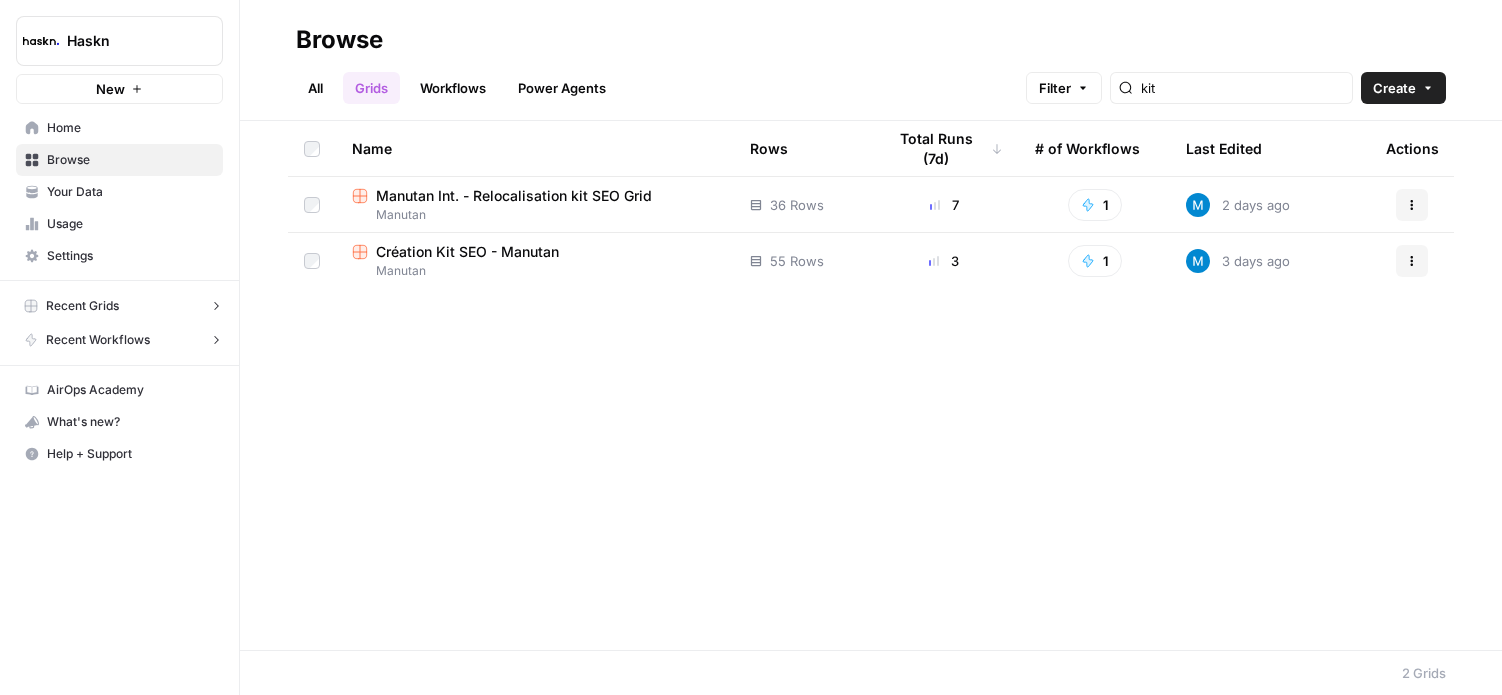 scroll, scrollTop: 0, scrollLeft: 0, axis: both 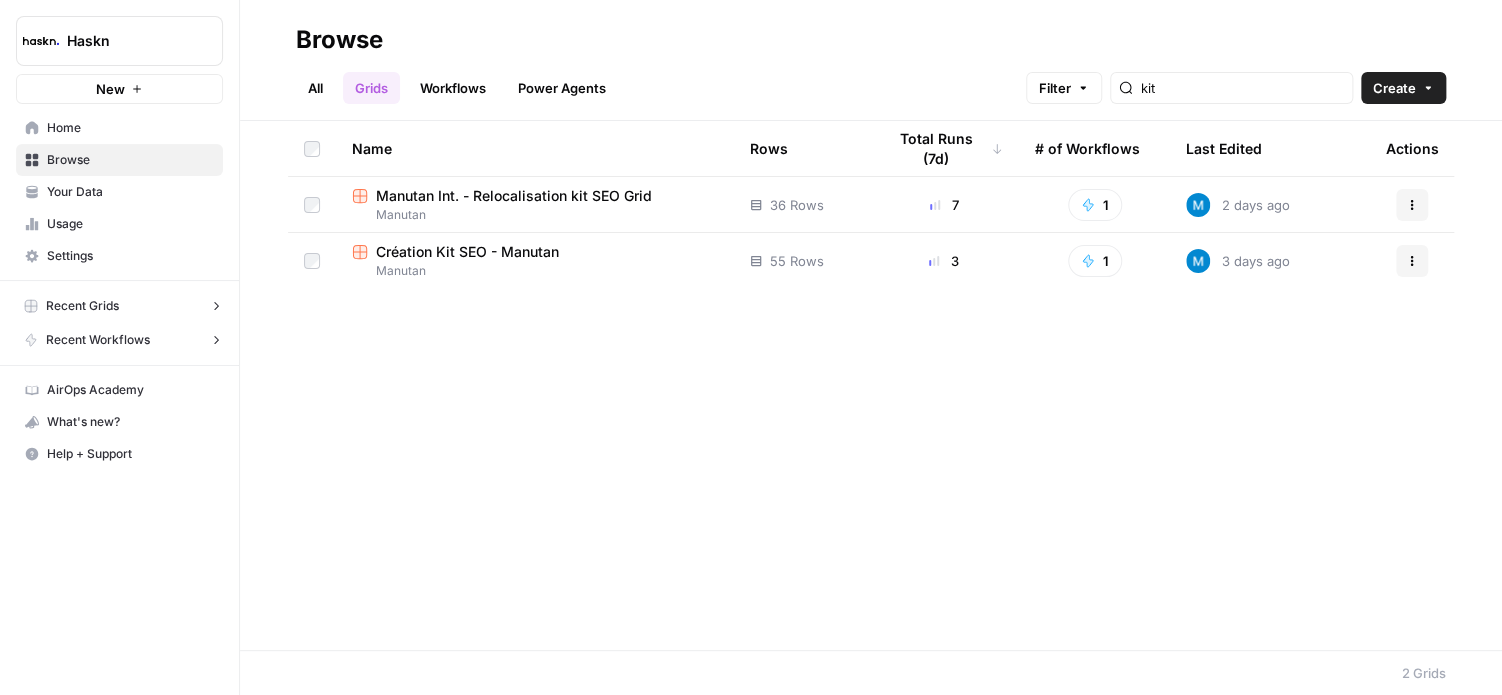 click on "Création Kit SEO - Manutan" at bounding box center [467, 252] 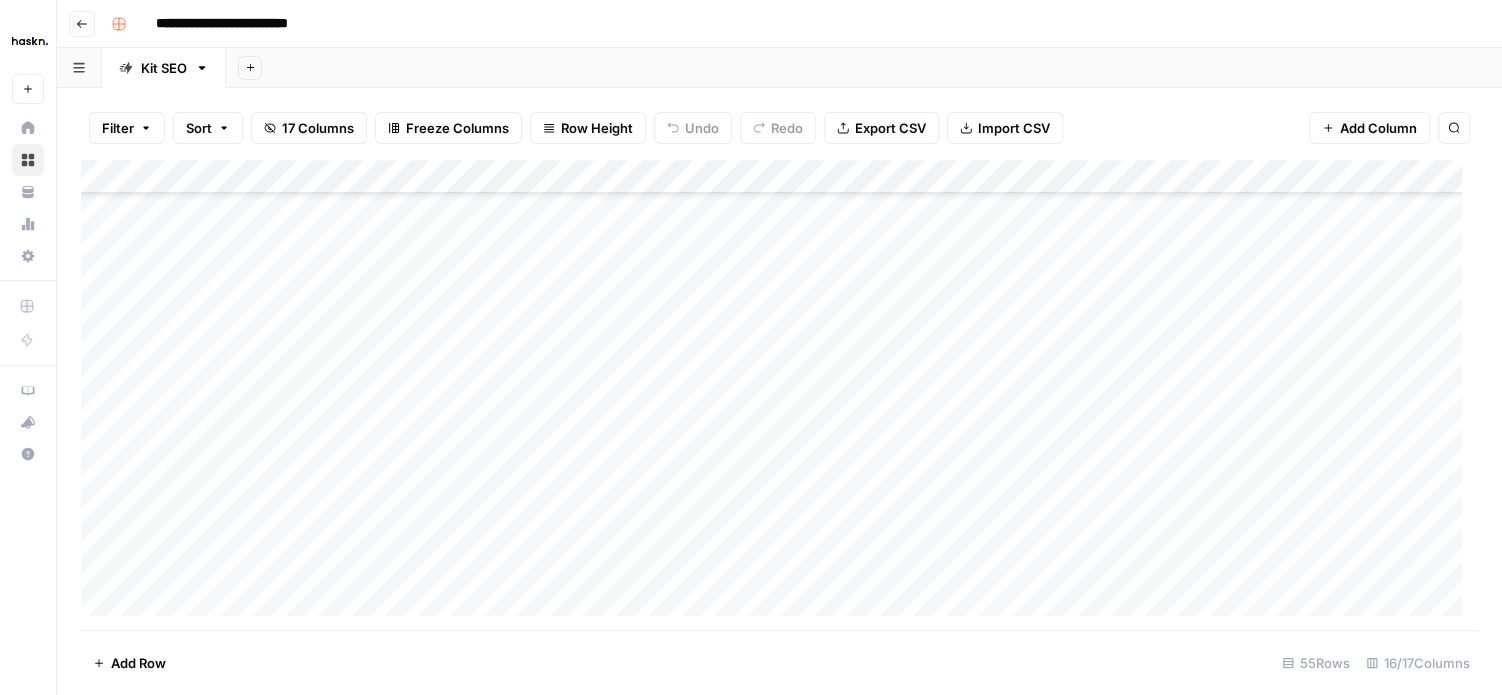 scroll, scrollTop: 1480, scrollLeft: 0, axis: vertical 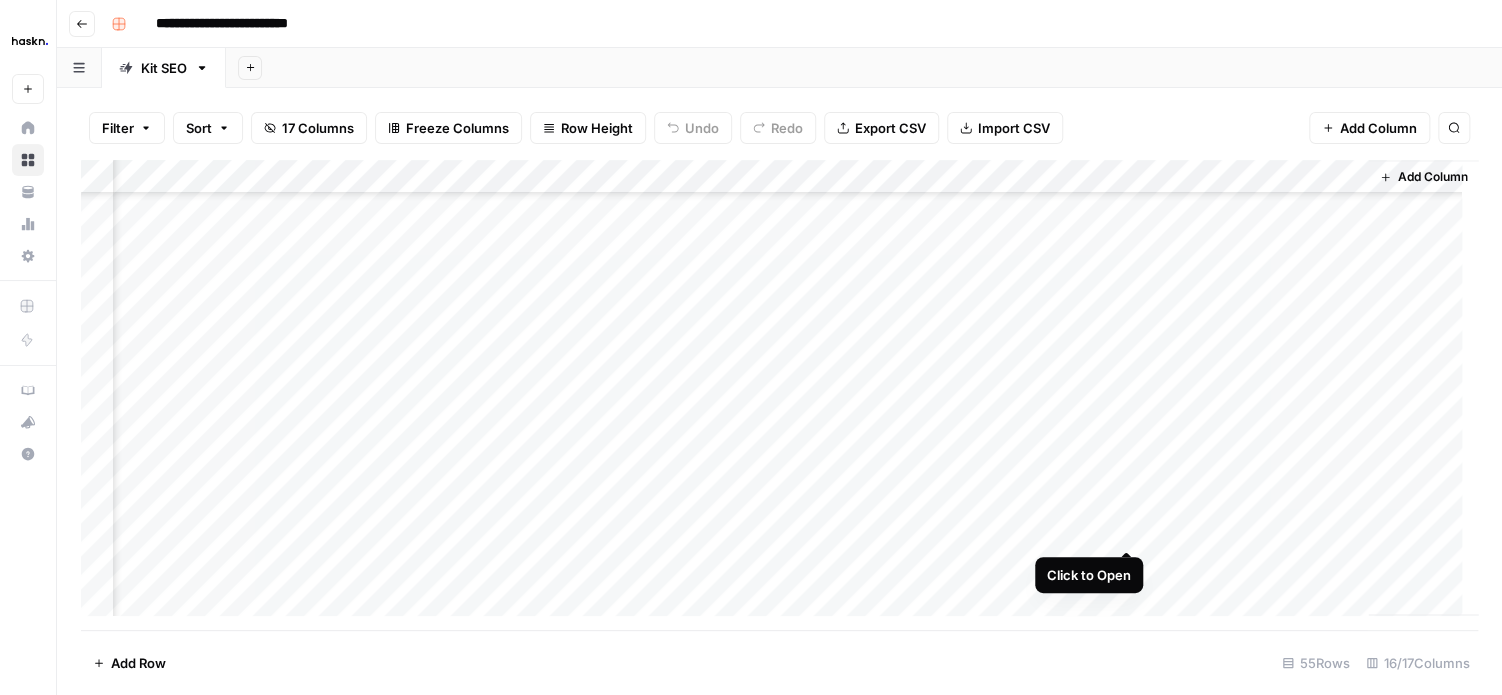 click on "Add Column" at bounding box center (779, 395) 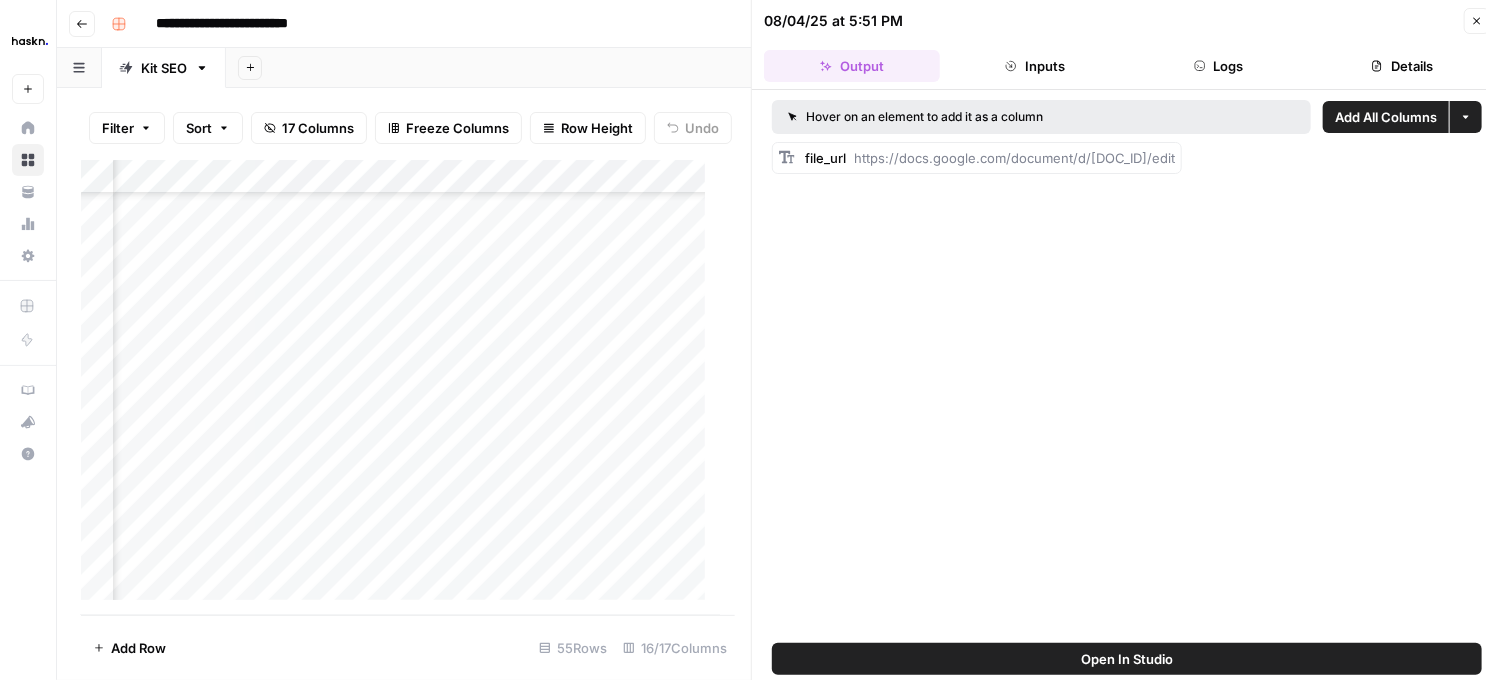 click on "Logs" at bounding box center (1219, 66) 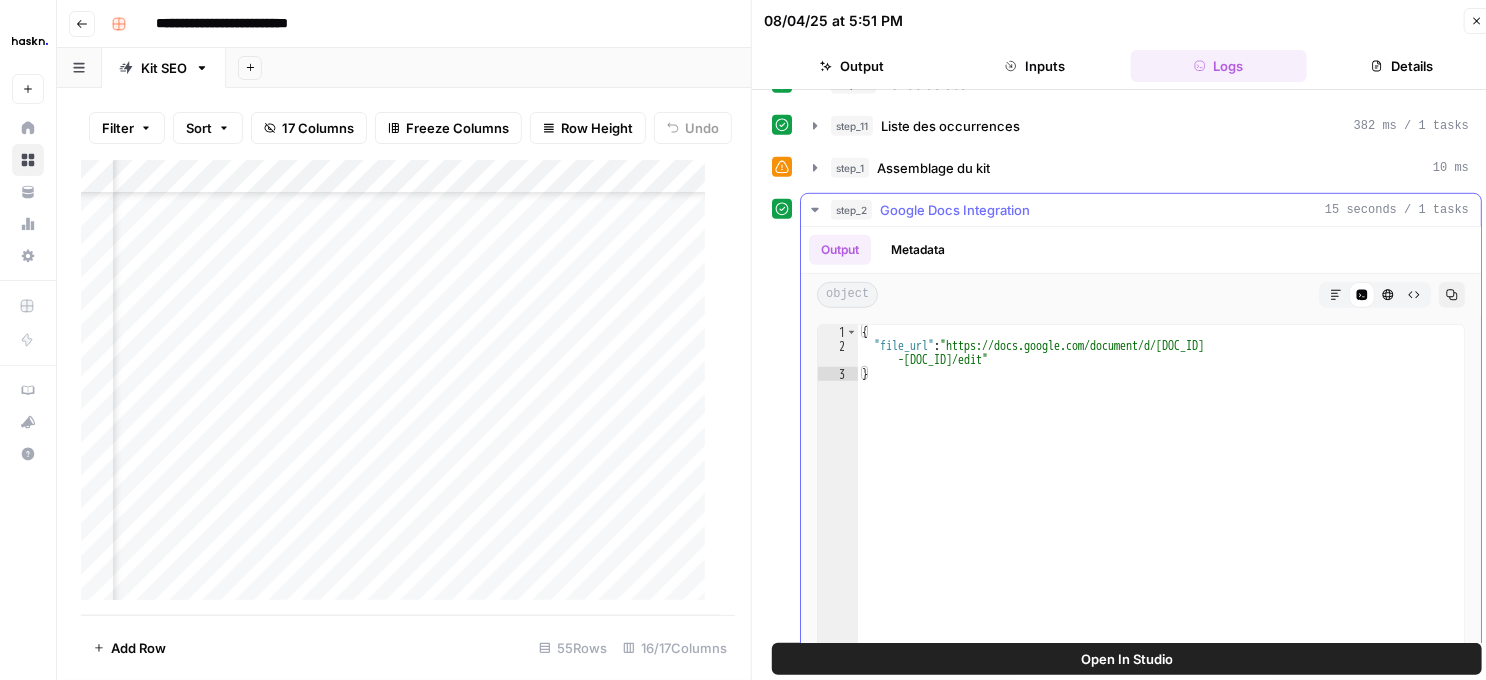 scroll, scrollTop: 424, scrollLeft: 0, axis: vertical 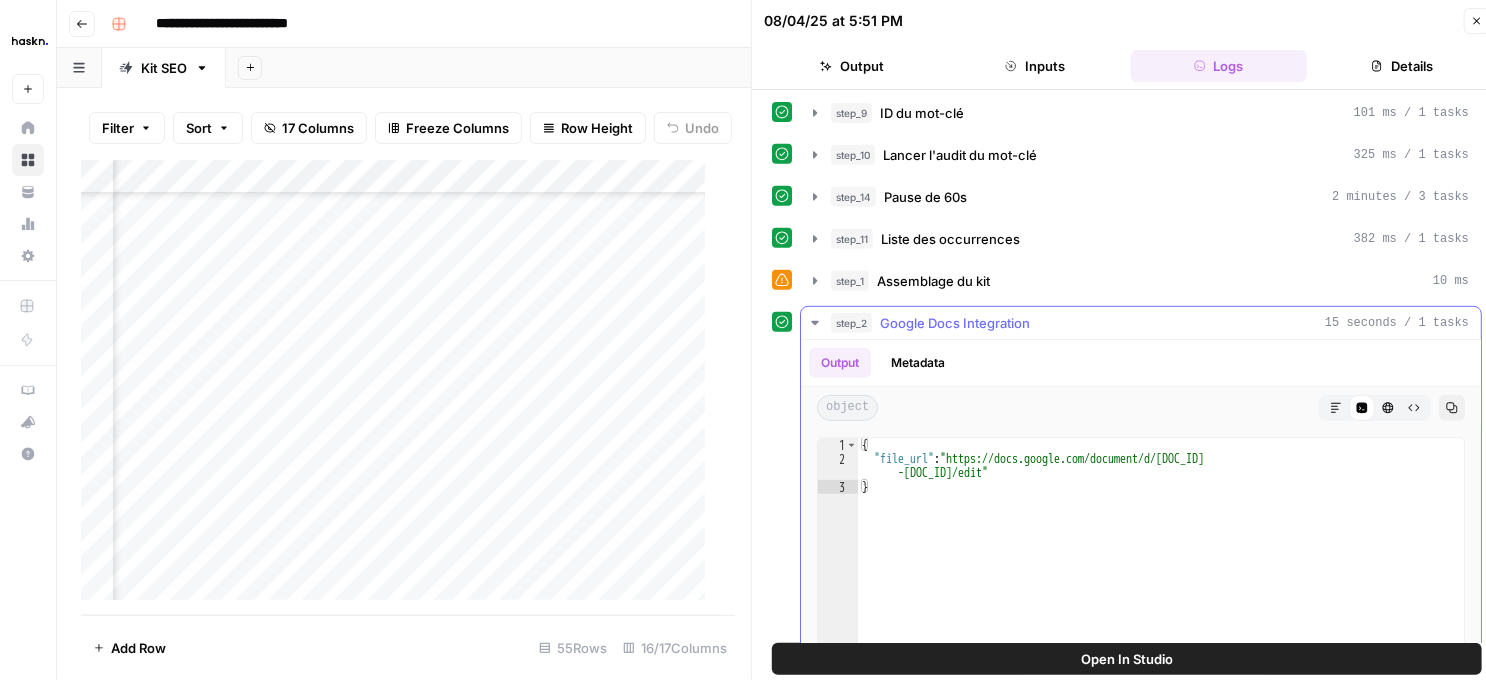 click 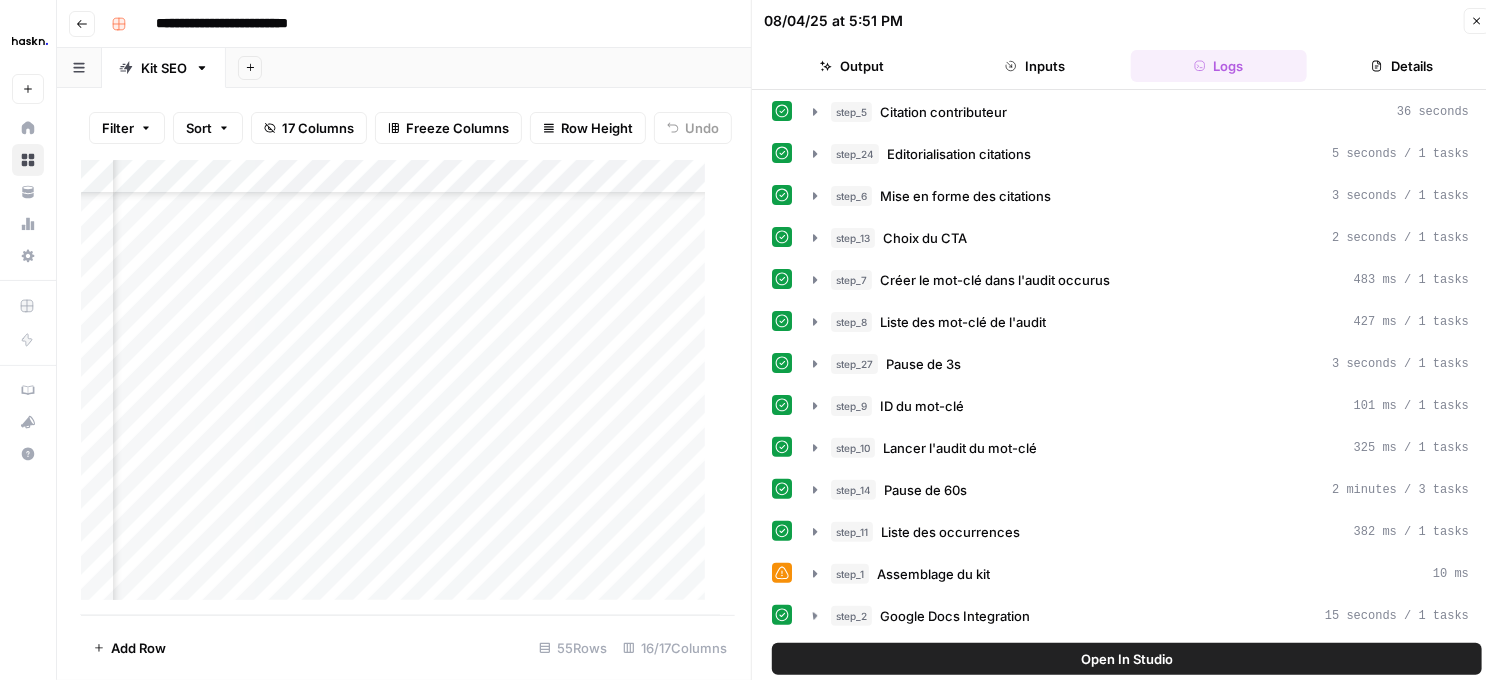 scroll, scrollTop: 124, scrollLeft: 0, axis: vertical 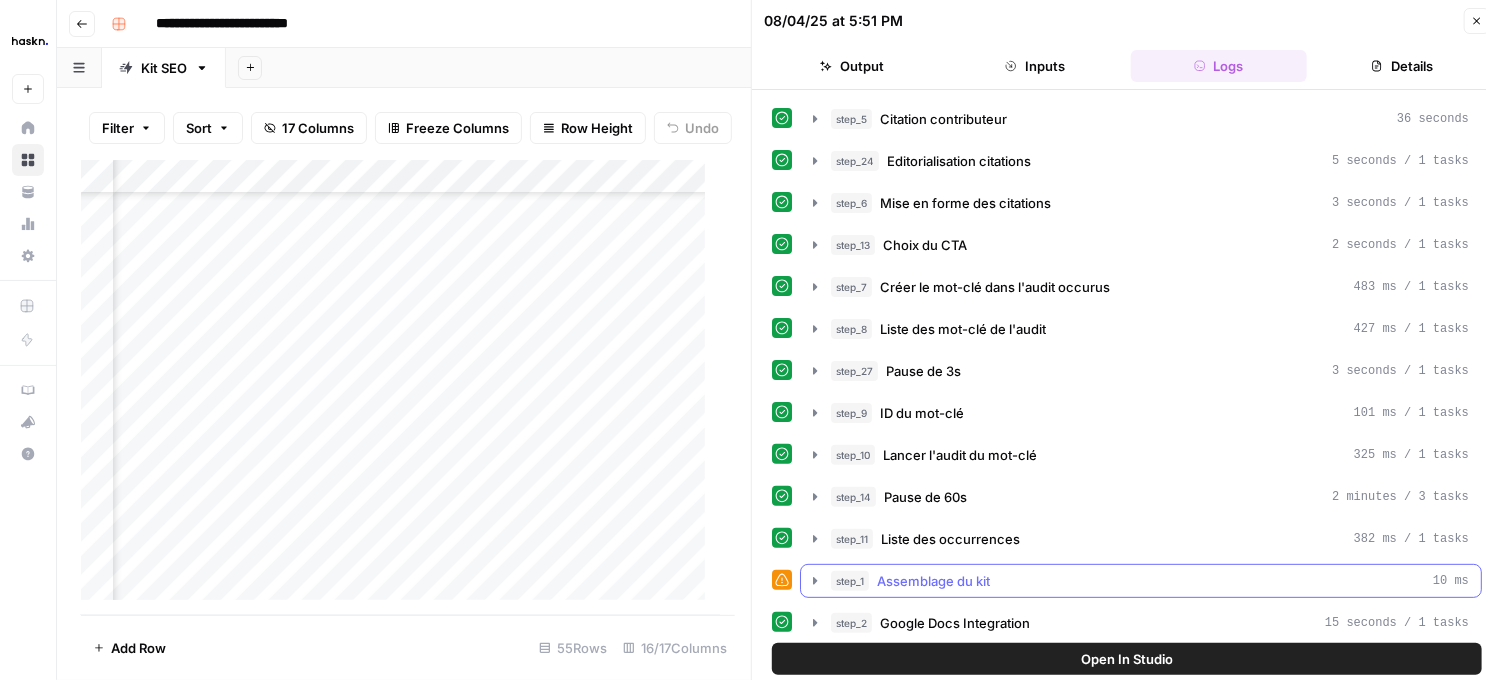 click 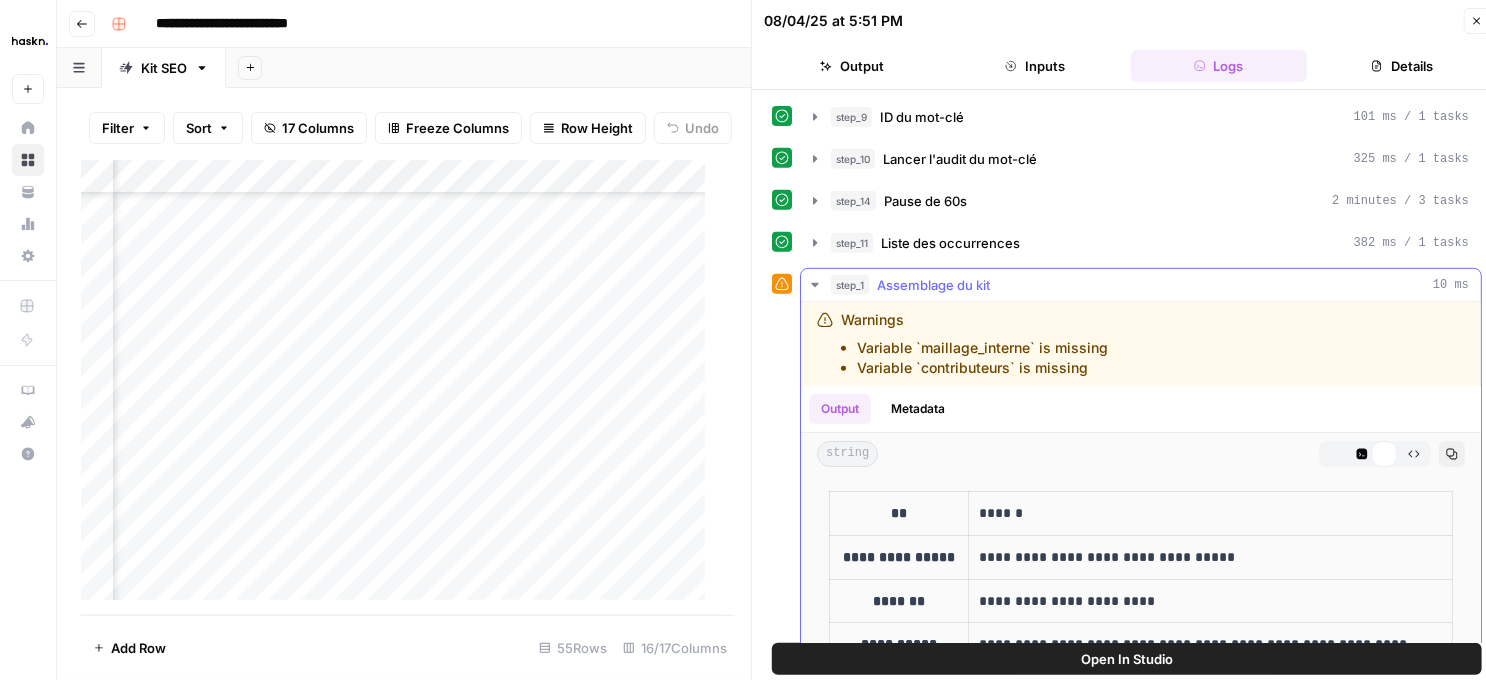 scroll, scrollTop: 424, scrollLeft: 0, axis: vertical 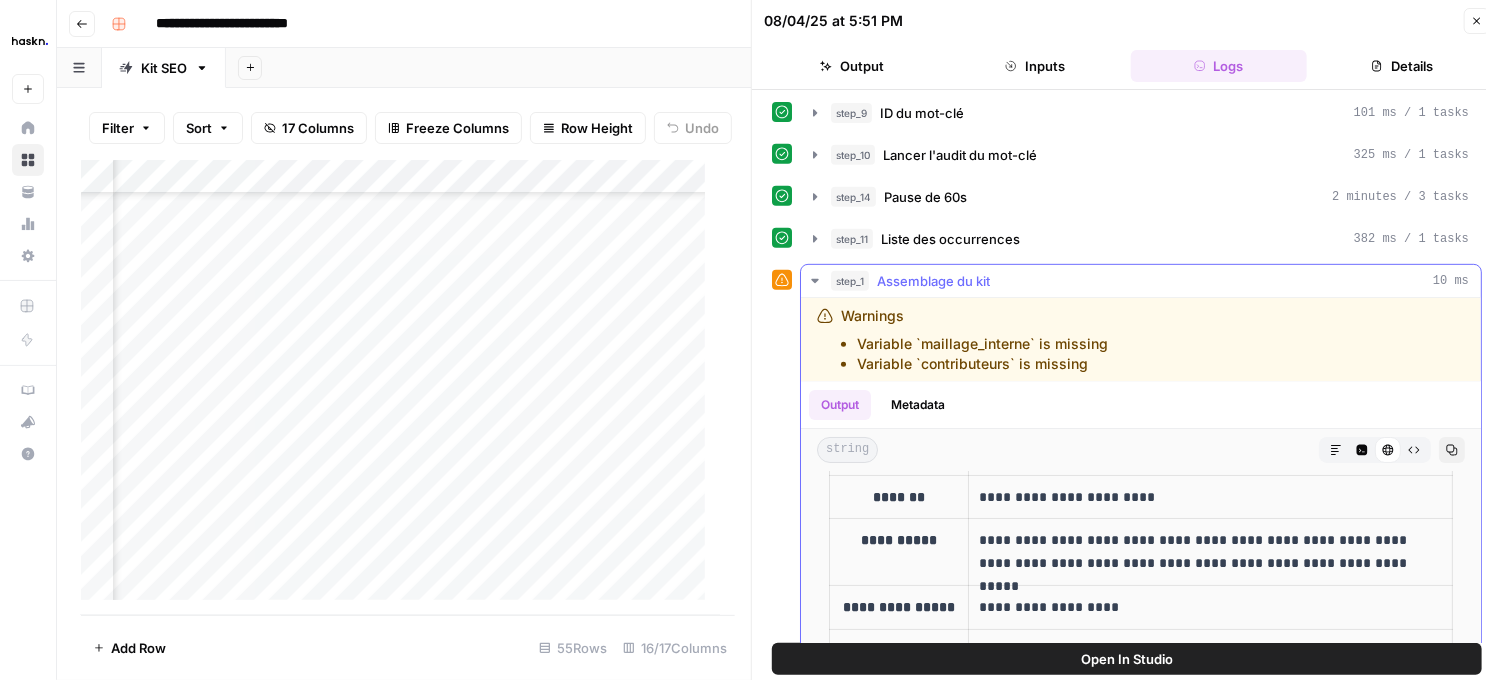 click 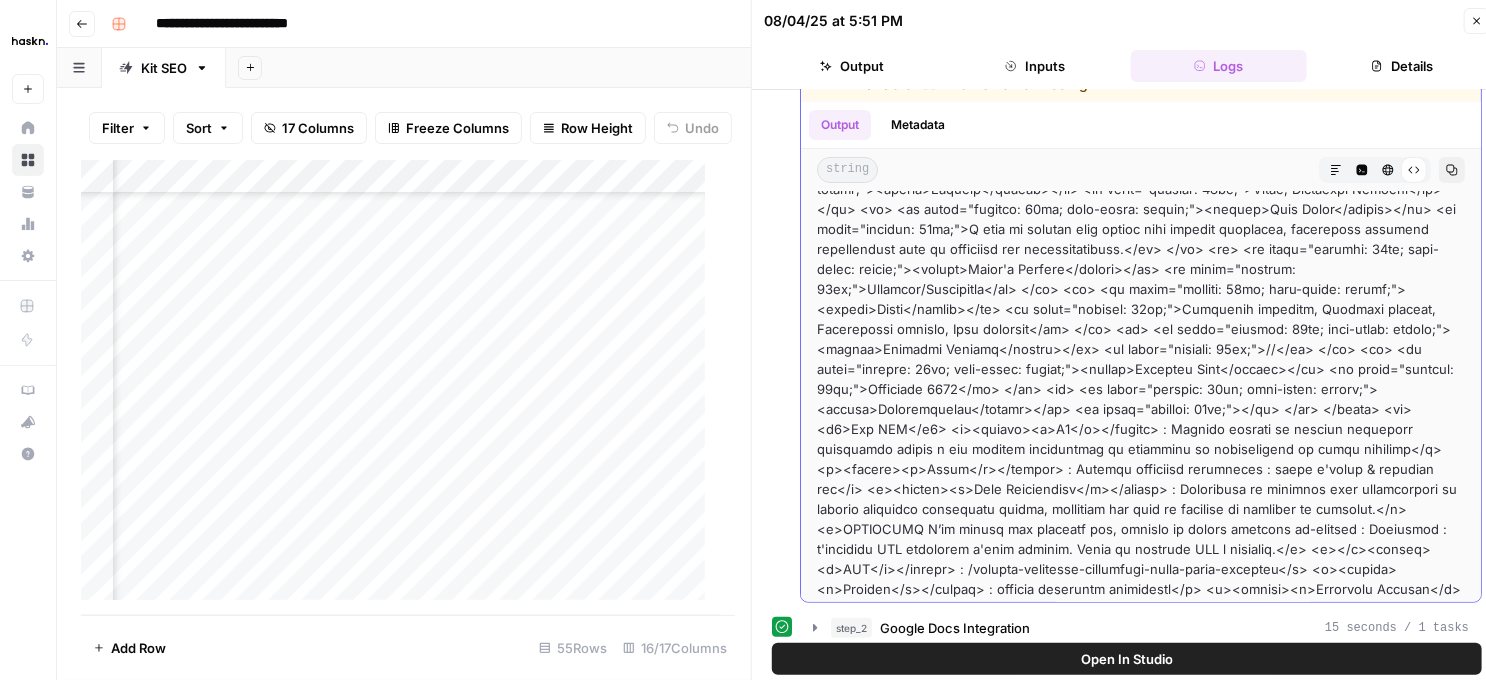 scroll, scrollTop: 708, scrollLeft: 0, axis: vertical 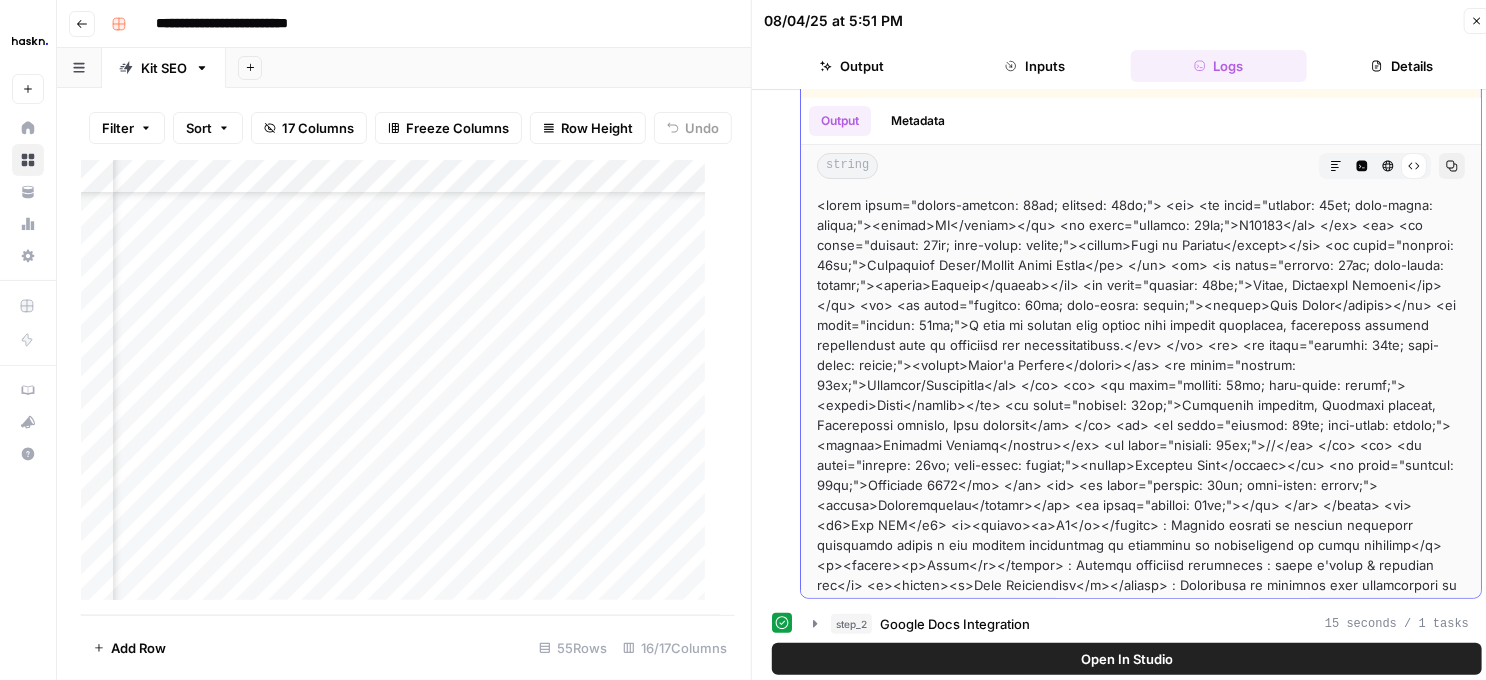 click at bounding box center [1141, 1875] 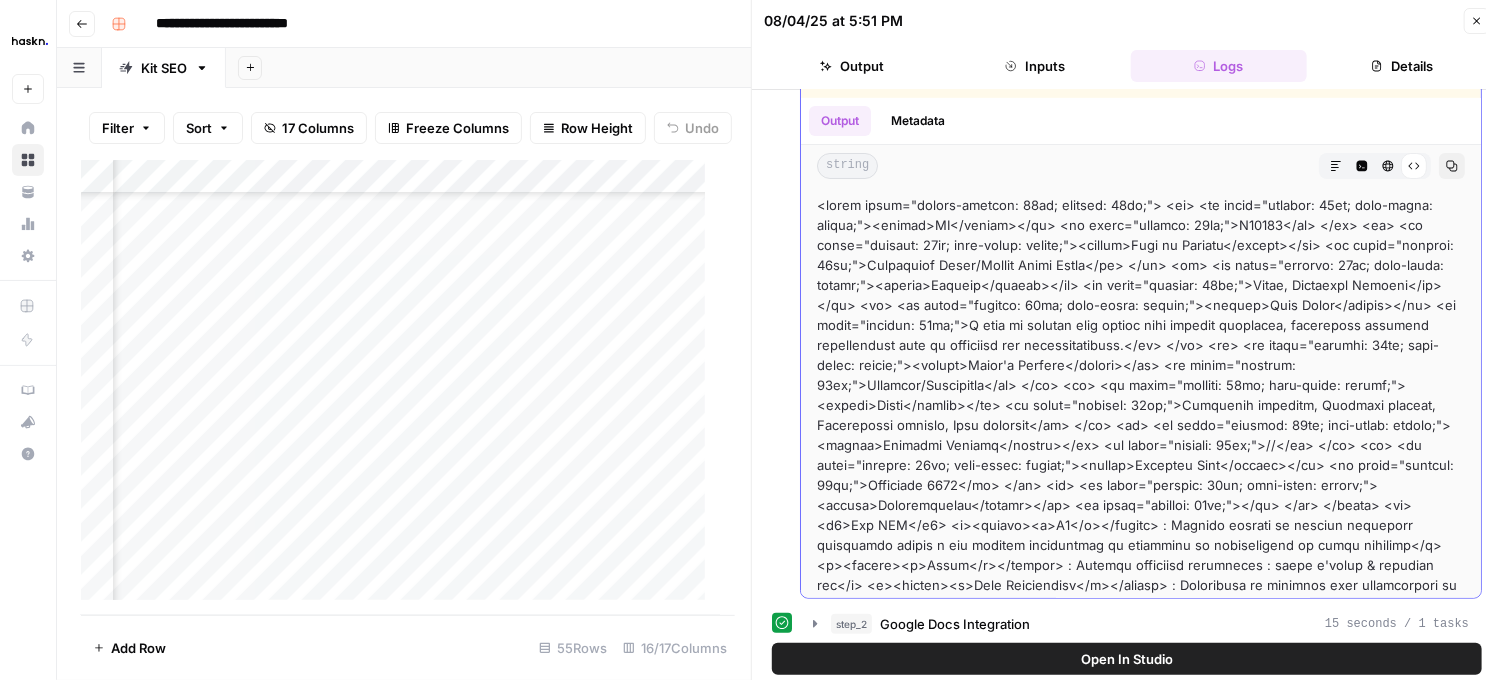 drag, startPoint x: 1401, startPoint y: 495, endPoint x: 1262, endPoint y: 479, distance: 139.91783 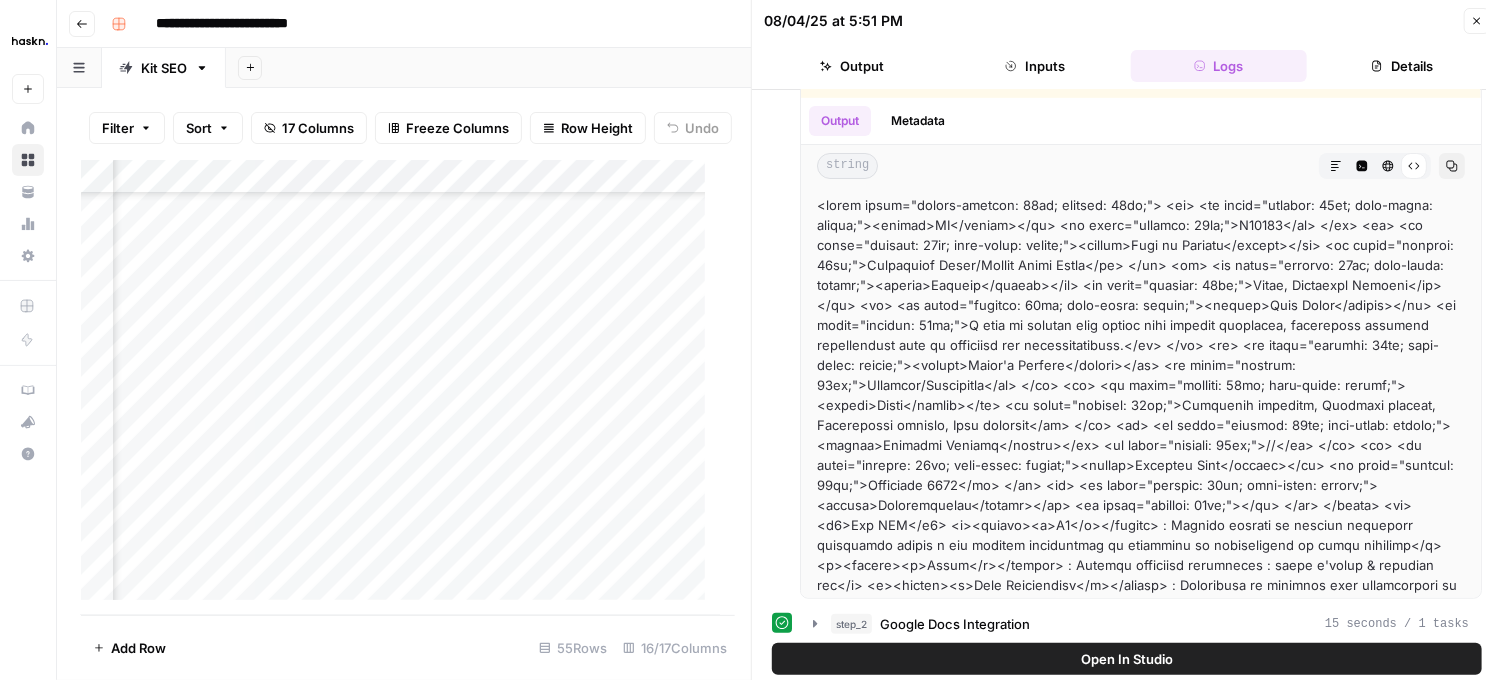 drag, startPoint x: 1404, startPoint y: 495, endPoint x: 788, endPoint y: 181, distance: 691.413 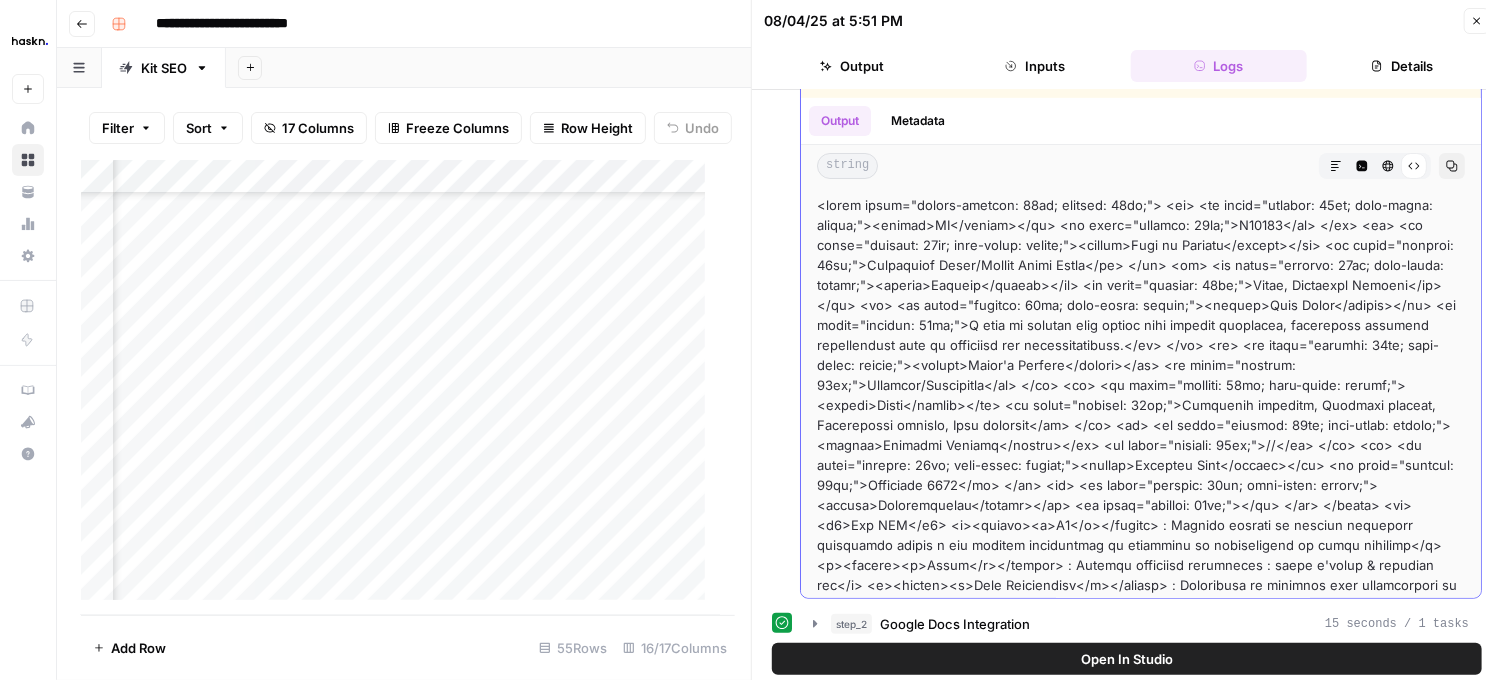 click at bounding box center (1141, 1875) 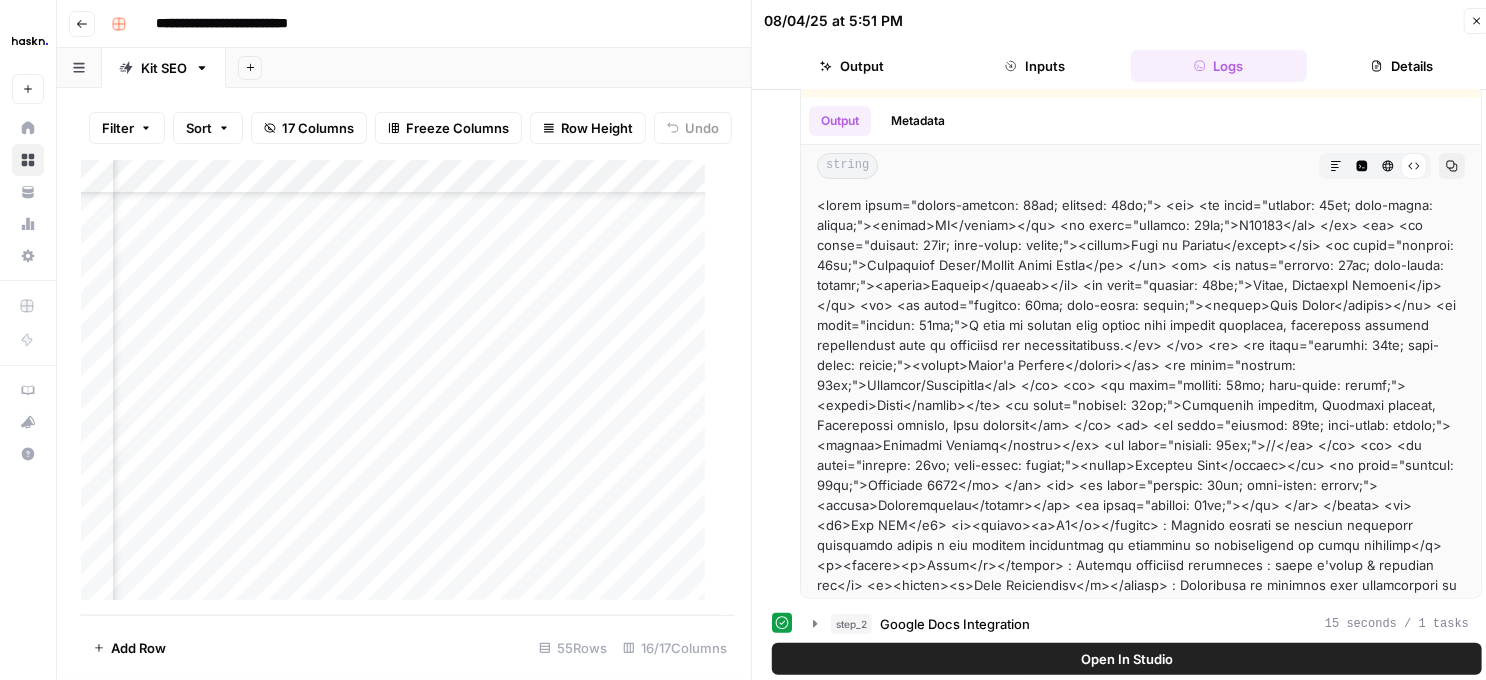 click 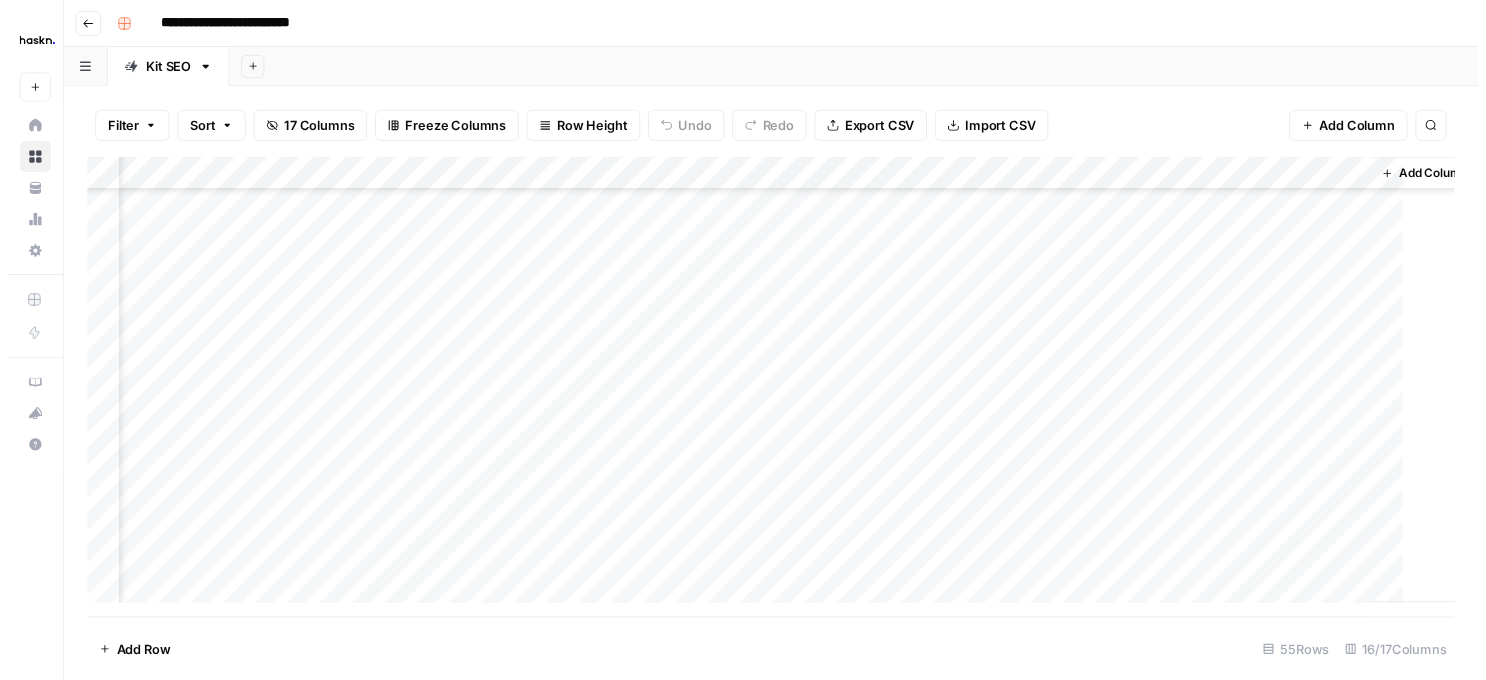 scroll, scrollTop: 1480, scrollLeft: 1538, axis: both 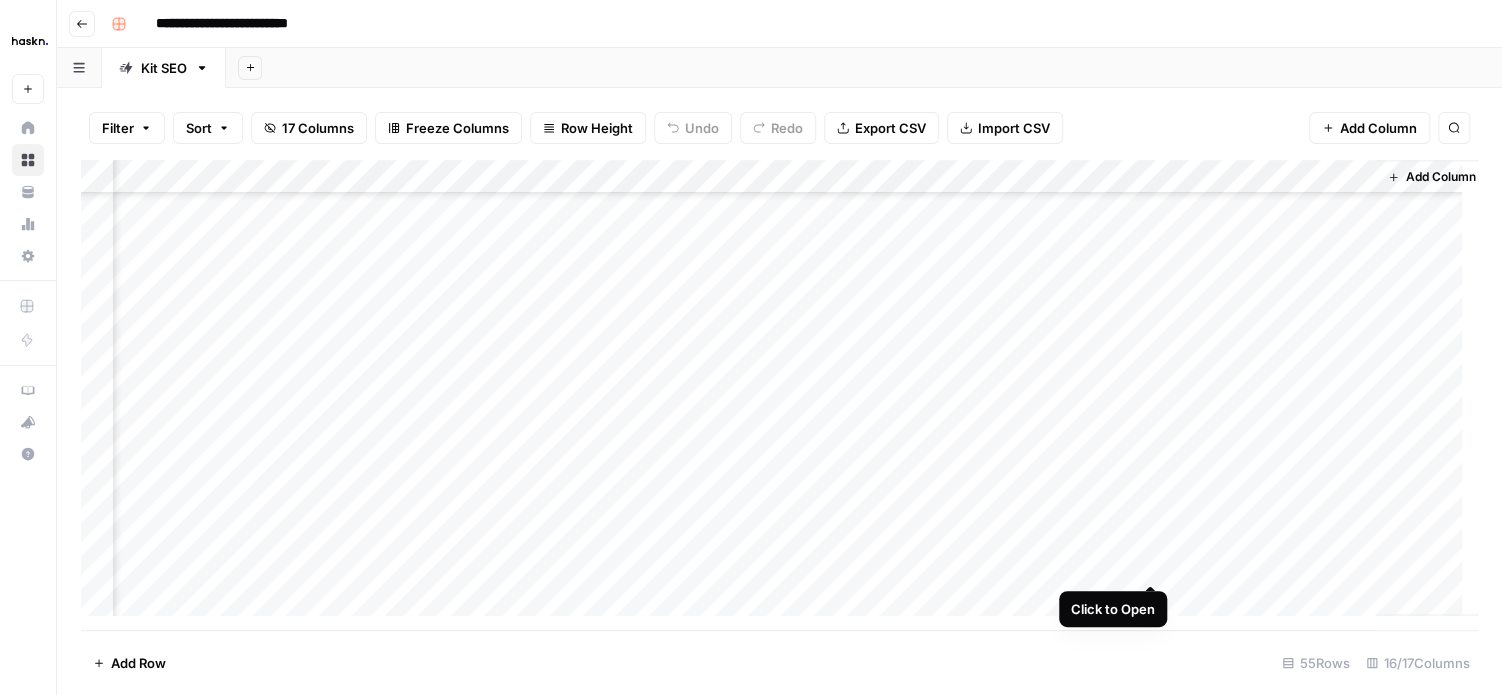click on "Add Column" at bounding box center (779, 395) 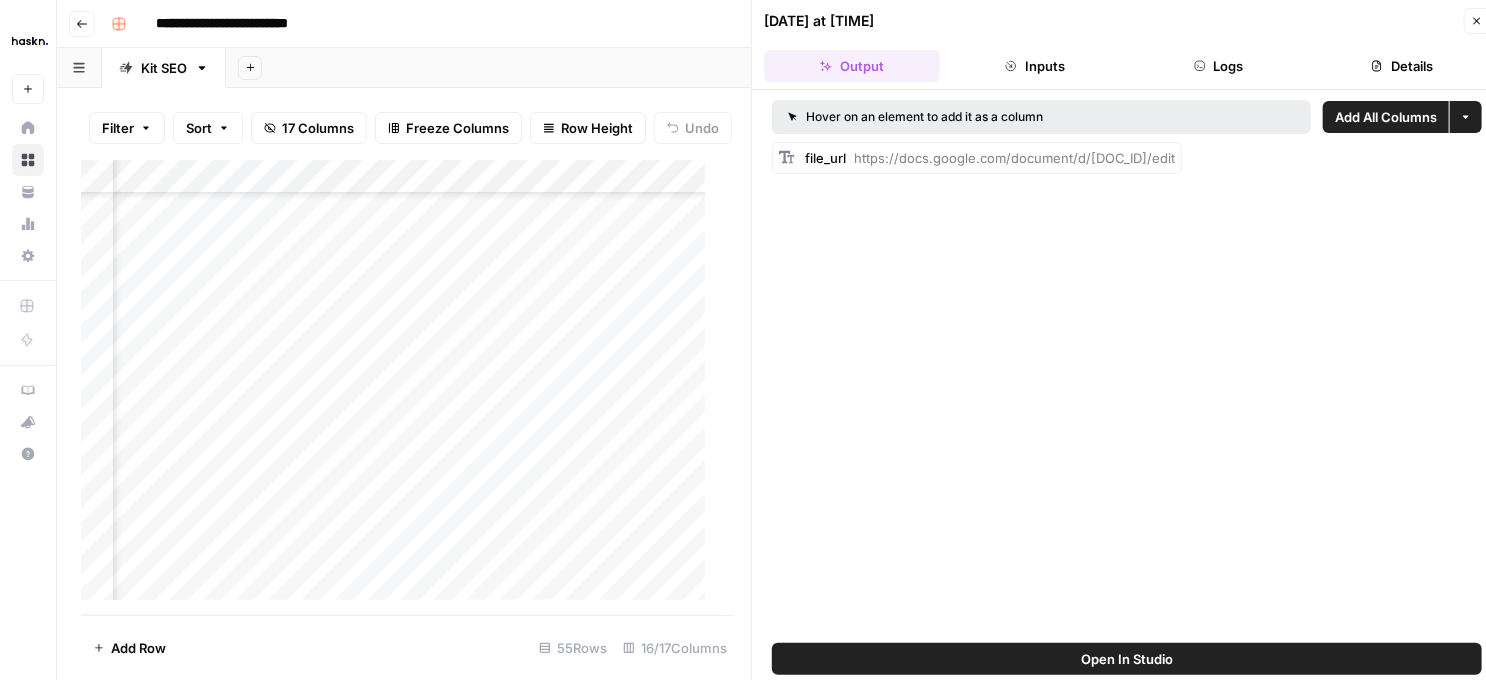 click on "Logs" at bounding box center [1219, 66] 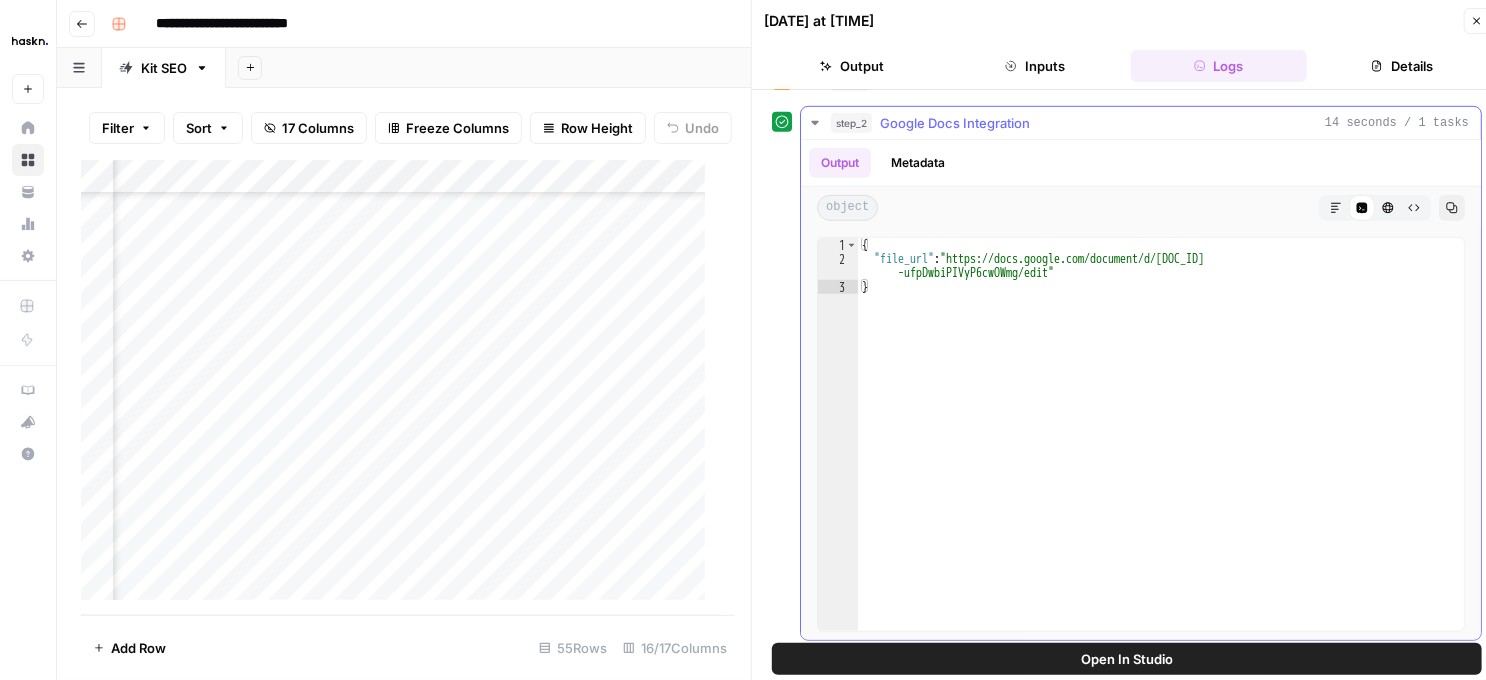scroll, scrollTop: 524, scrollLeft: 0, axis: vertical 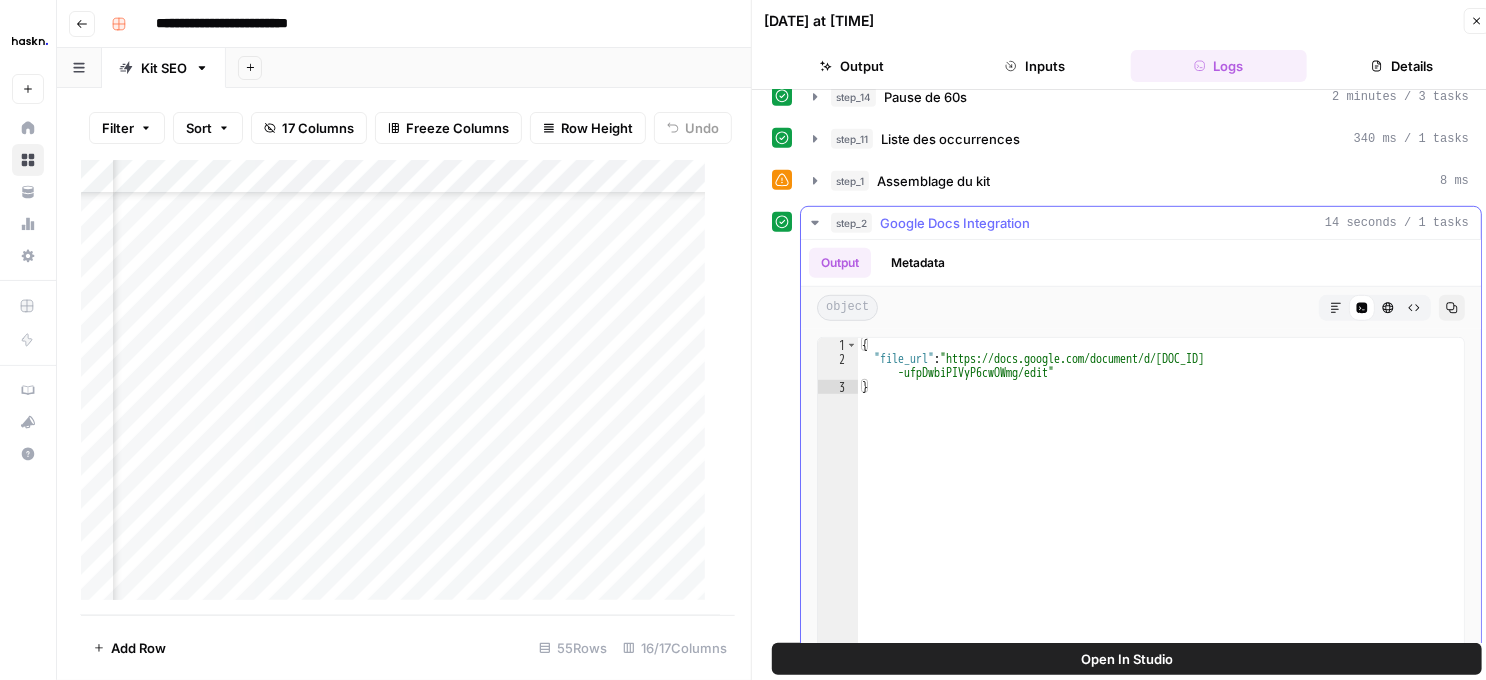click 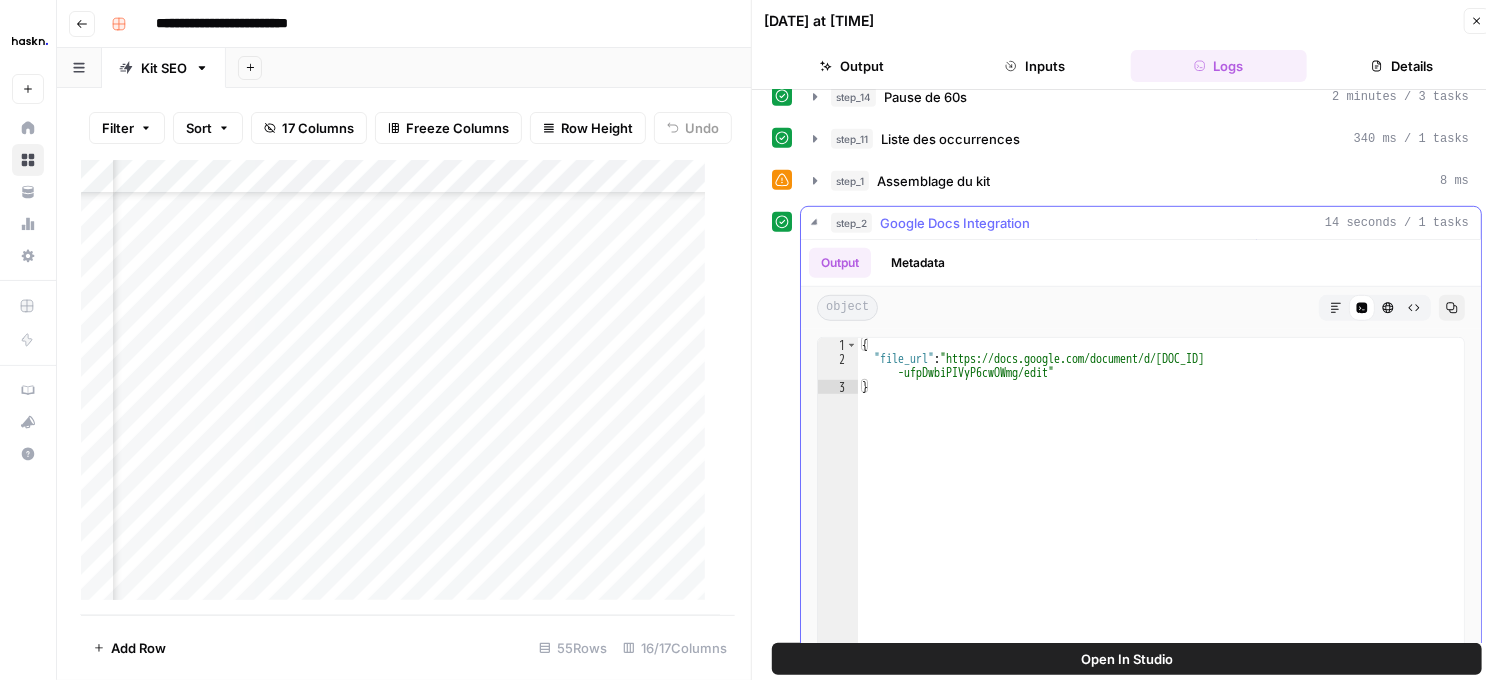 scroll, scrollTop: 124, scrollLeft: 0, axis: vertical 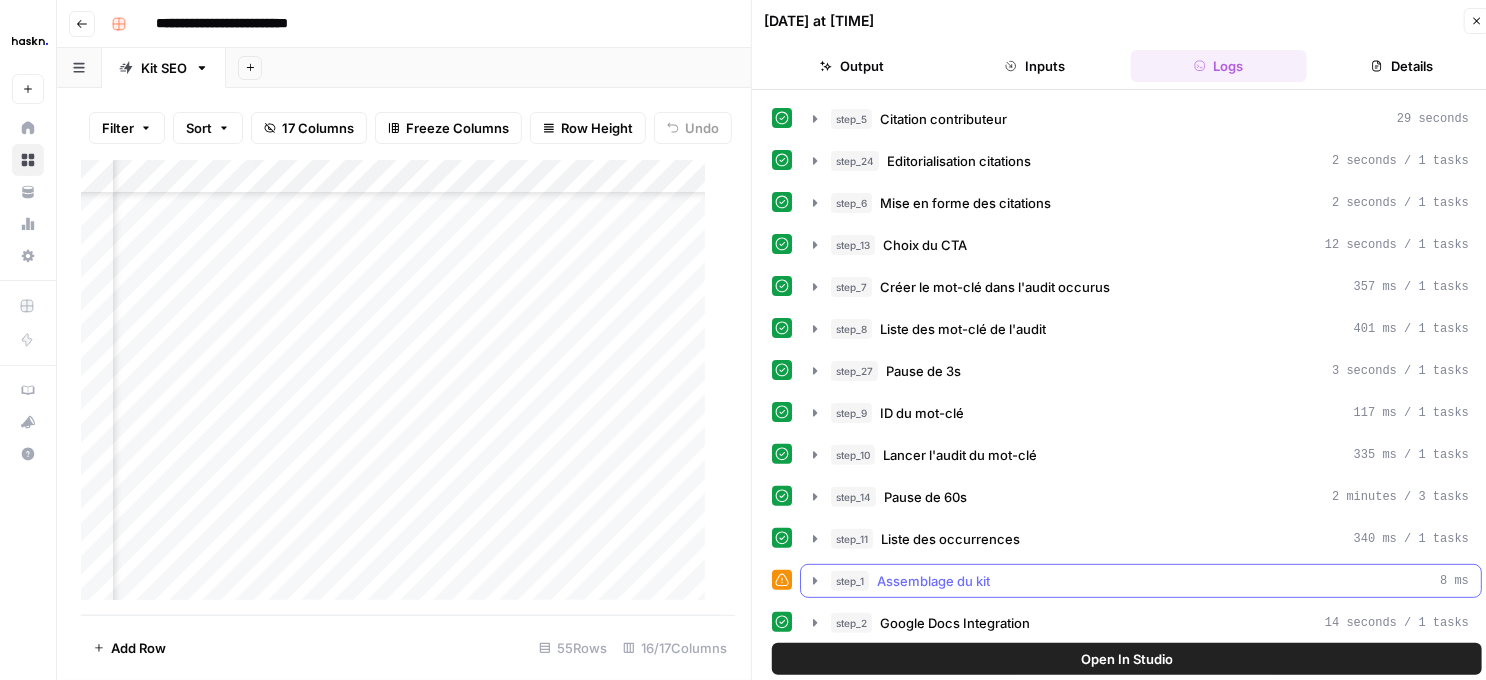 click 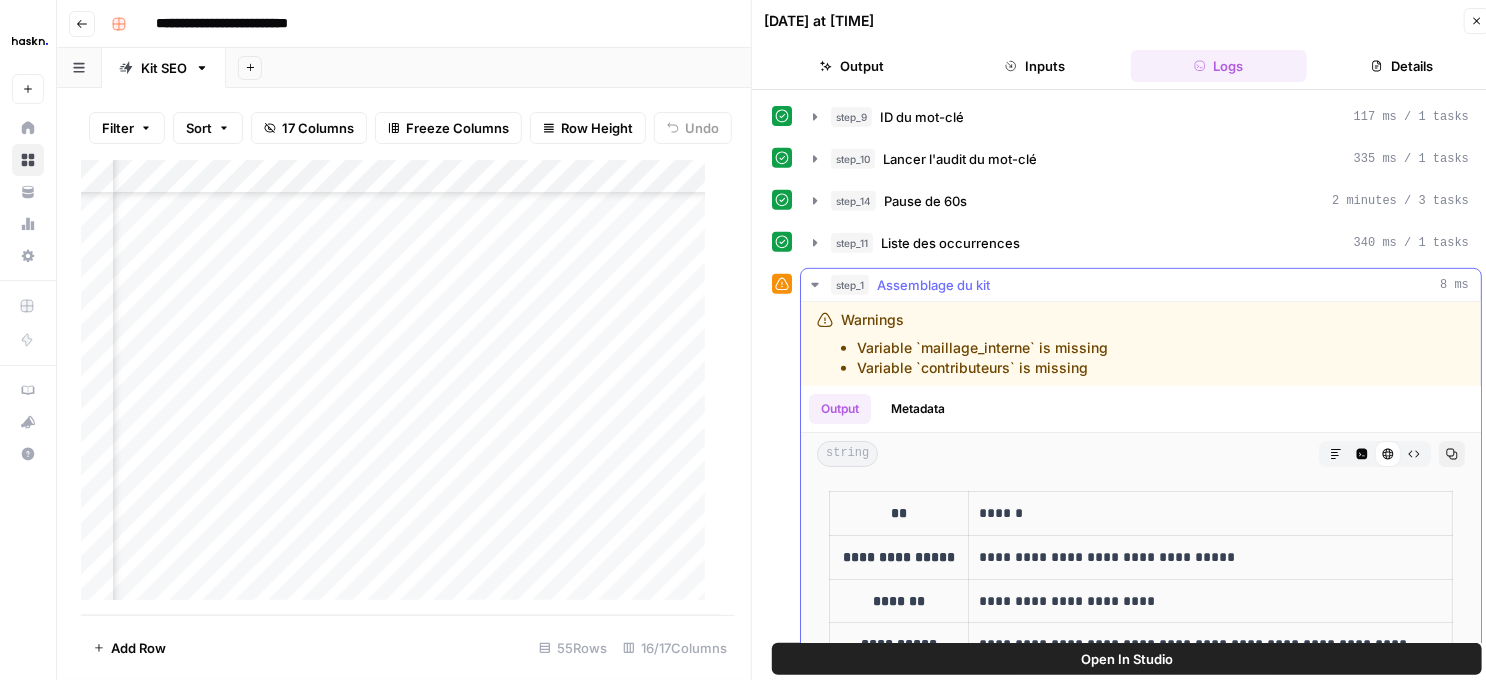 scroll, scrollTop: 424, scrollLeft: 0, axis: vertical 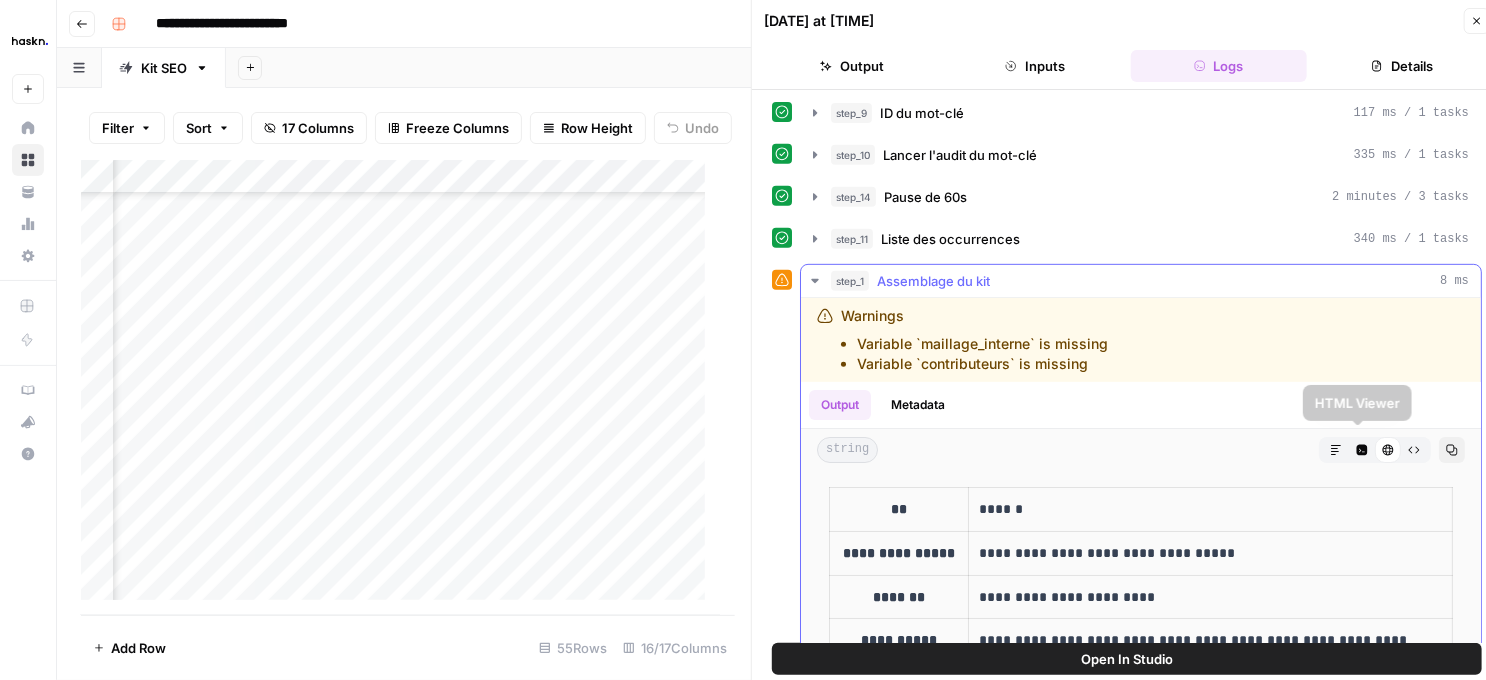 click 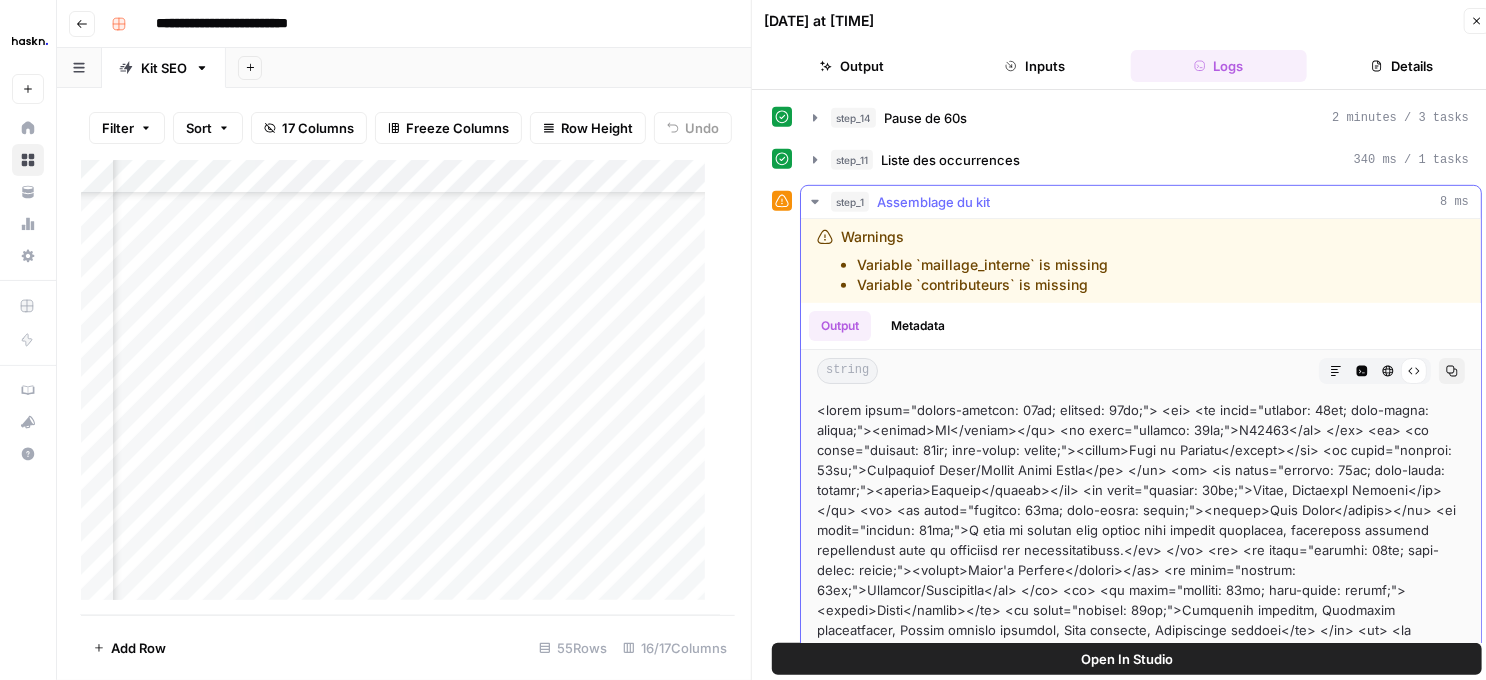 scroll, scrollTop: 624, scrollLeft: 0, axis: vertical 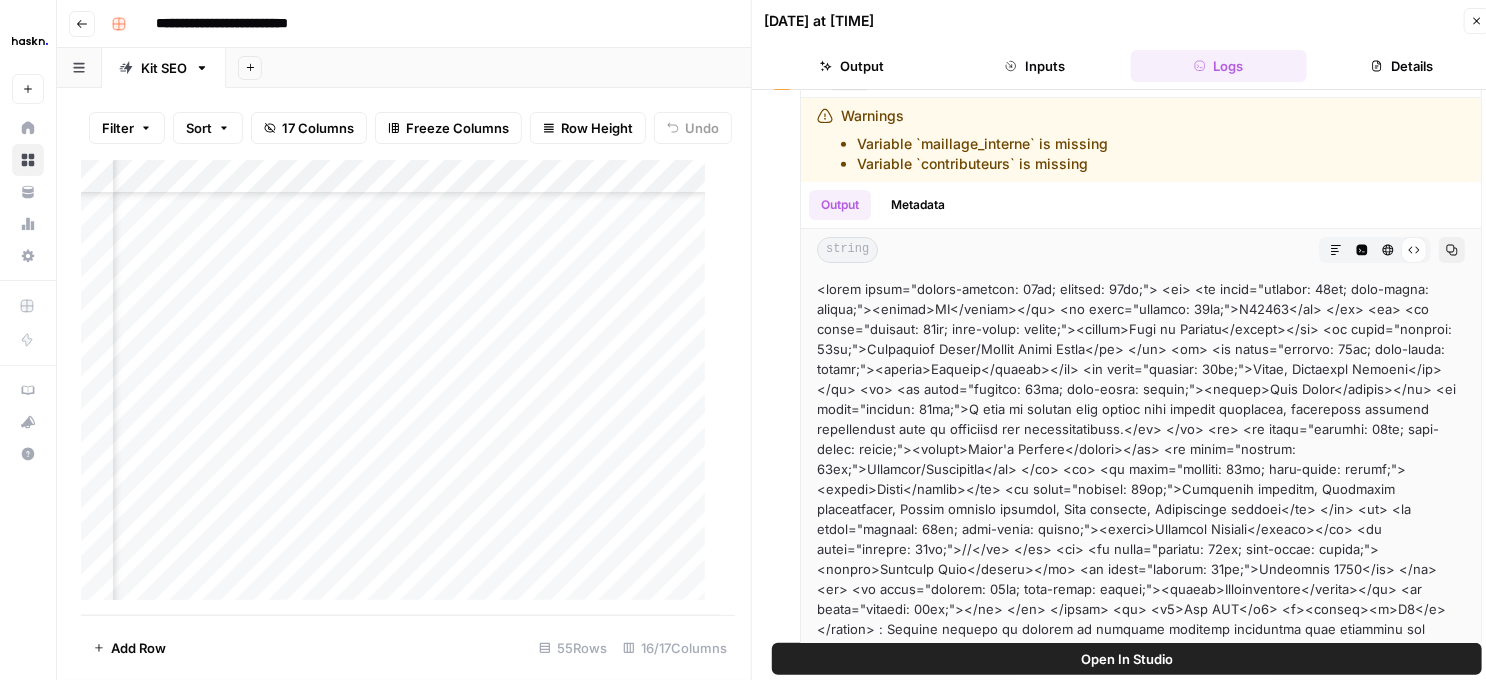drag, startPoint x: 1091, startPoint y: 600, endPoint x: 788, endPoint y: 285, distance: 437.07437 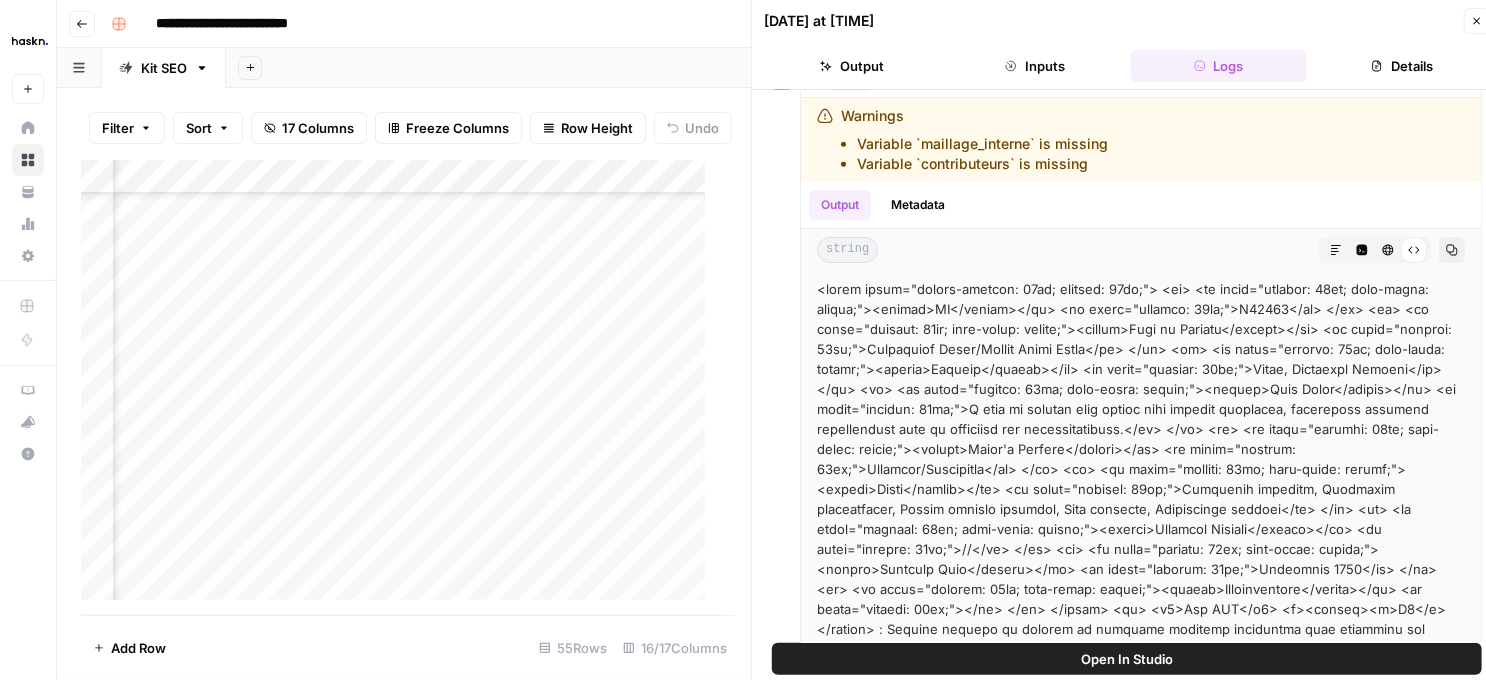 drag, startPoint x: 1489, startPoint y: 17, endPoint x: 1470, endPoint y: 20, distance: 19.235384 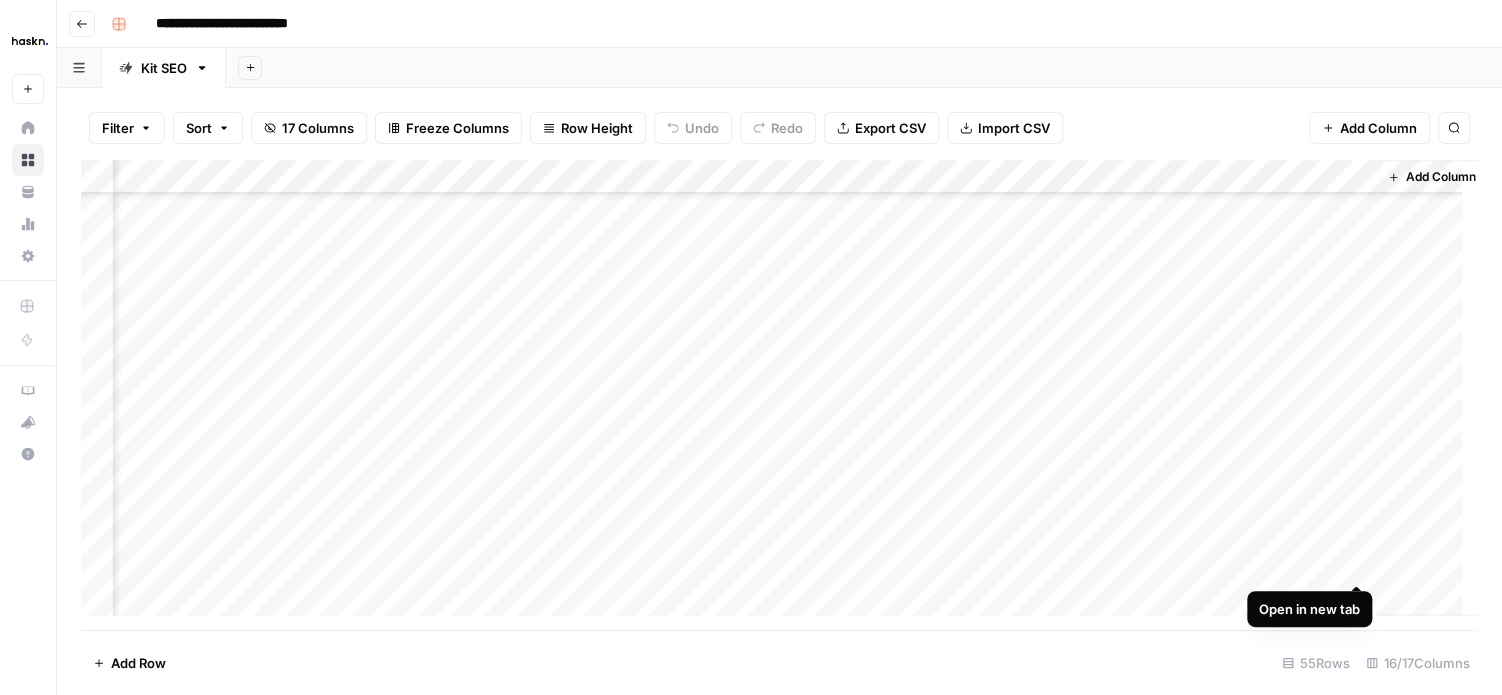click on "Add Column" at bounding box center (779, 395) 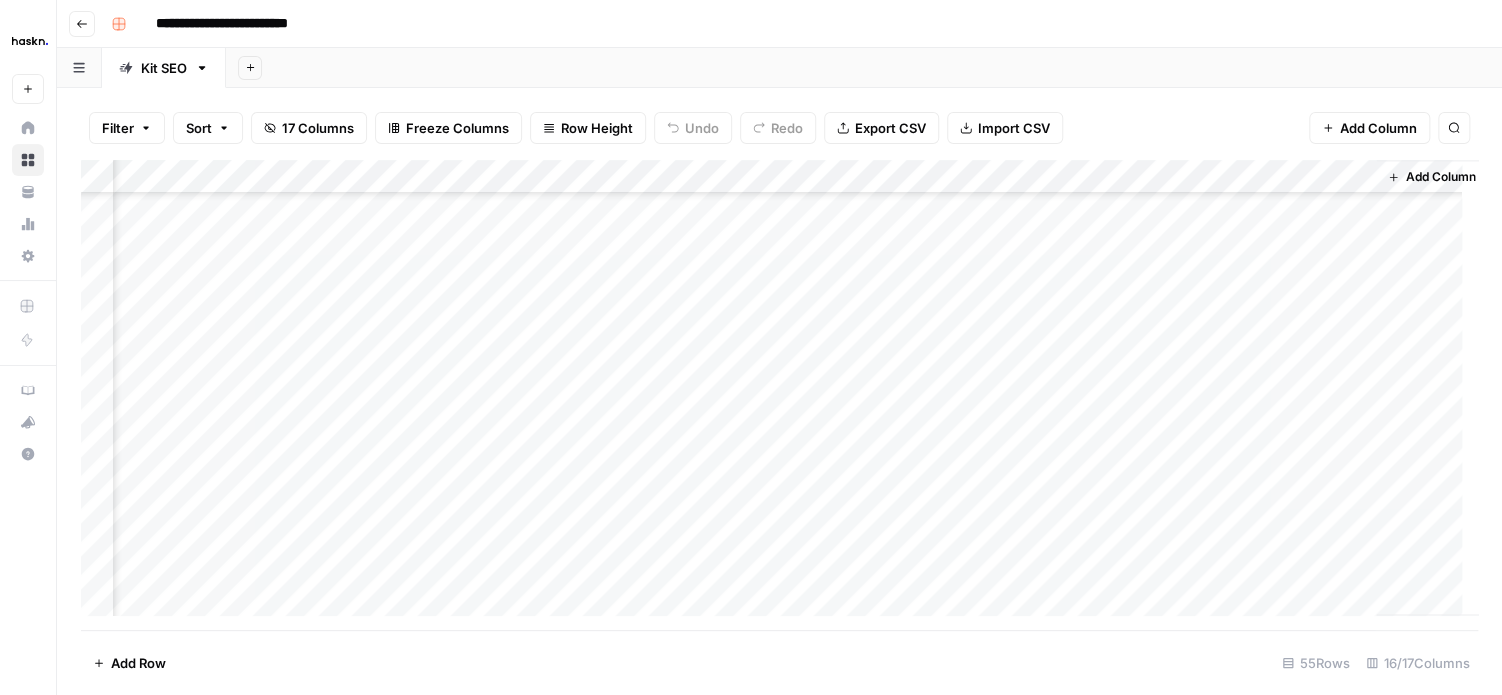 click on "Add Column" at bounding box center (779, 395) 